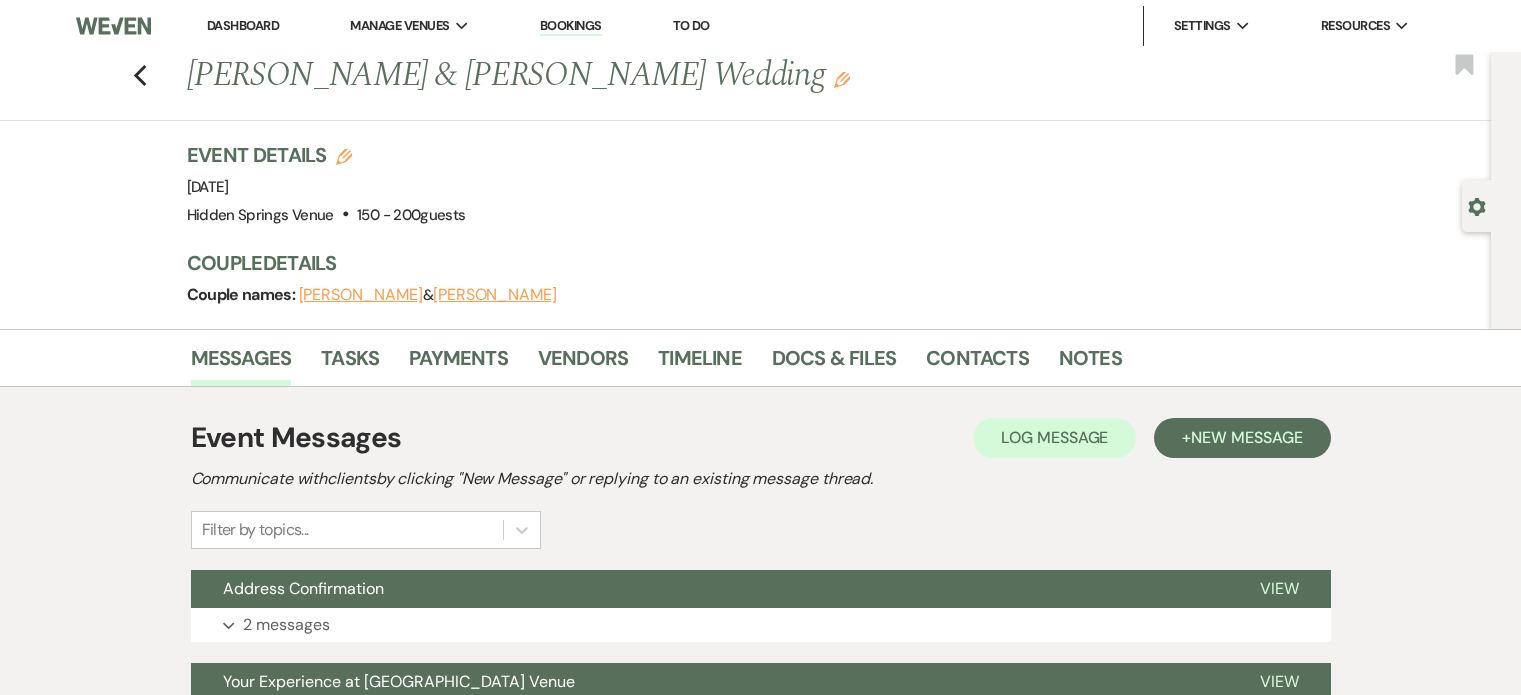 scroll, scrollTop: 0, scrollLeft: 0, axis: both 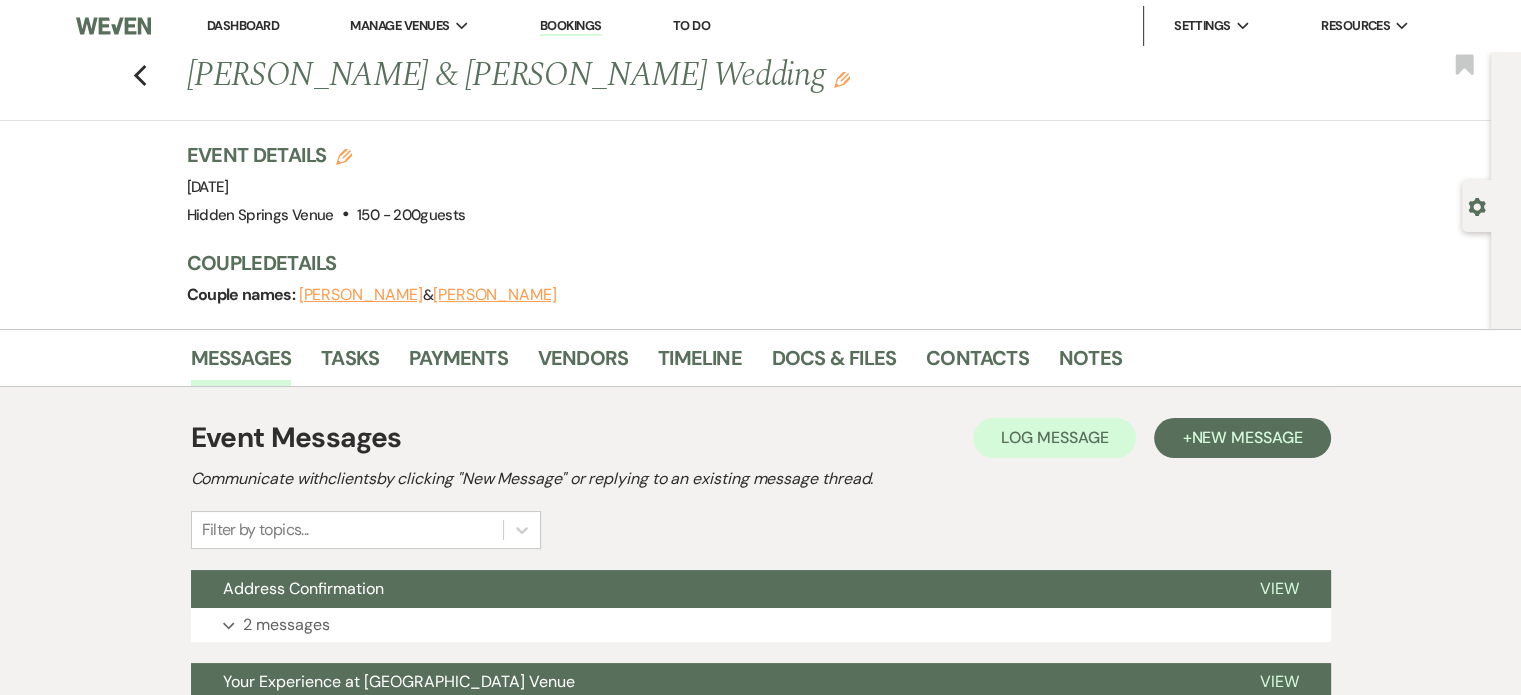 click on "Dashboard" at bounding box center [243, 26] 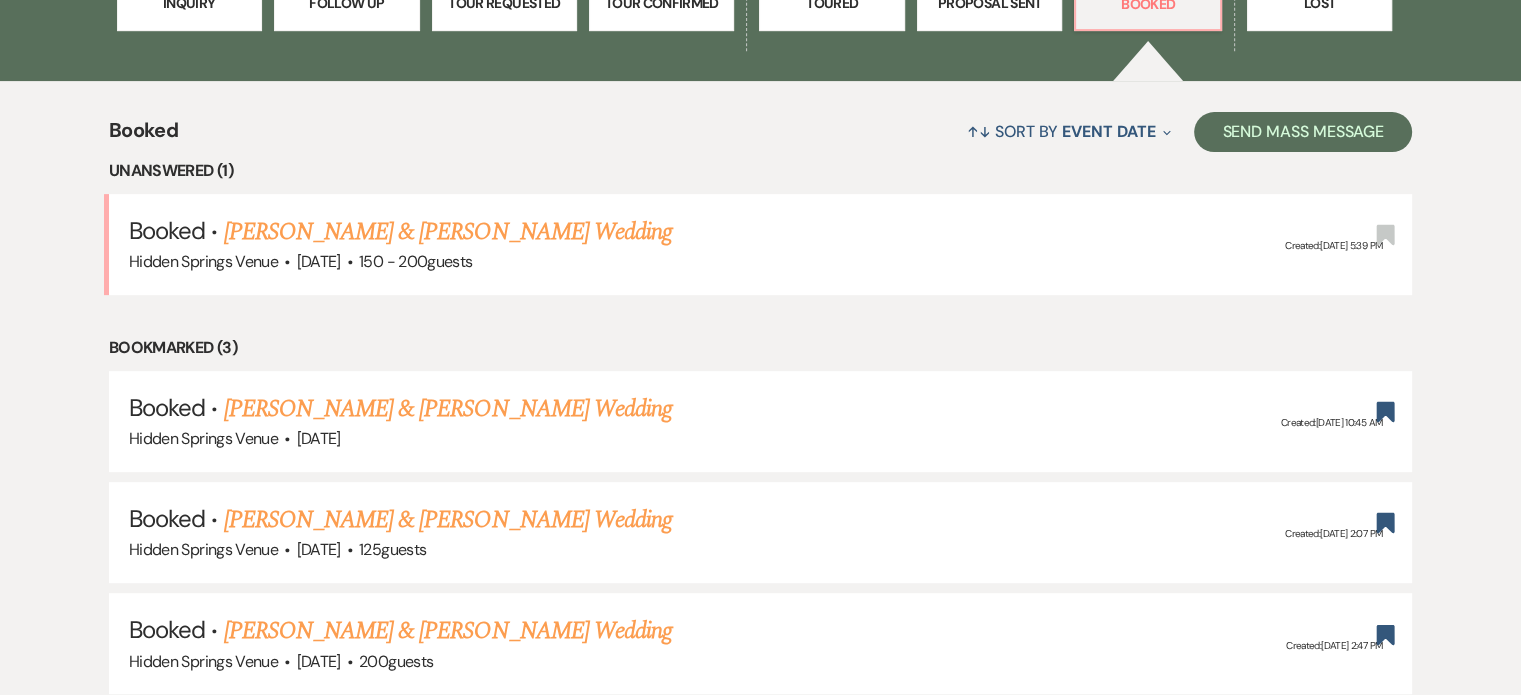 scroll, scrollTop: 700, scrollLeft: 0, axis: vertical 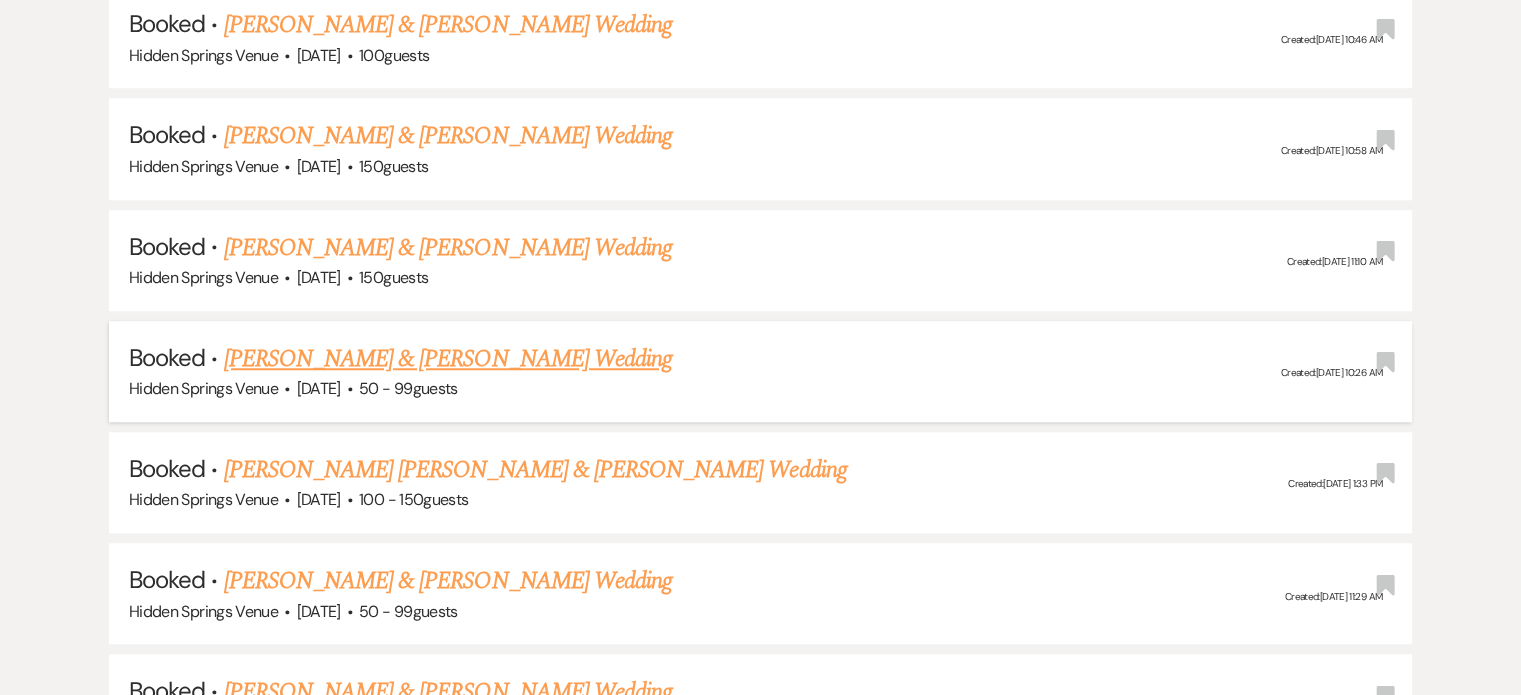 click on "[PERSON_NAME] & [PERSON_NAME] Wedding" at bounding box center (448, 359) 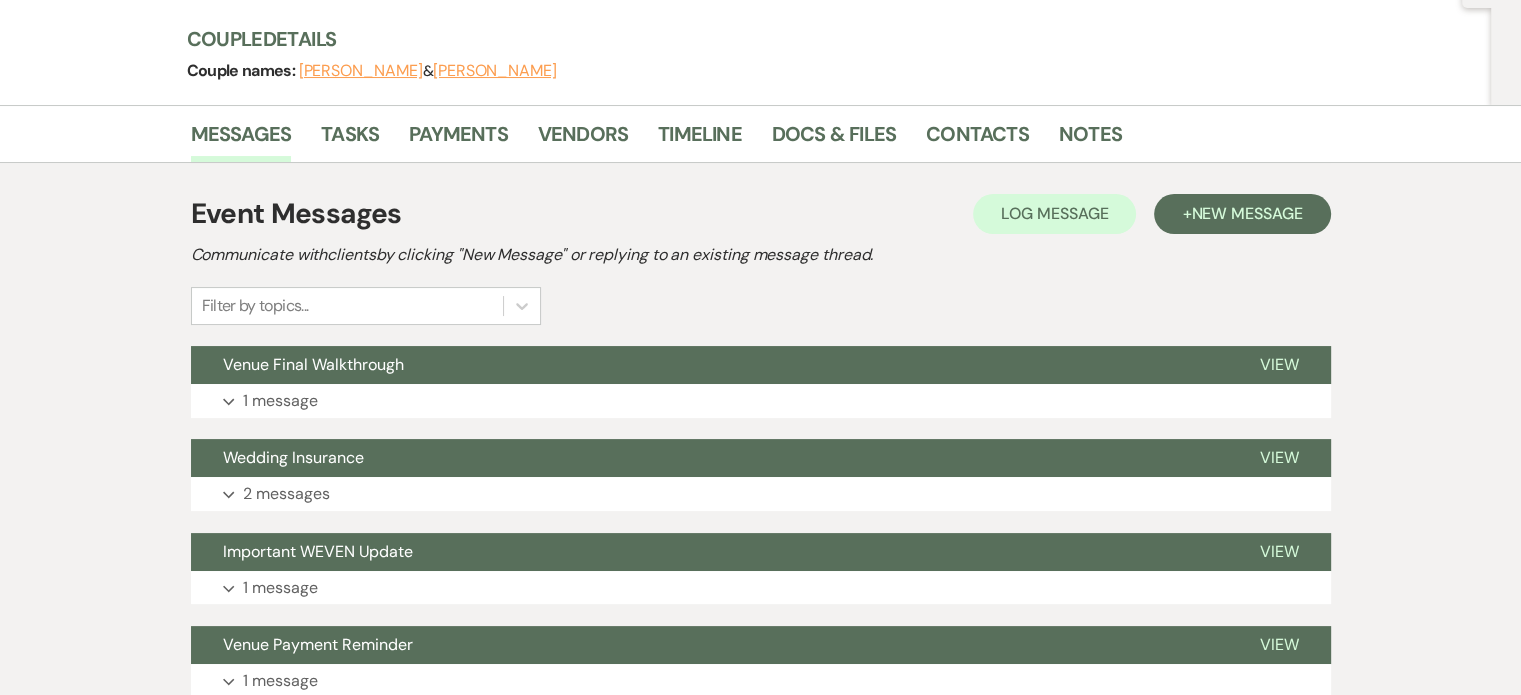 scroll, scrollTop: 224, scrollLeft: 0, axis: vertical 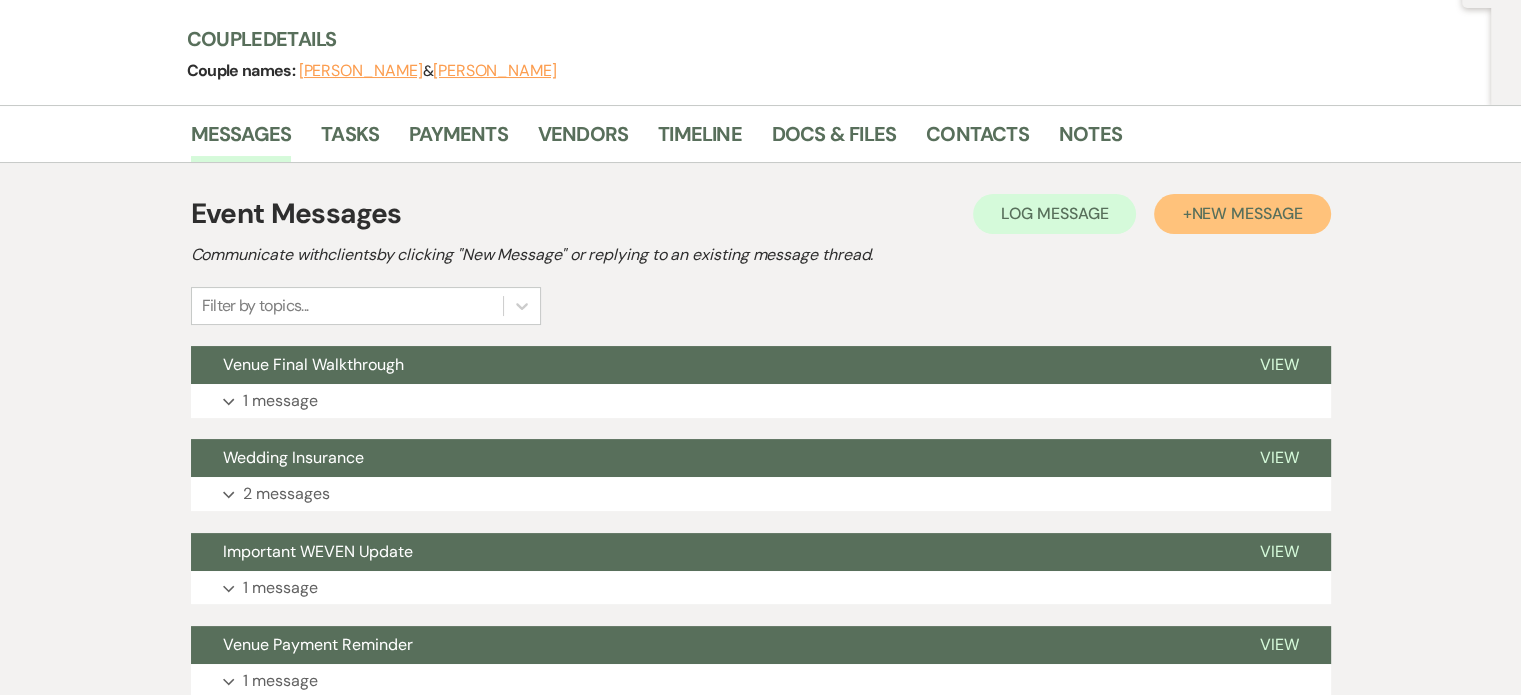 click on "New Message" at bounding box center [1246, 213] 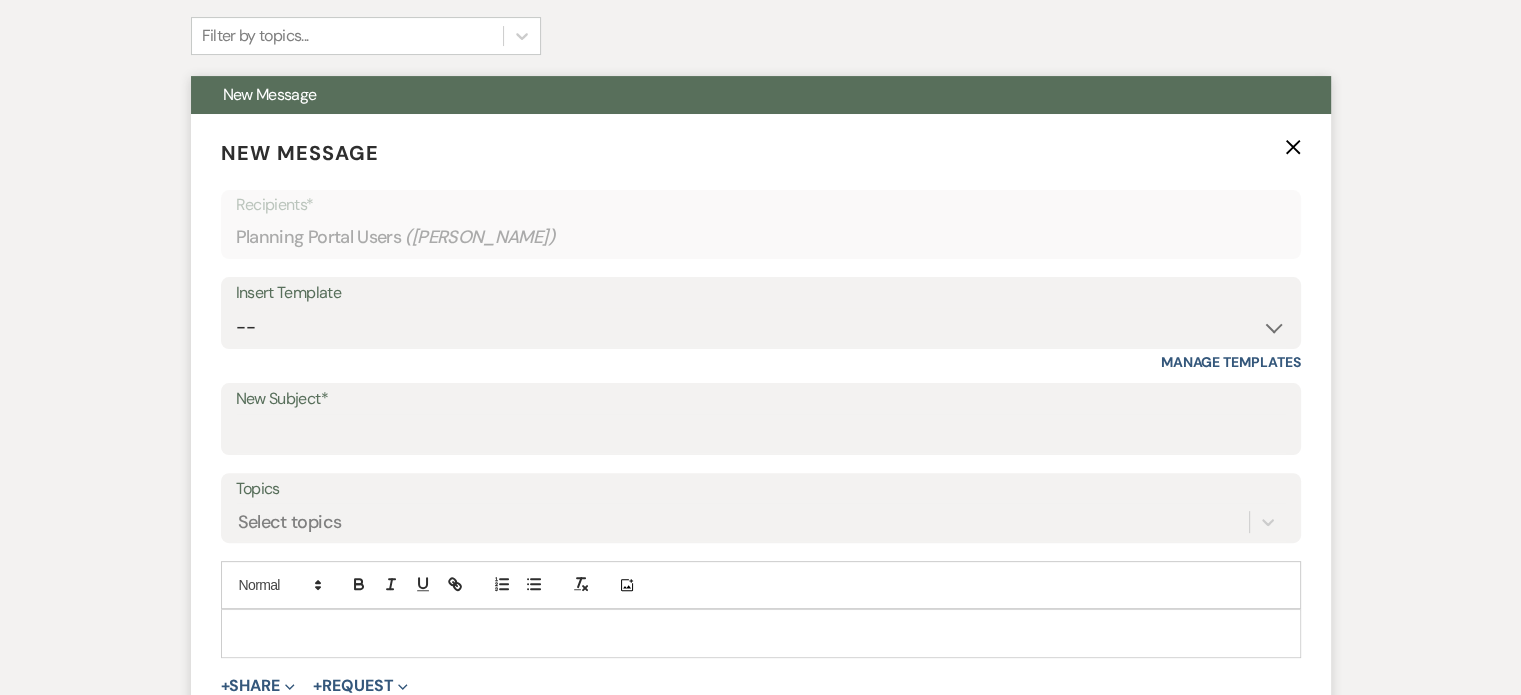 scroll, scrollTop: 495, scrollLeft: 0, axis: vertical 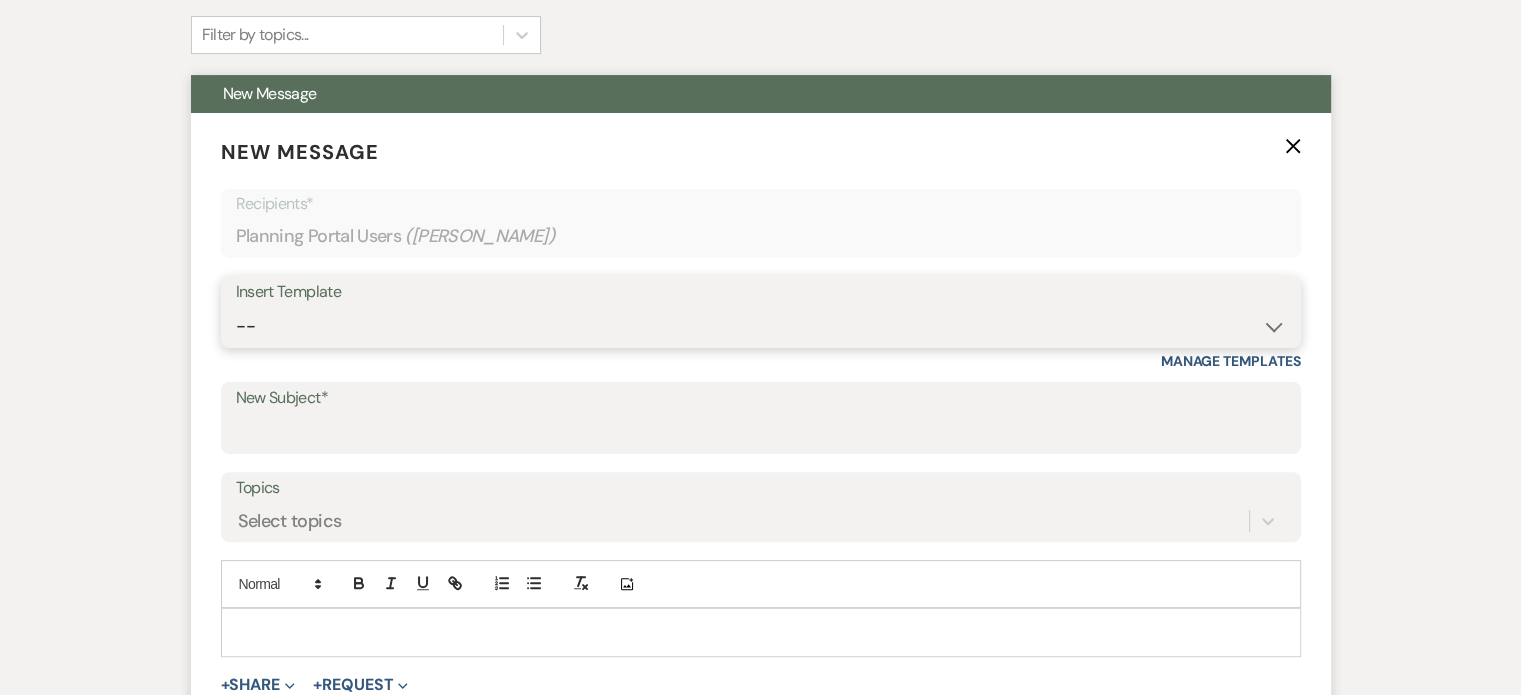 click on "-- Initial Inquiry Response Tour Request Response Follow Up Review Email Check-in Email Welcome Email Weven Planning Portal Introduction (Previously Booked Clients) Contract (Pre-Booked Leads) *Updated Weven Planning Portal Introduction (Booked Events) *Updated Open House Cabin Rental Reminders Coordination Package Facebook Ad Inquiry Updated Initial Inquiry Response Coordination Inquiry + Reminder Venue Final Walkthrough- Hosting Venue Payment Reminder Here Comes the Guide Inquiry Initial Inquiry- Zola template Virtual Tour Packet Cabin Invoice Details Coordination Initial Contact Message Coordinator Welcome Message Venue Final Walkthrough- HSV Coordinating Platform Changing Update Rental Reminders" at bounding box center (761, 326) 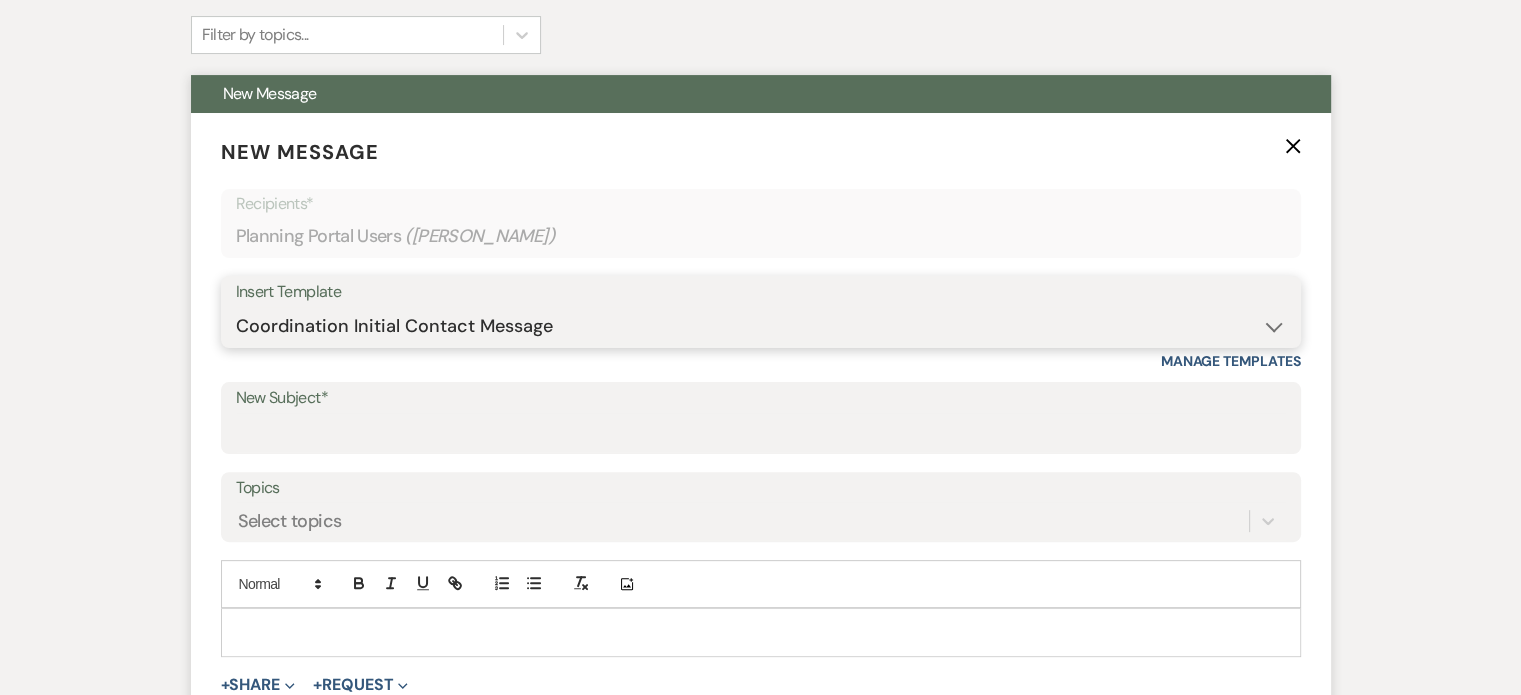 click on "-- Initial Inquiry Response Tour Request Response Follow Up Review Email Check-in Email Welcome Email Weven Planning Portal Introduction (Previously Booked Clients) Contract (Pre-Booked Leads) *Updated Weven Planning Portal Introduction (Booked Events) *Updated Open House Cabin Rental Reminders Coordination Package Facebook Ad Inquiry Updated Initial Inquiry Response Coordination Inquiry + Reminder Venue Final Walkthrough- Hosting Venue Payment Reminder Here Comes the Guide Inquiry Initial Inquiry- Zola template Virtual Tour Packet Cabin Invoice Details Coordination Initial Contact Message Coordinator Welcome Message Venue Final Walkthrough- HSV Coordinating Platform Changing Update Rental Reminders" at bounding box center (761, 326) 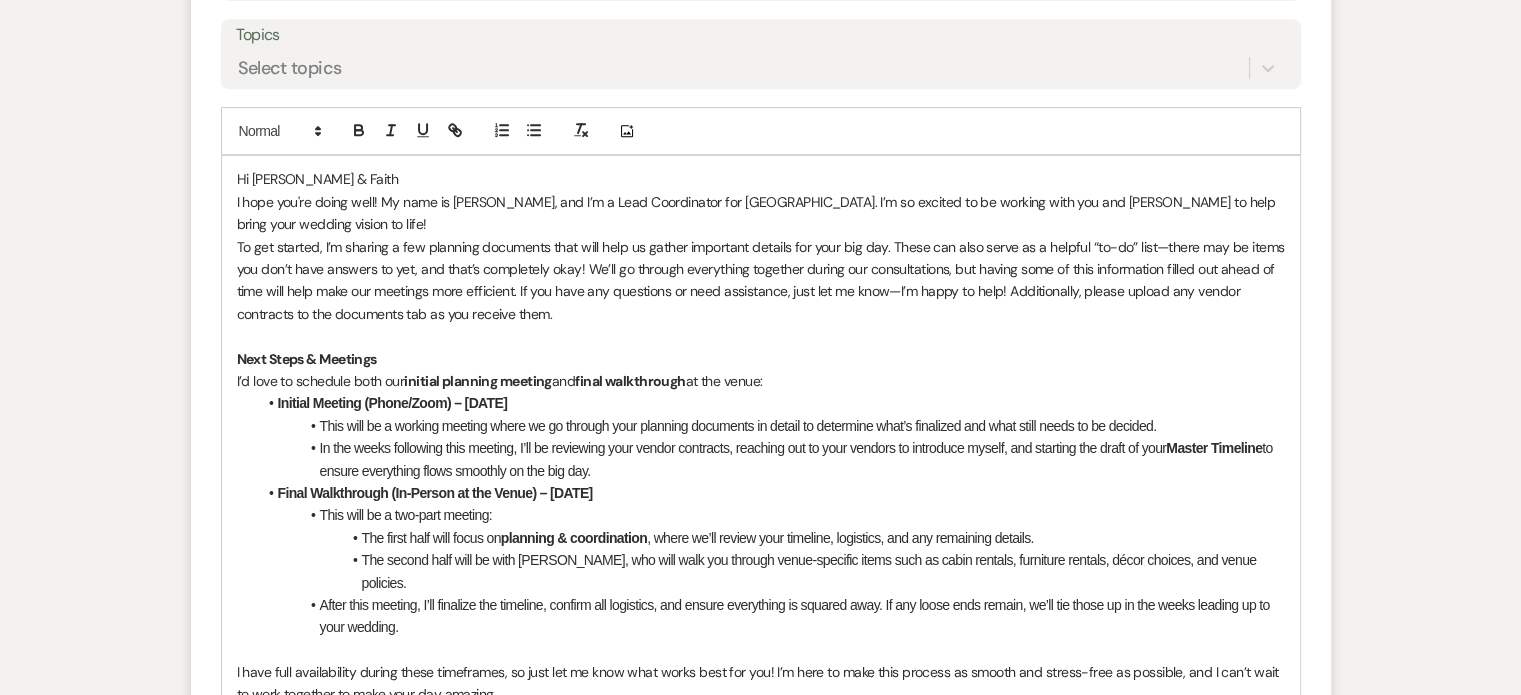 scroll, scrollTop: 947, scrollLeft: 0, axis: vertical 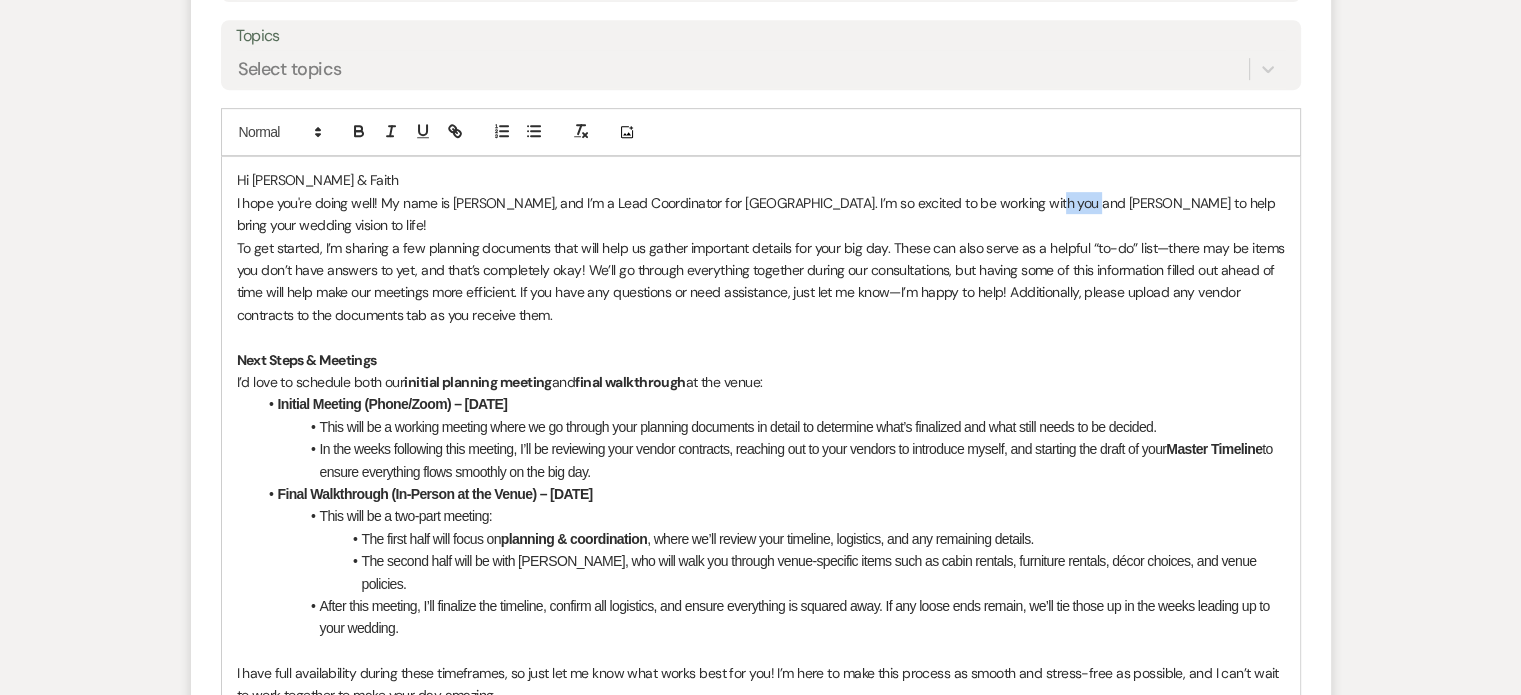 drag, startPoint x: 1028, startPoint y: 200, endPoint x: 1073, endPoint y: 203, distance: 45.099888 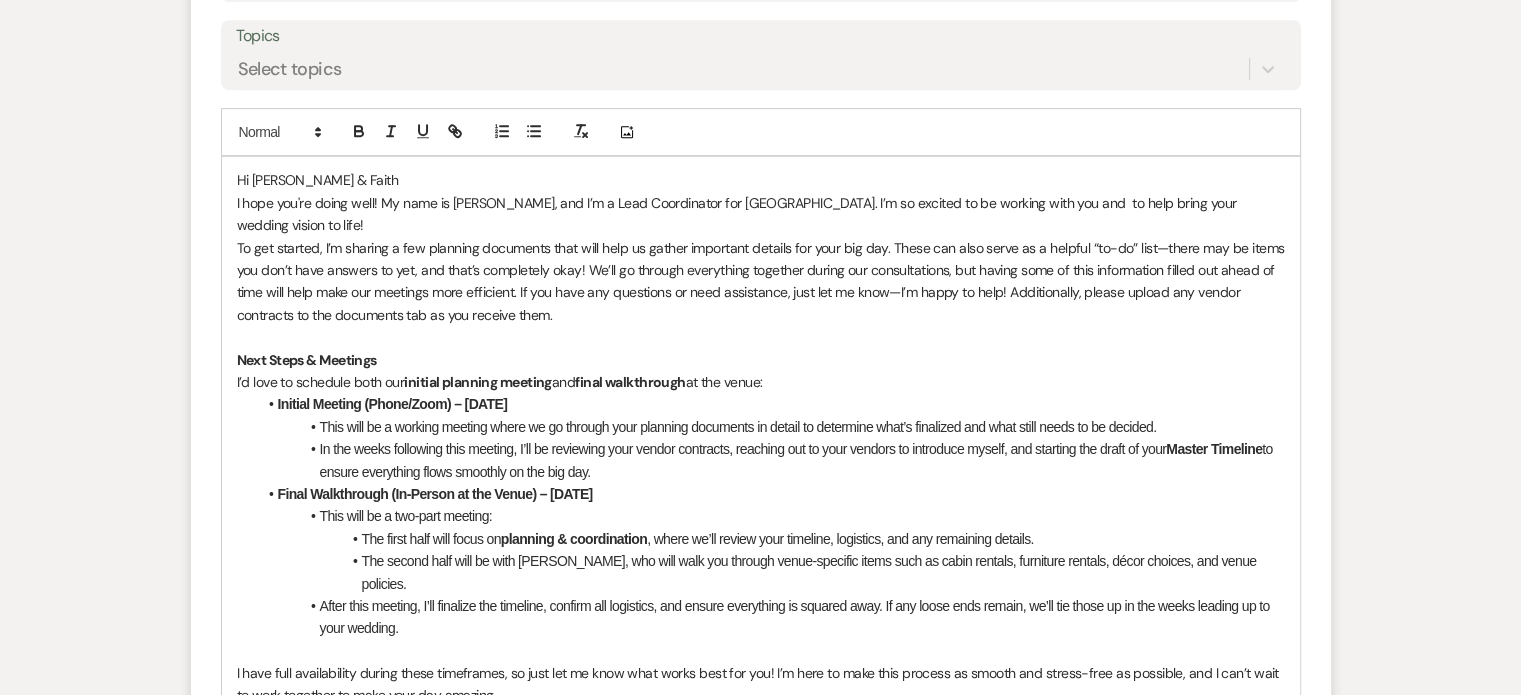 type 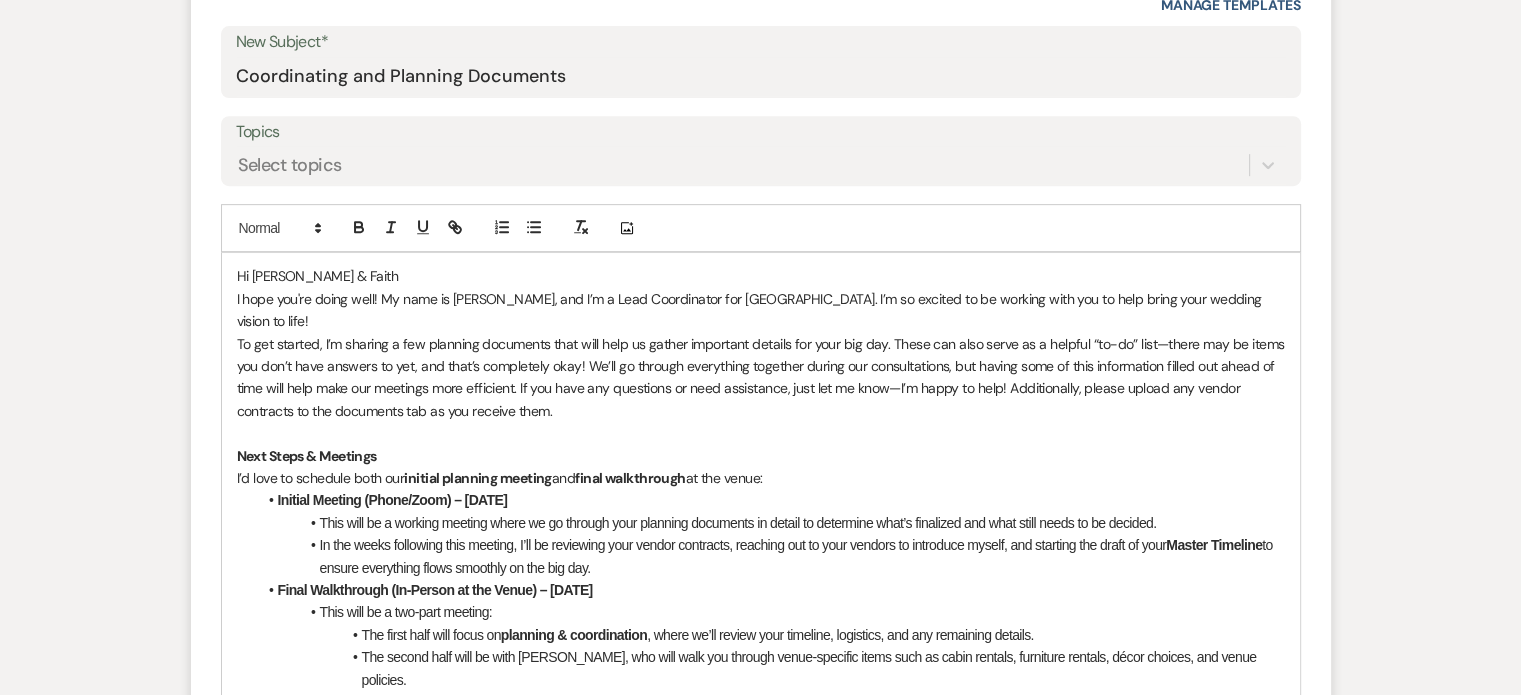 scroll, scrollTop: 850, scrollLeft: 0, axis: vertical 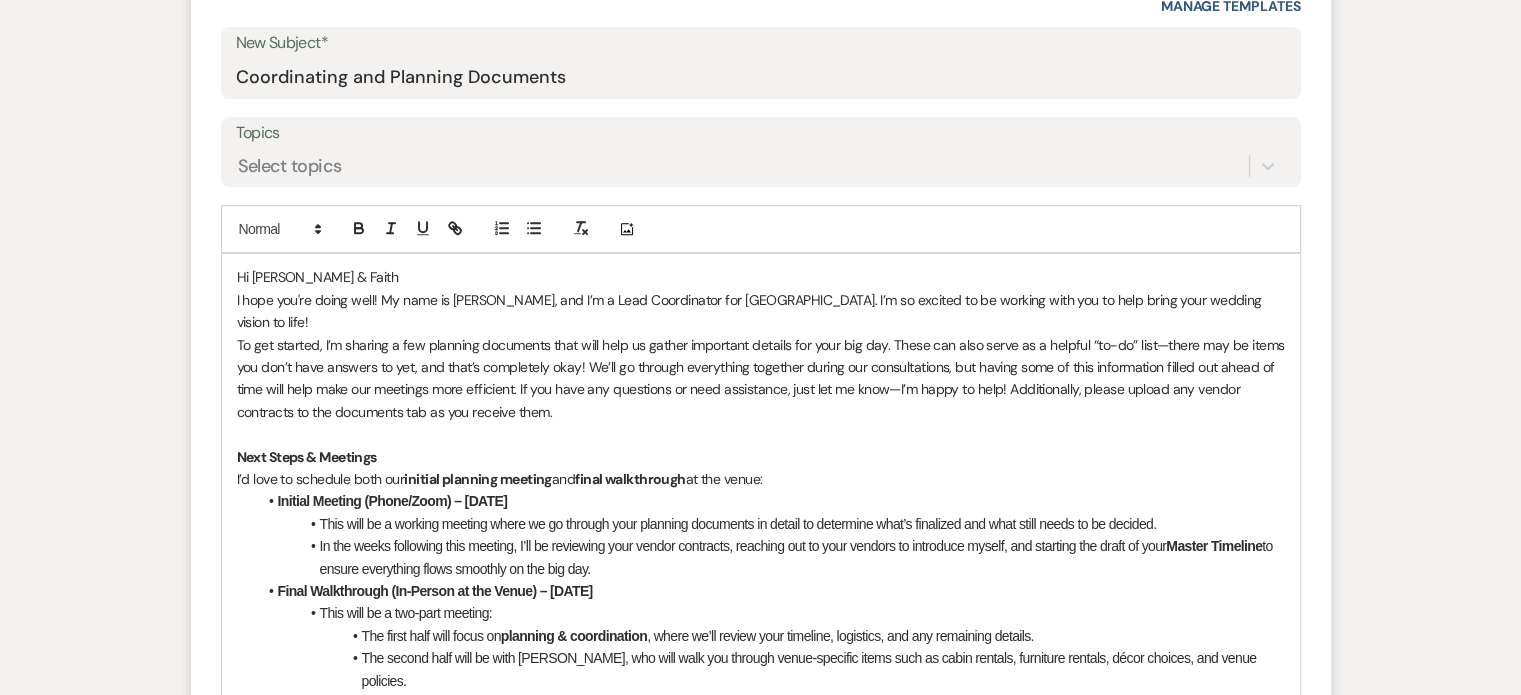 click on "To get started, I’m sharing a few planning documents that will help us gather important details for your big day. These can also serve as a helpful “to-do” list—there may be items you don’t have answers to yet, and that’s completely okay! We’ll go through everything together during our consultations, but having some of this information filled out ahead of time will help make our meetings more efficient. If you have any questions or need assistance, just let me know—I’m happy to help! Additionally, please upload any vendor contracts to the documents tab as you receive them." at bounding box center [762, 378] 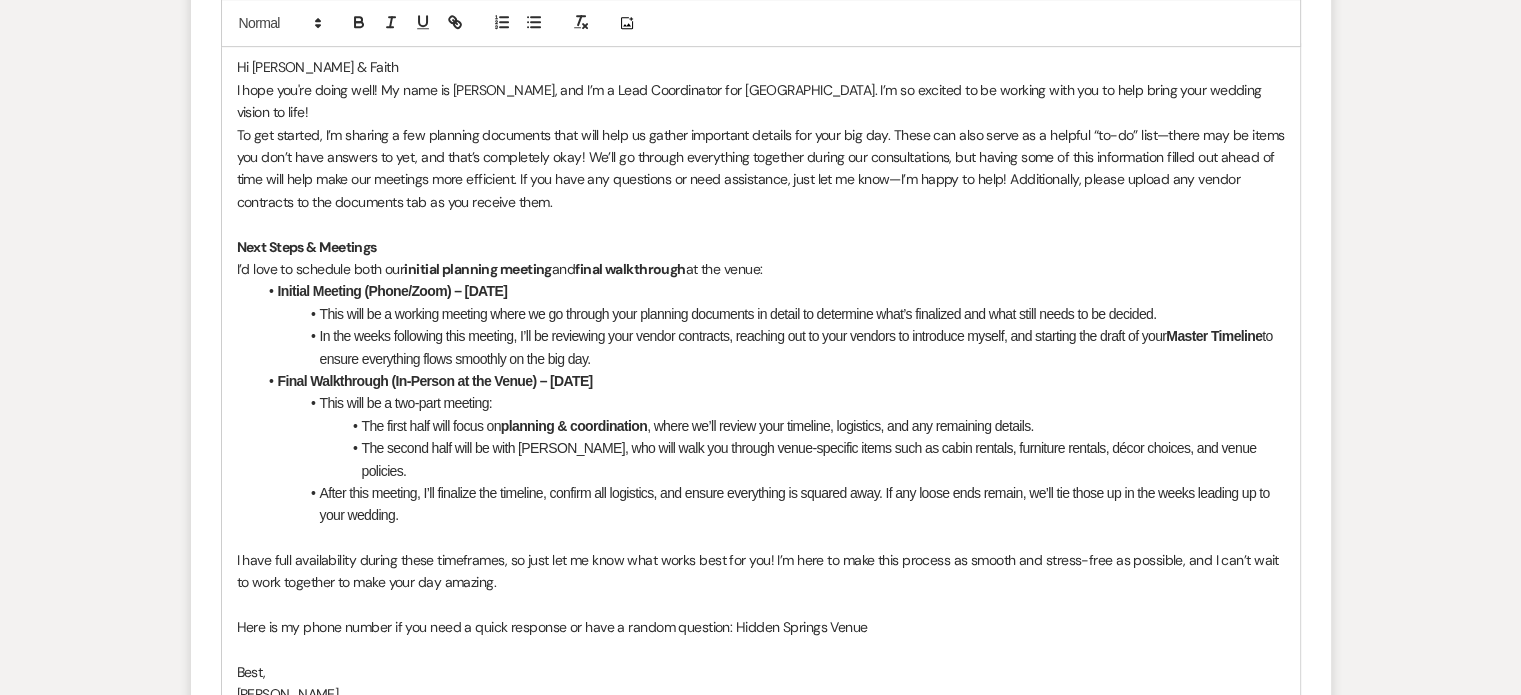 scroll, scrollTop: 1060, scrollLeft: 0, axis: vertical 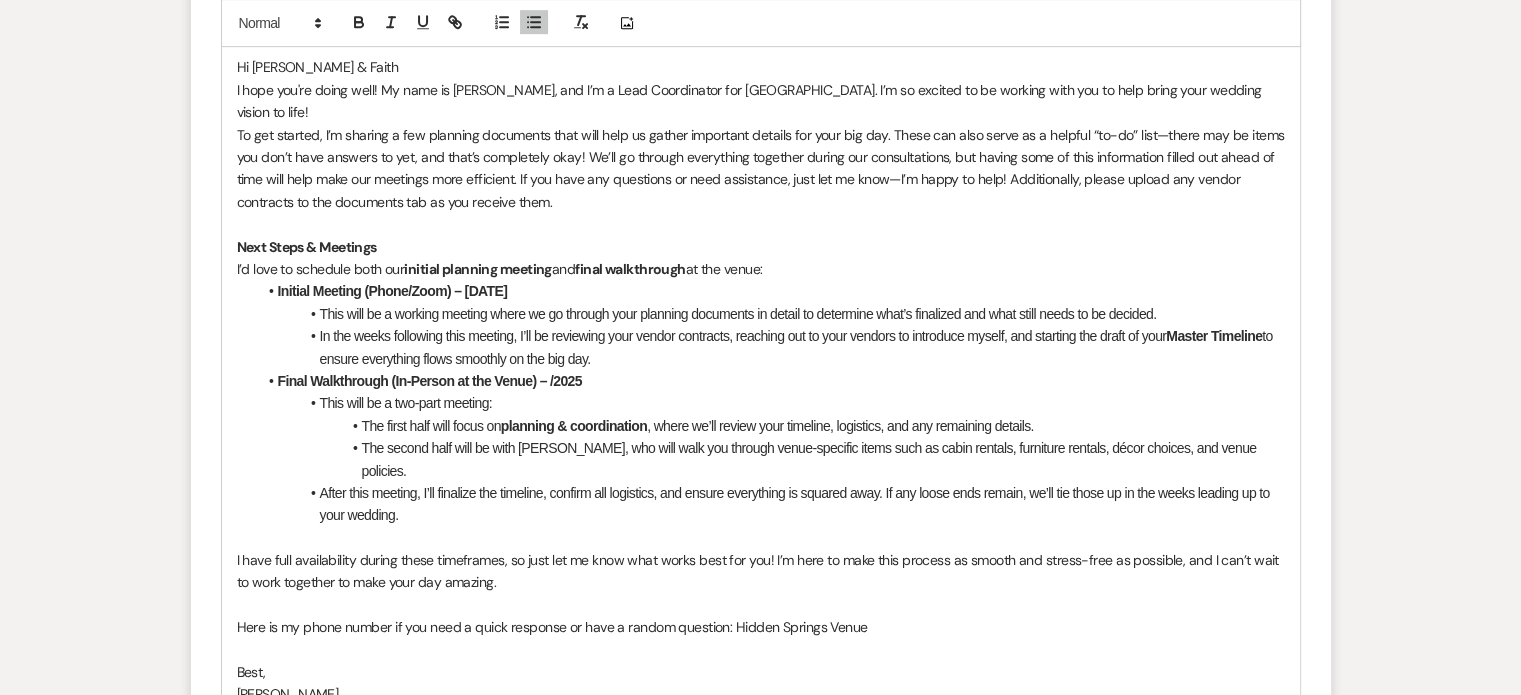 click on "Final Walkthrough (In-Person at the Venue) – /2025" at bounding box center [430, 381] 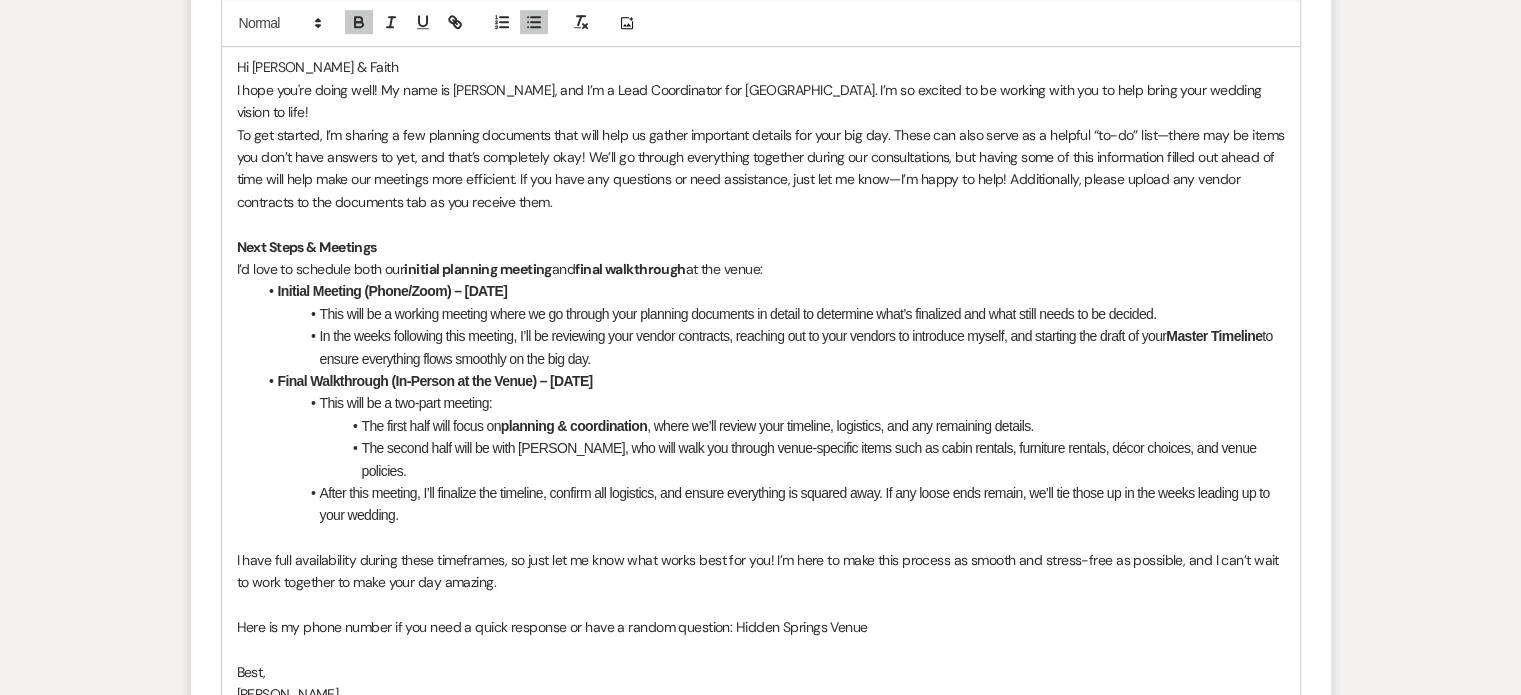 click on "Final Walkthrough (In-Person at the Venue) – [DATE]" at bounding box center (771, 381) 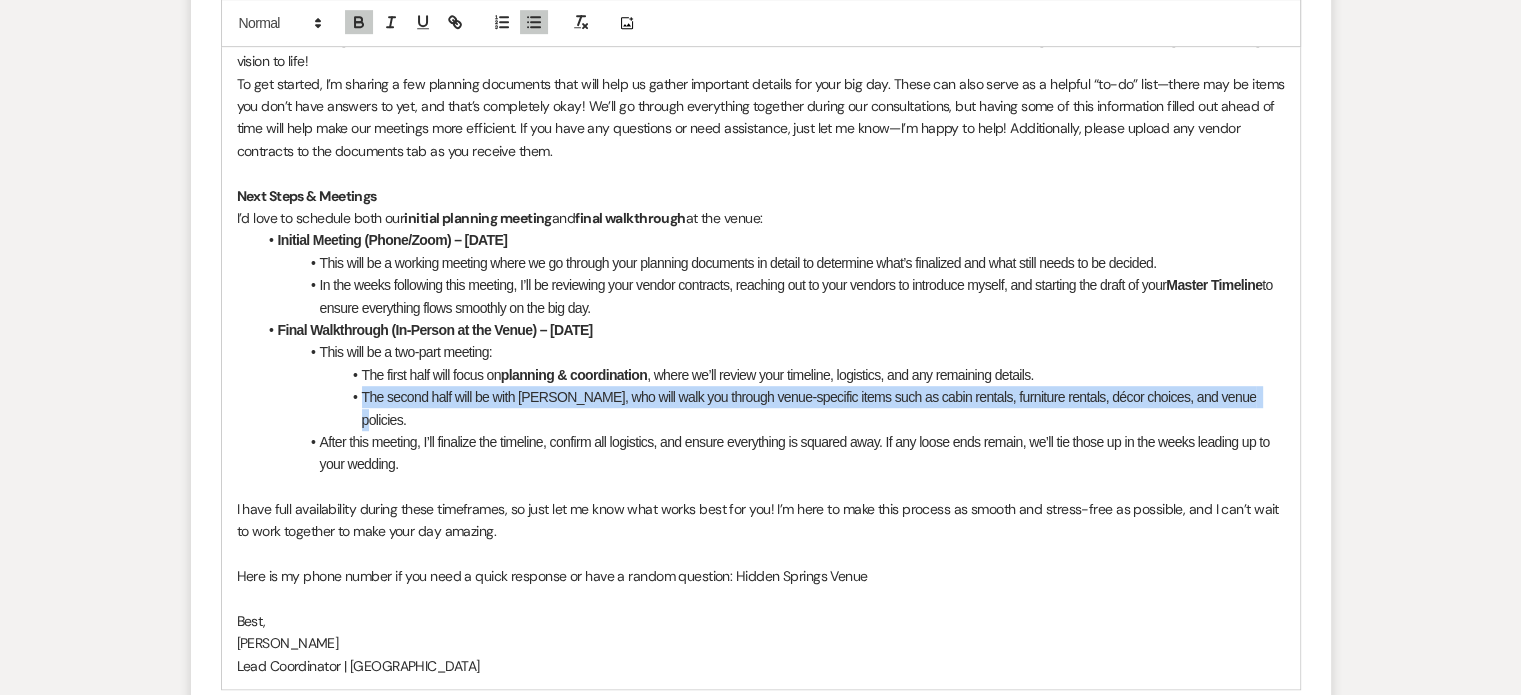 drag, startPoint x: 361, startPoint y: 371, endPoint x: 1247, endPoint y: 377, distance: 886.0203 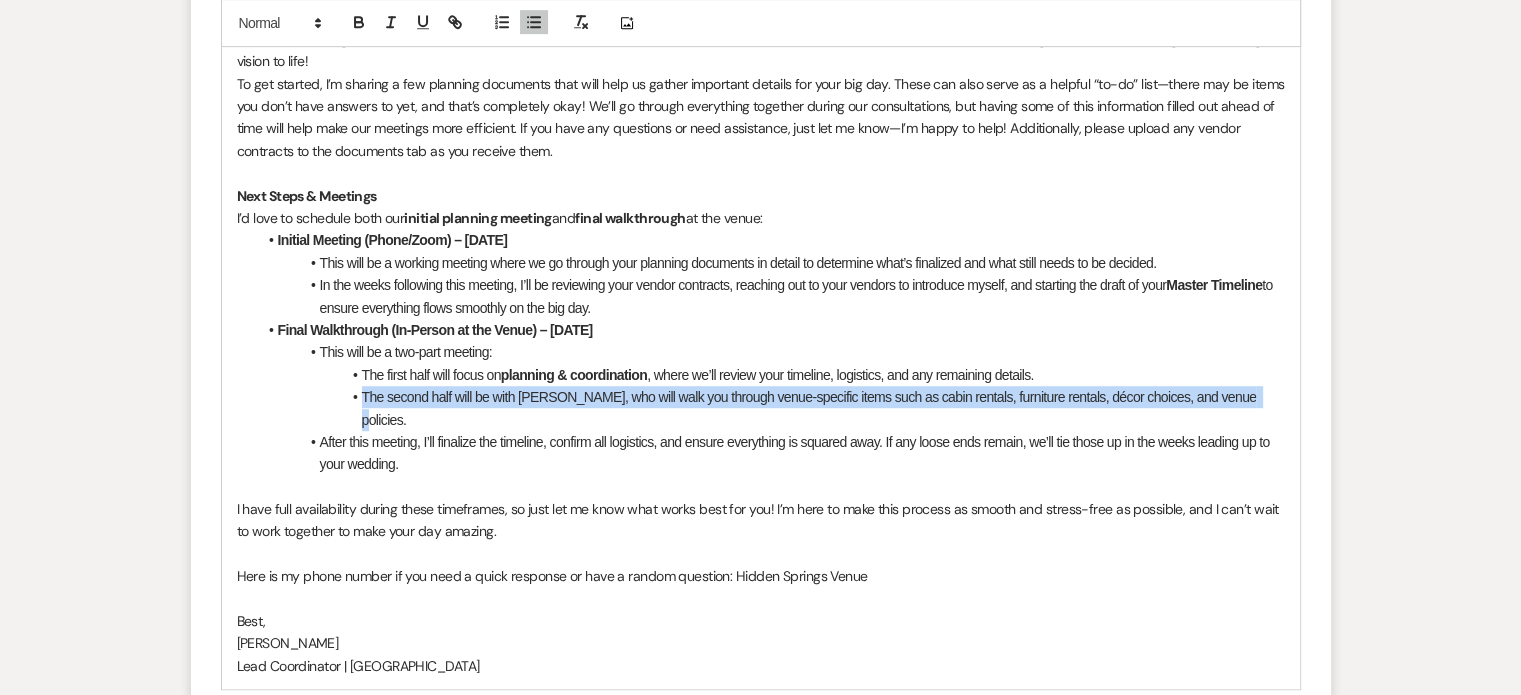 copy on "The second half will be with [PERSON_NAME], who will walk you through venue-specific items such as cabin rentals, furniture rentals, décor choices, and venue policies." 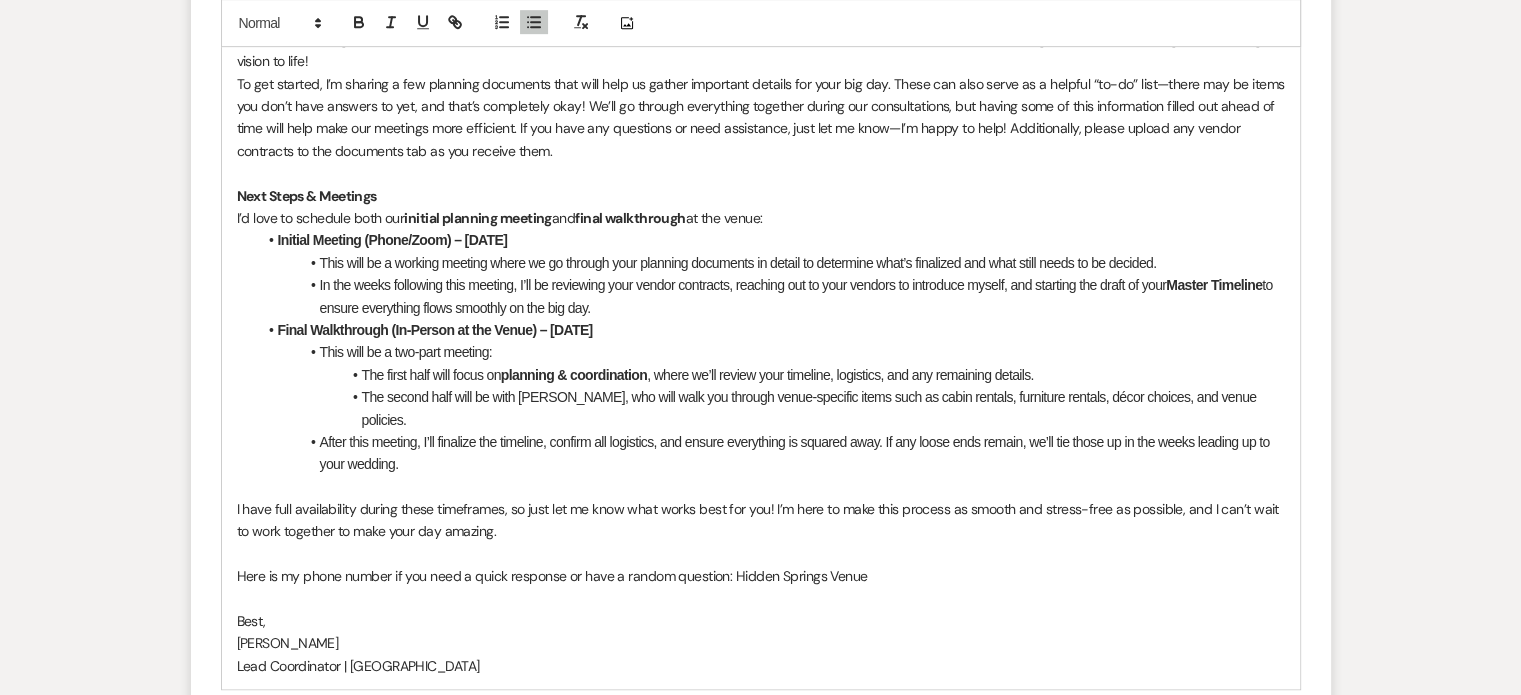click on "This will be a two-part meeting:" at bounding box center (771, 352) 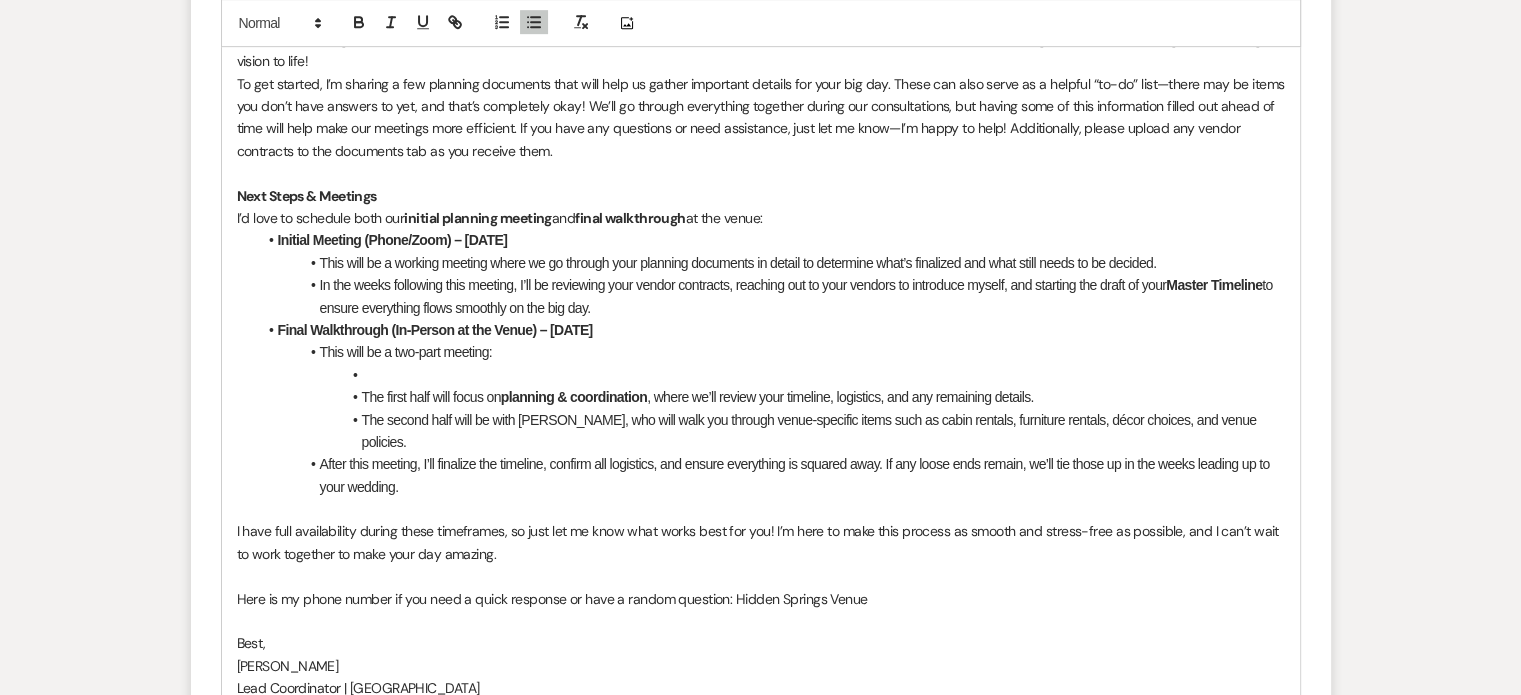 click at bounding box center (771, 375) 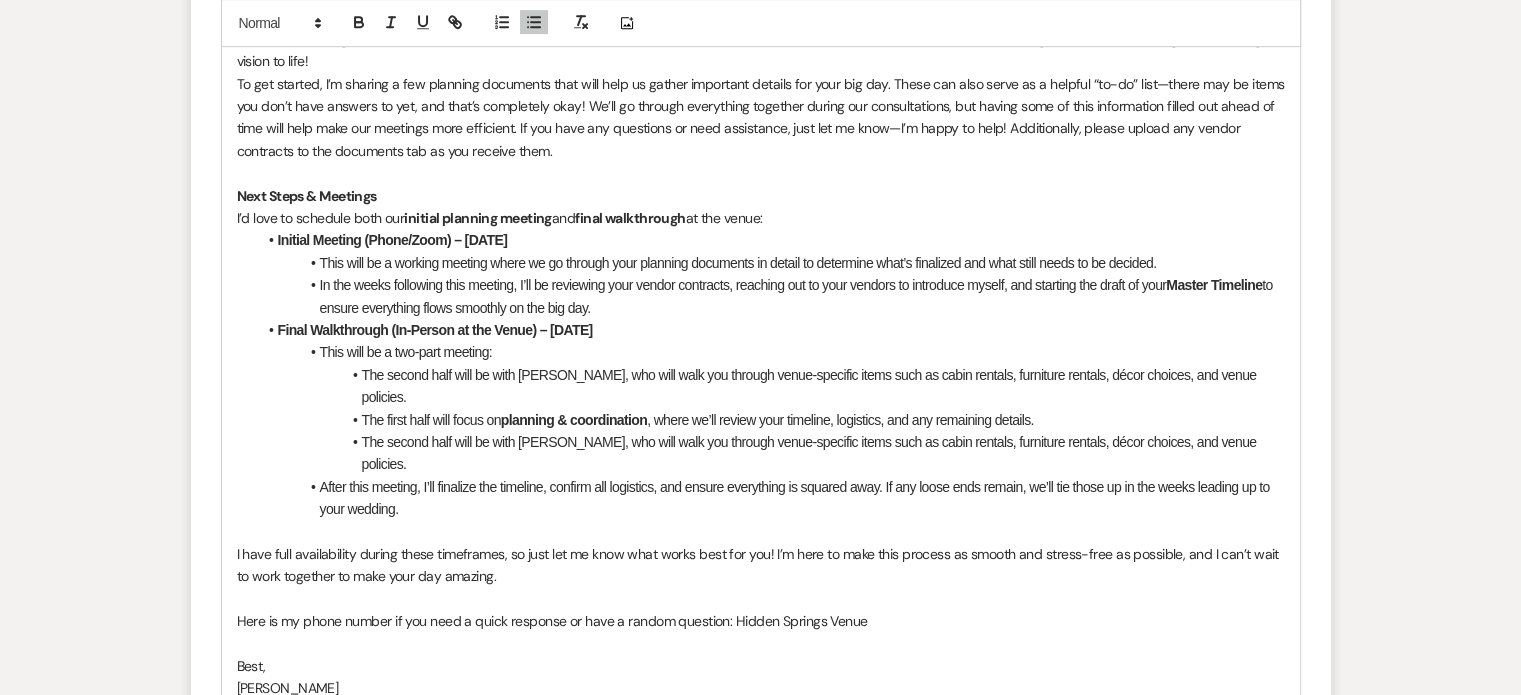 click on "The second half will be with [PERSON_NAME], who will walk you through venue-specific items such as cabin rentals, furniture rentals, décor choices, and venue policies." at bounding box center [771, 386] 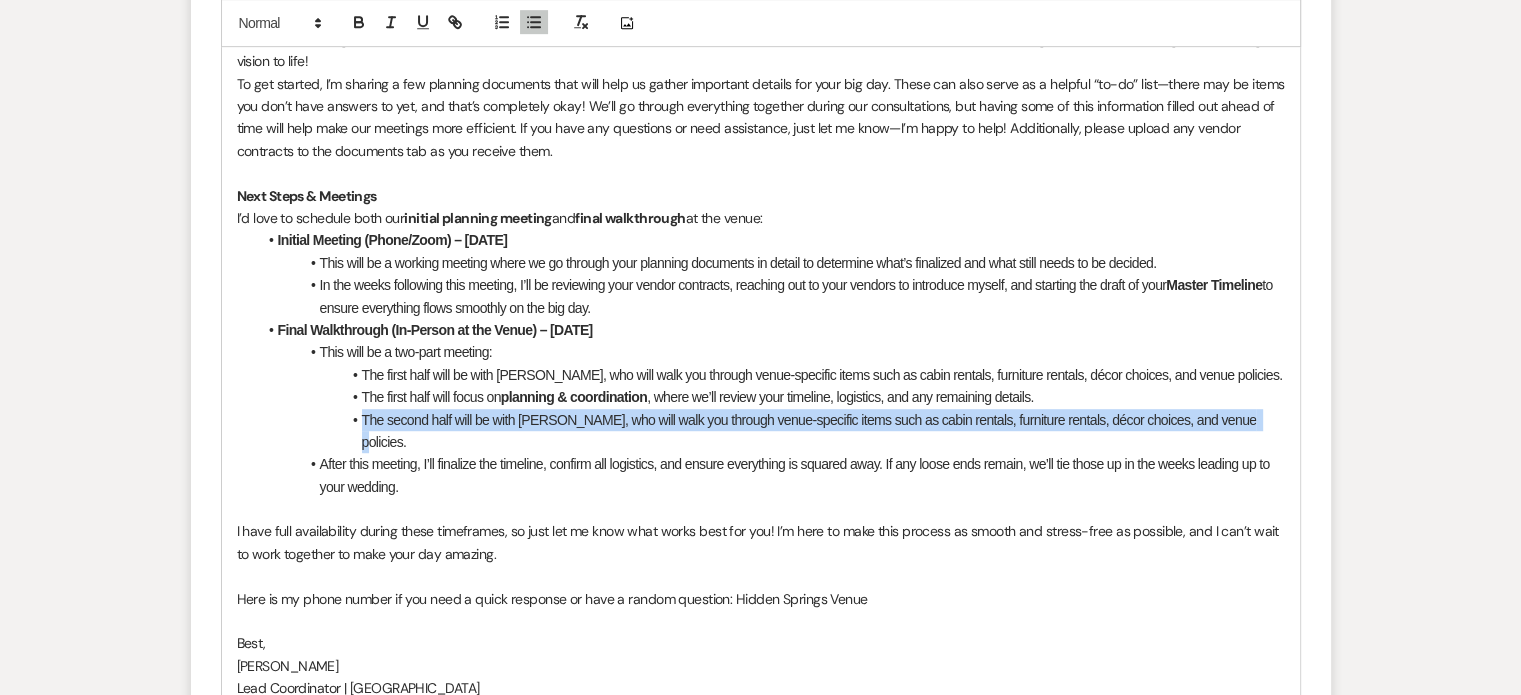 drag, startPoint x: 360, startPoint y: 392, endPoint x: 1252, endPoint y: 397, distance: 892.01404 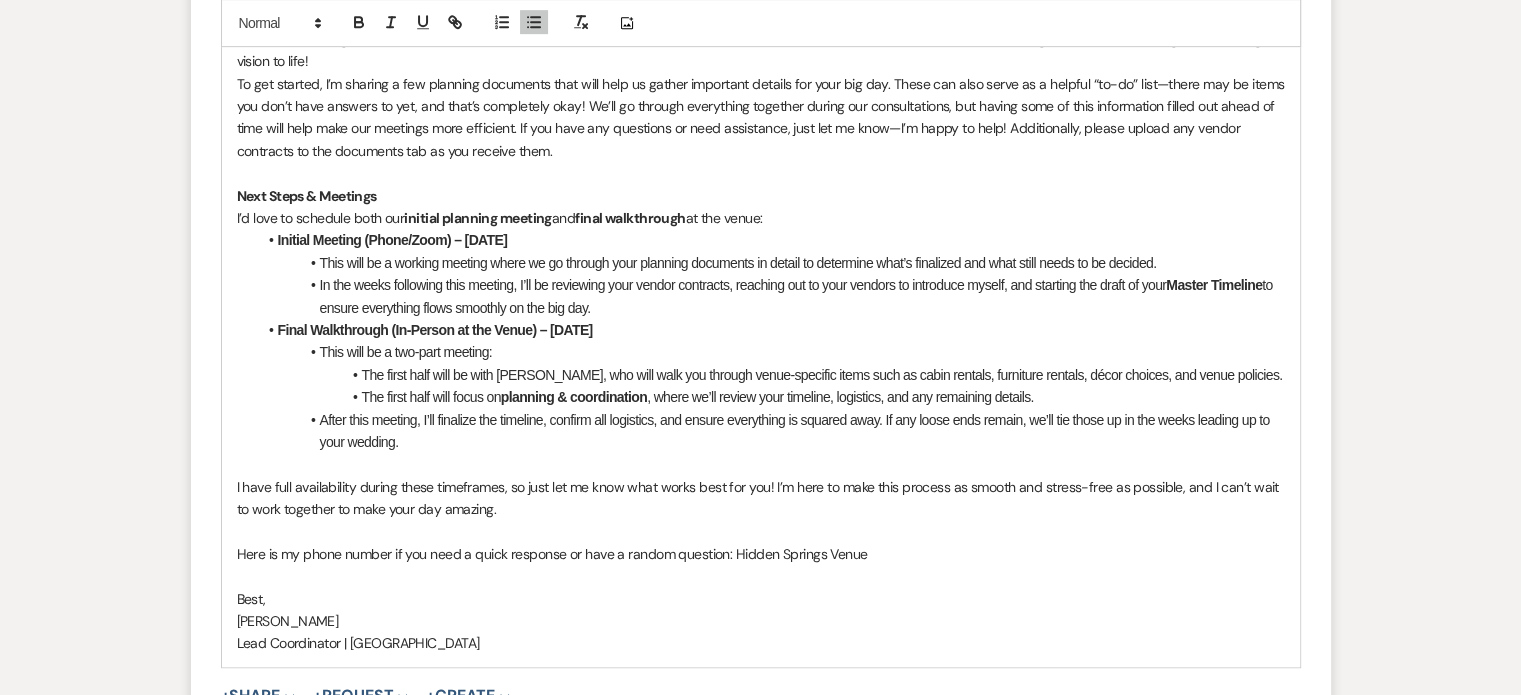 click on "The first half will focus on" at bounding box center [431, 397] 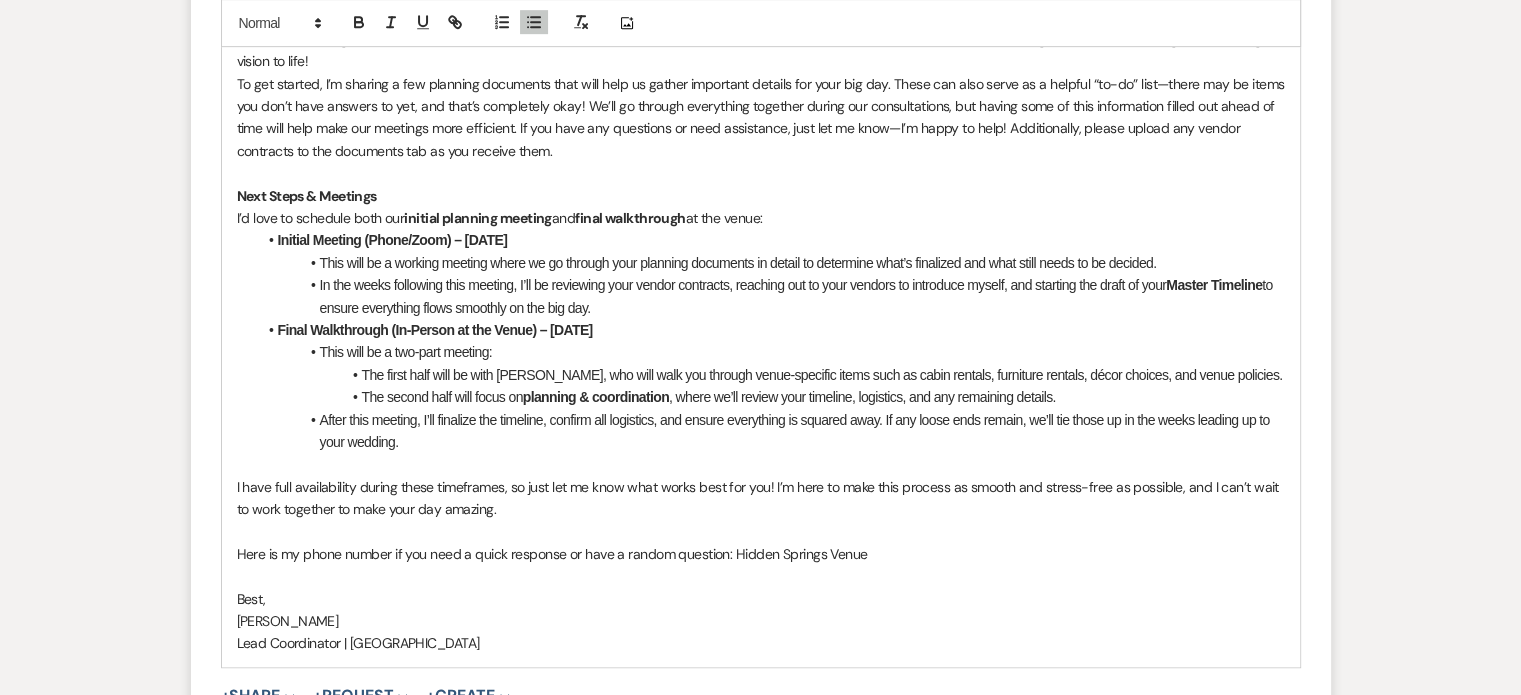 click on "The first half will be with [PERSON_NAME], who will walk you through venue-specific items such as cabin rentals, furniture rentals, décor choices, and venue policies." at bounding box center (771, 375) 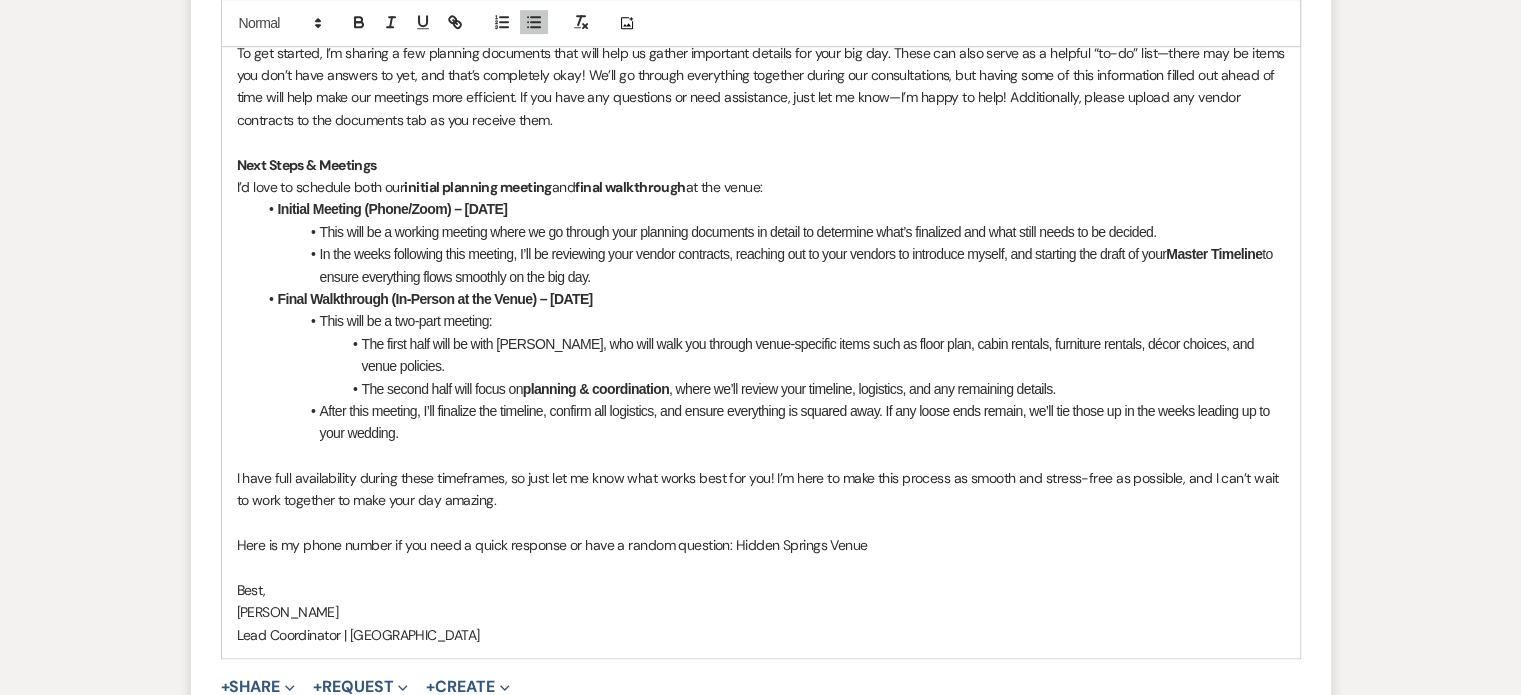 scroll, scrollTop: 1144, scrollLeft: 0, axis: vertical 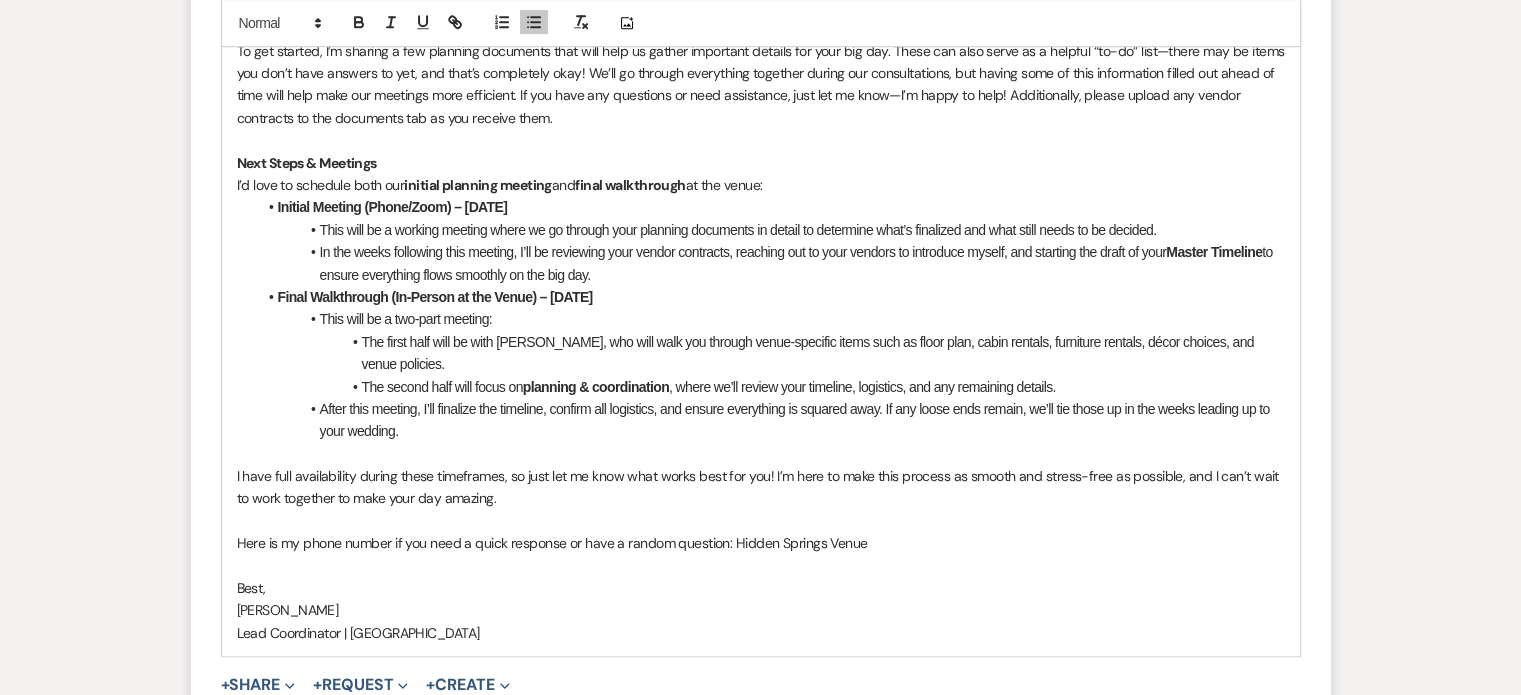 click on "I have full availability during these timeframes, so just let me know what works best for you! I’m here to make this process as smooth and stress-free as possible, and I can’t wait to work together to make your day amazing." at bounding box center (761, 487) 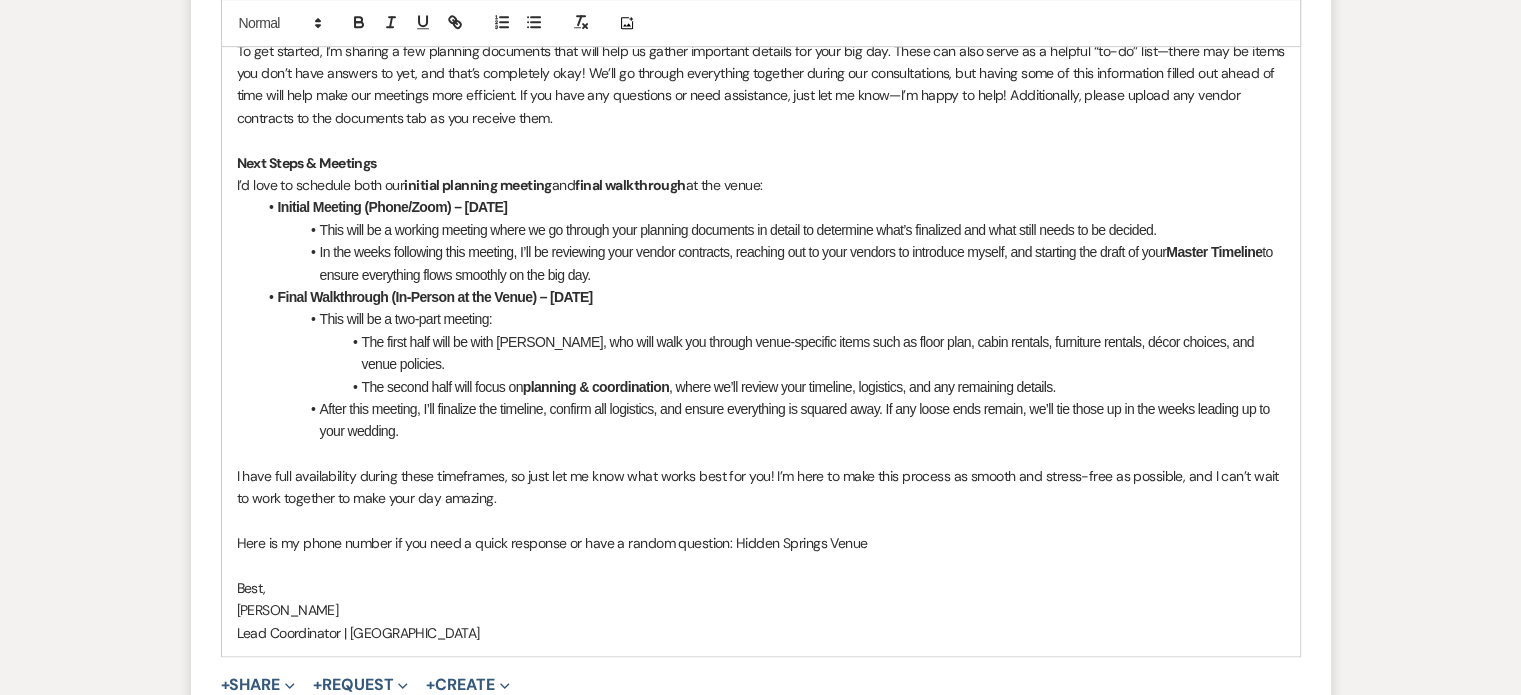 drag, startPoint x: 531, startPoint y: 185, endPoint x: 466, endPoint y: 182, distance: 65.06919 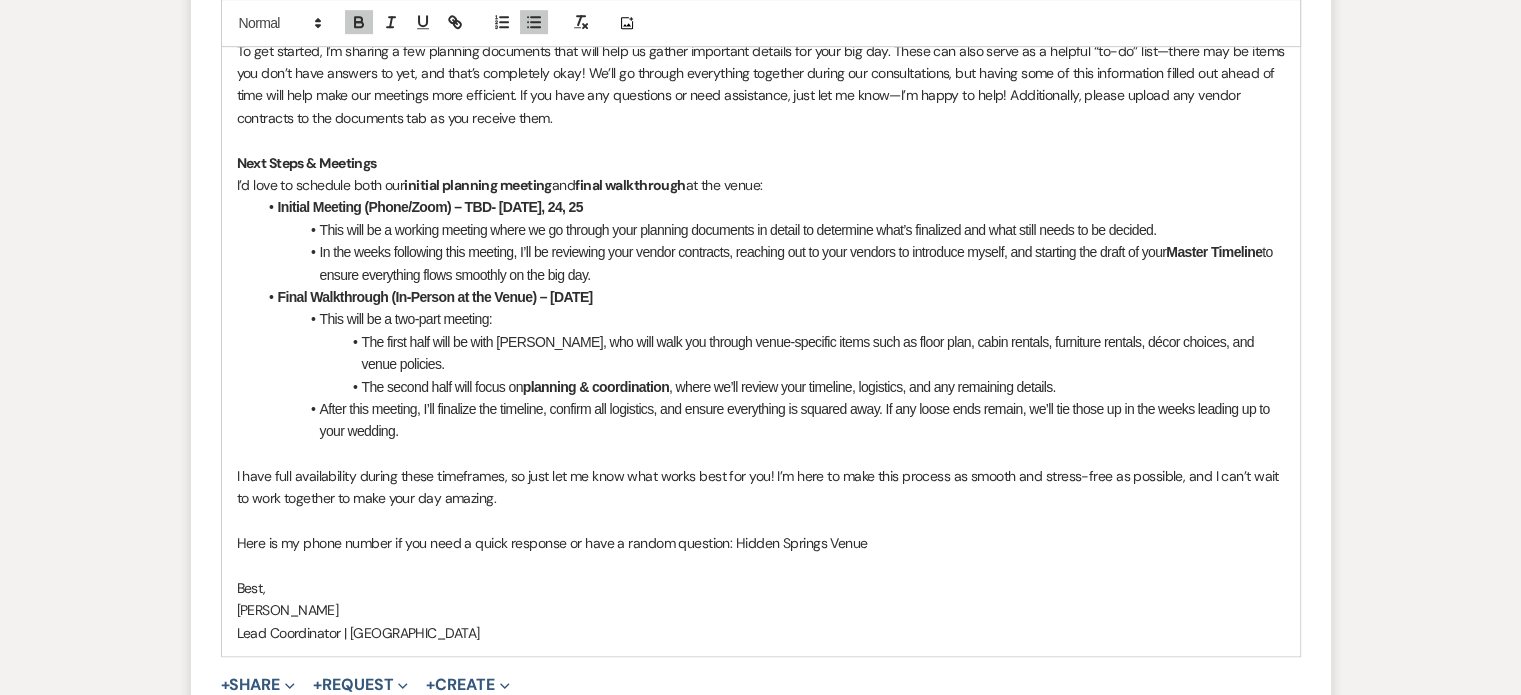 click on "Initial Meeting (Phone/Zoom) – TBD- [DATE], 24, 25" at bounding box center (430, 207) 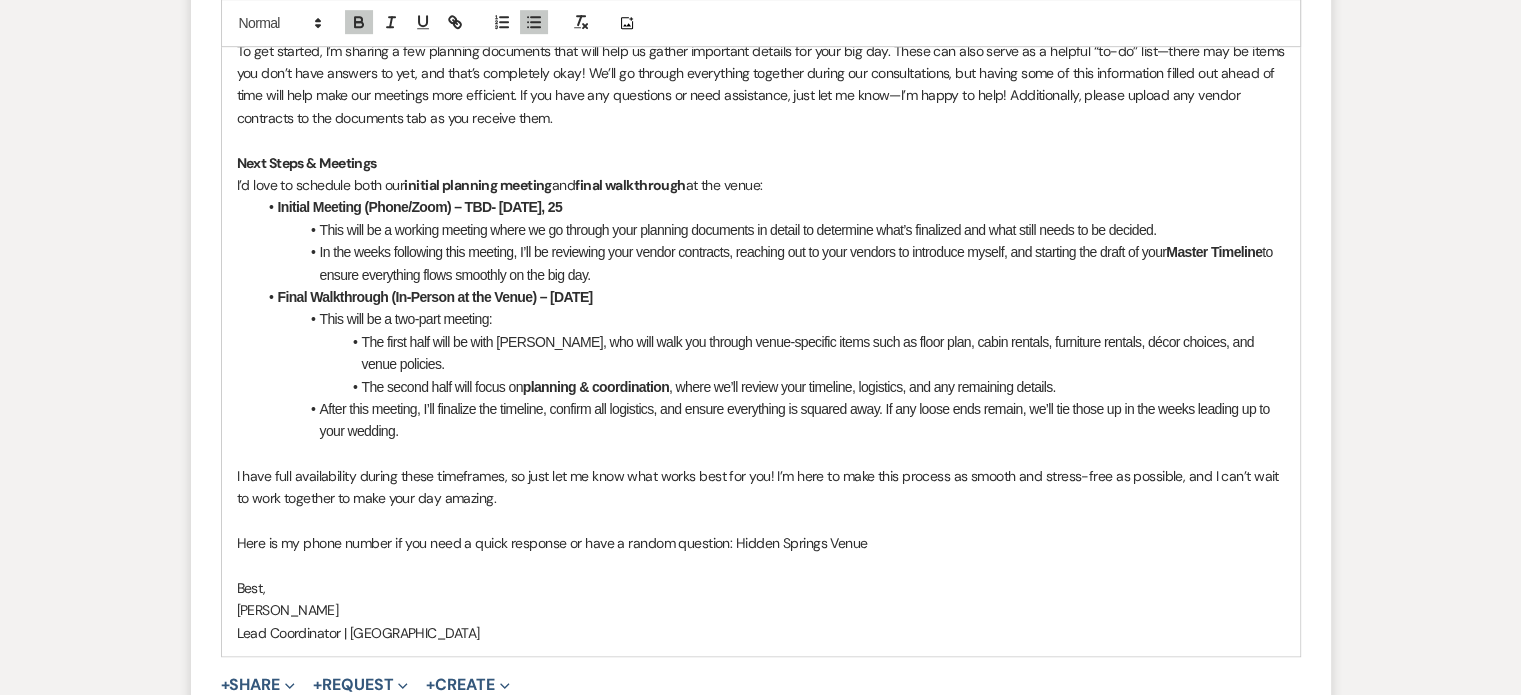click on "Initial Meeting (Phone/Zoom) – TBD- [DATE], 25" at bounding box center [420, 207] 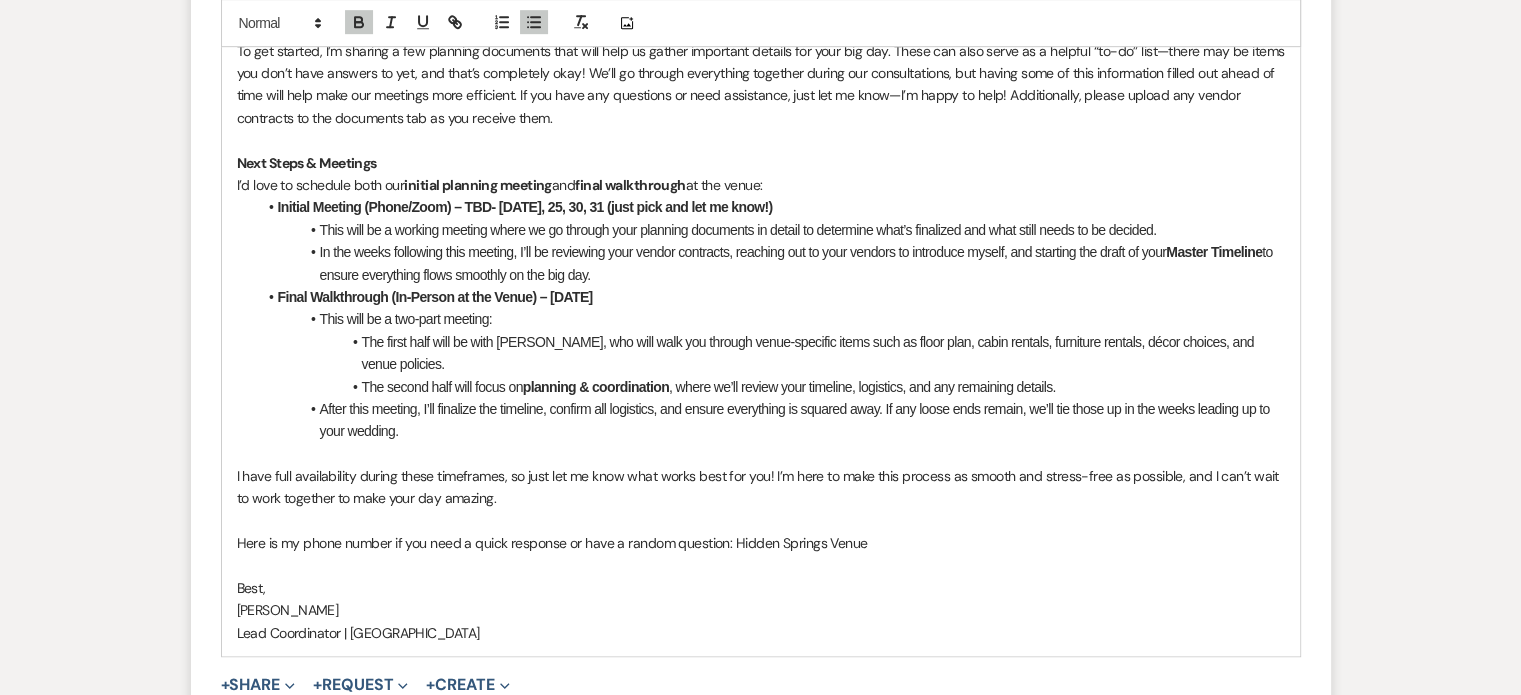 click on "In the weeks following this meeting, I’ll be reviewing your vendor contracts, reaching out to your vendors to introduce myself, and starting the draft of your" at bounding box center (743, 252) 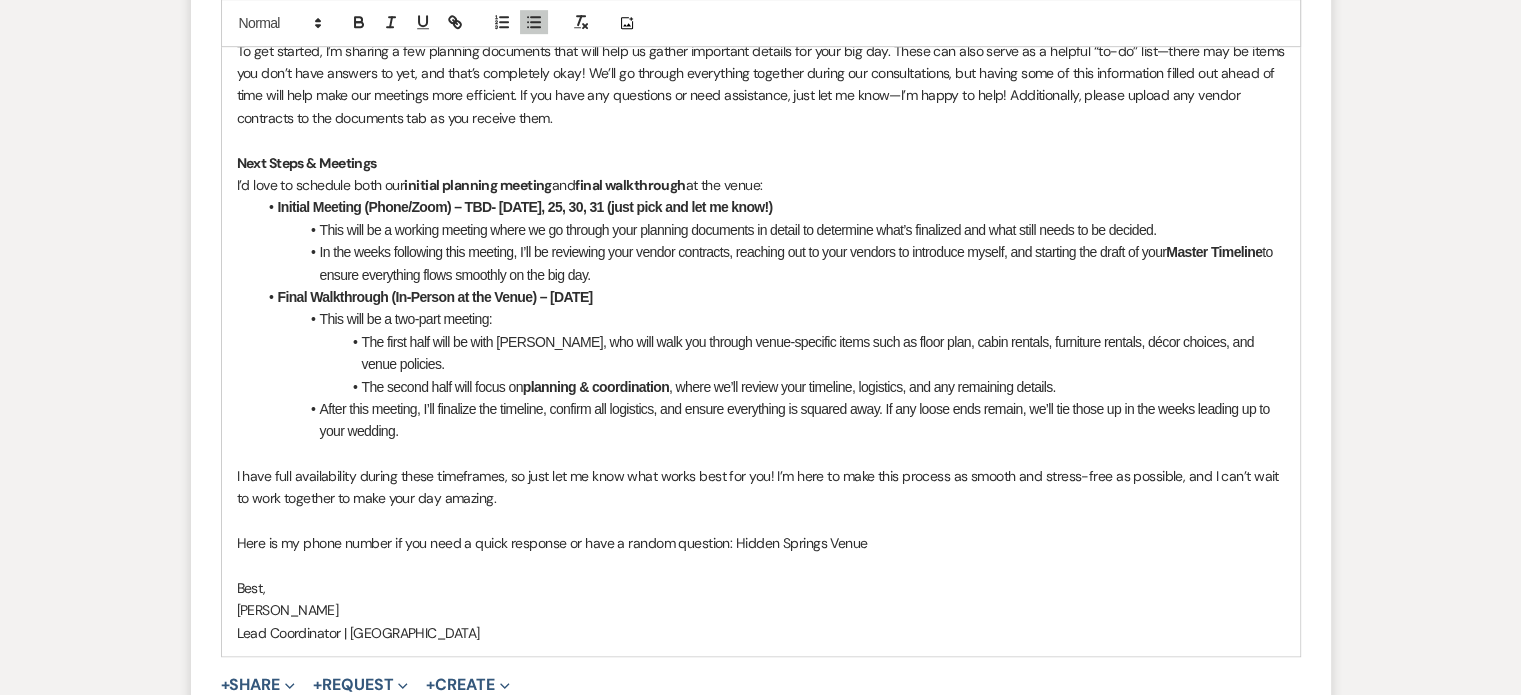 click on "In the weeks following this meeting, I’ll be reviewing your vendor contracts, reaching out to your vendors to introduce myself, and starting the draft of your" at bounding box center [743, 252] 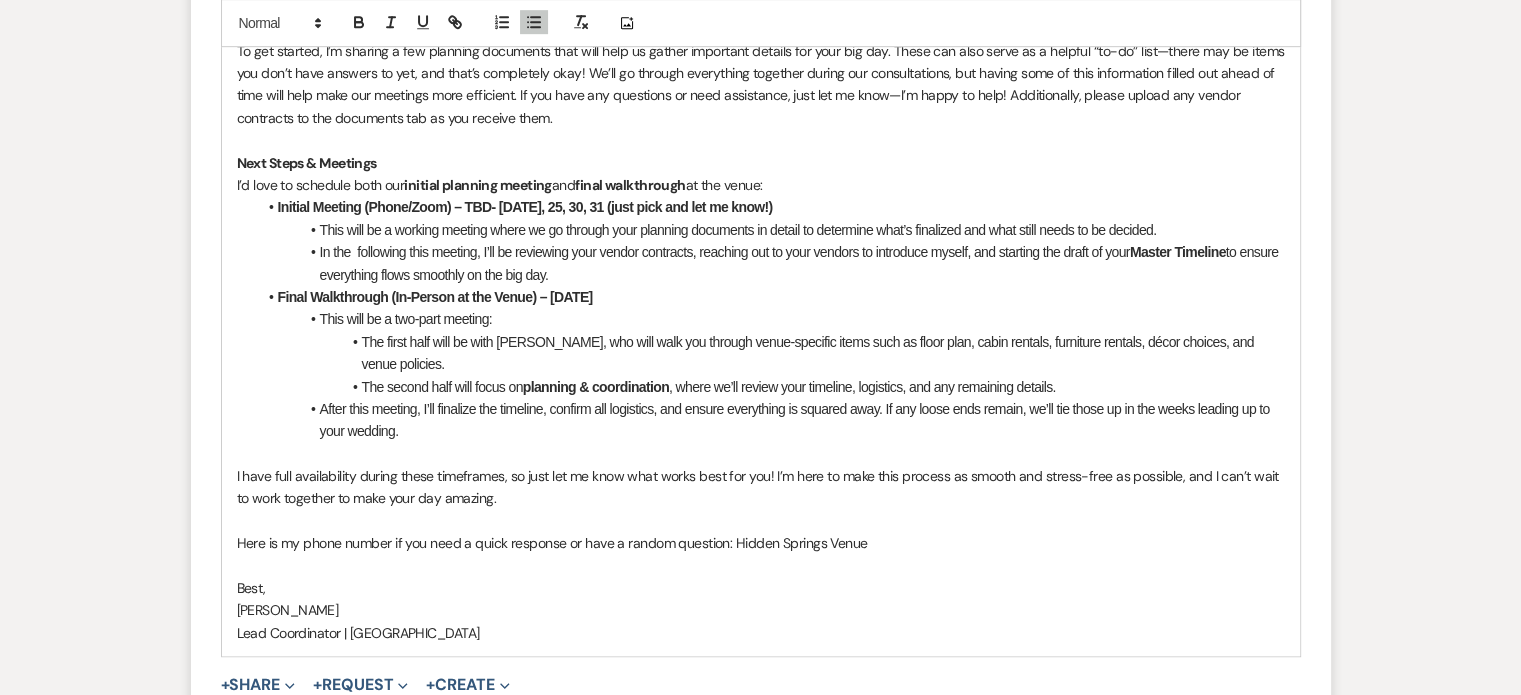 click on "In the  following this meeting, I’ll be reviewing your vendor contracts, reaching out to your vendors to introduce myself, and starting the draft of your  Master Timeline  to ensure everything flows smoothly on the big day." at bounding box center (771, 263) 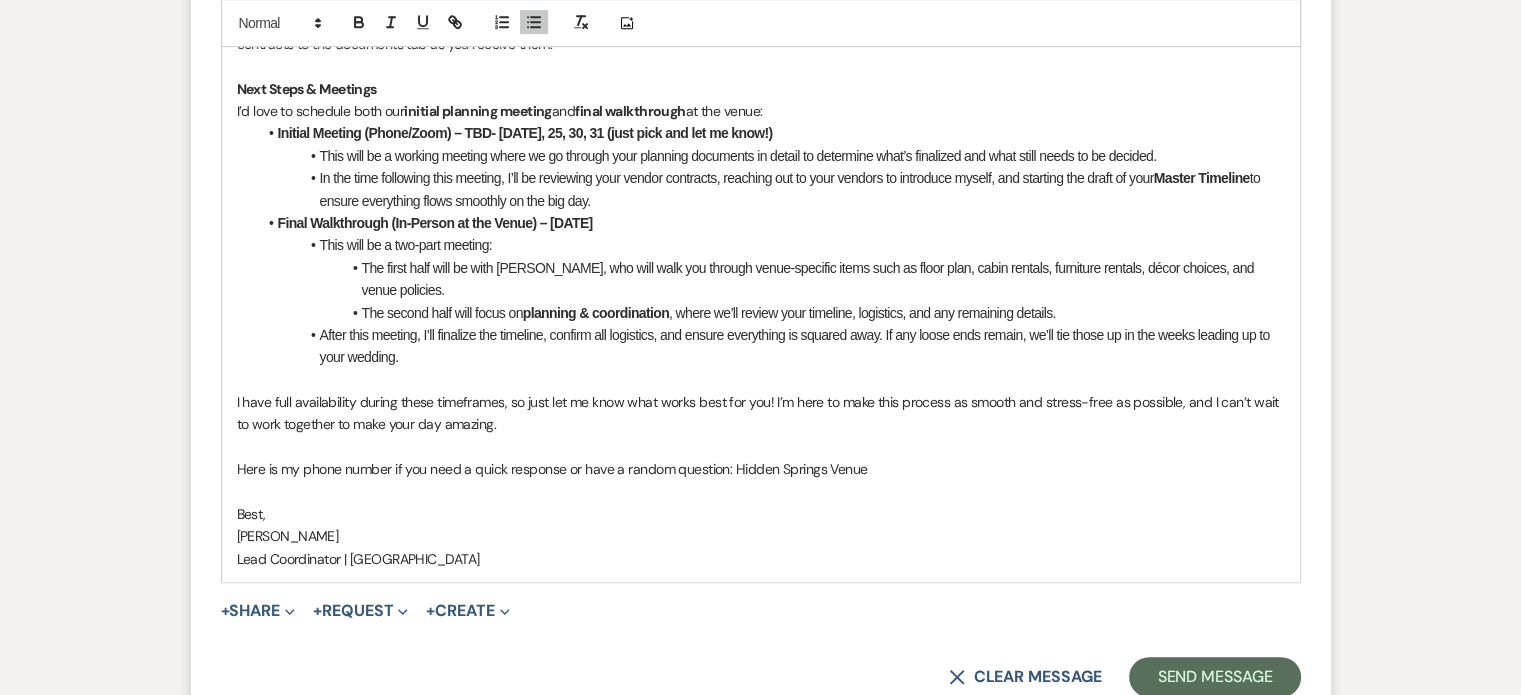 scroll, scrollTop: 1226, scrollLeft: 0, axis: vertical 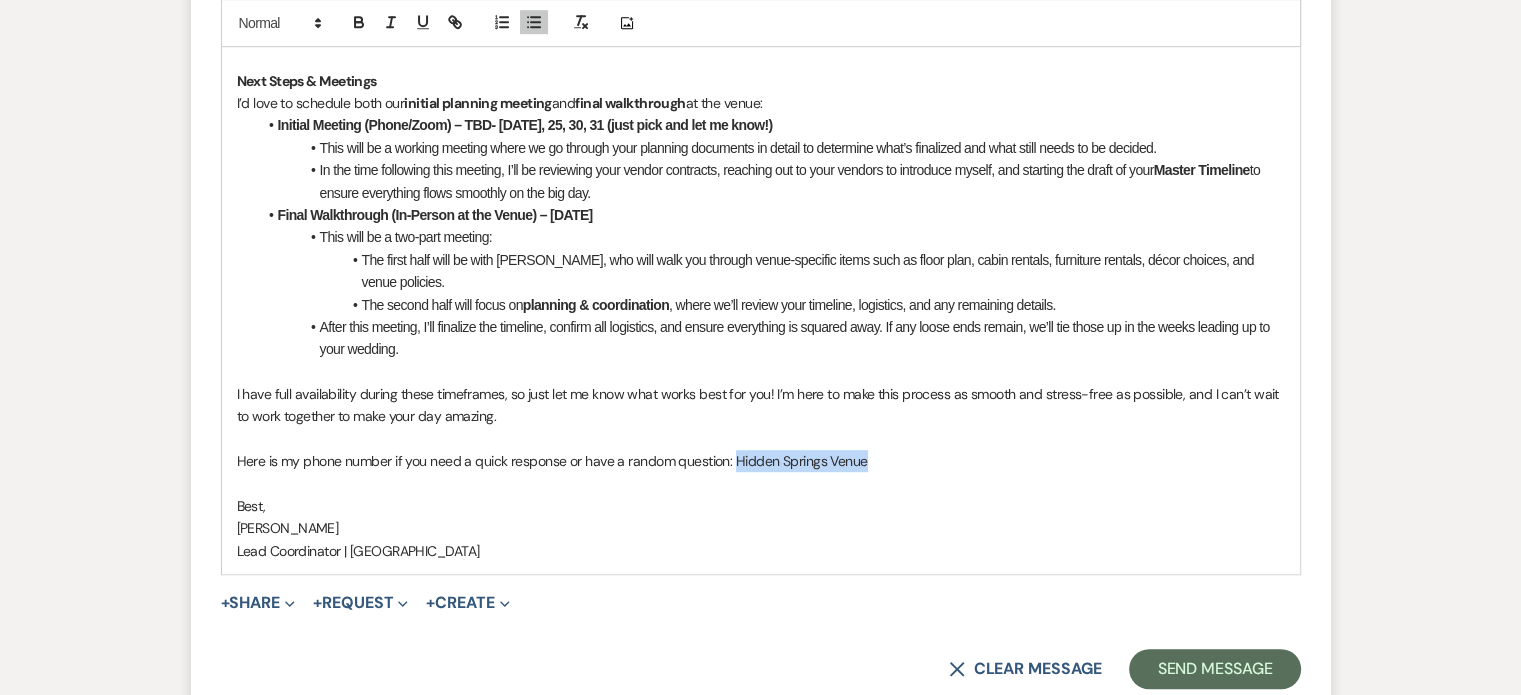 drag, startPoint x: 871, startPoint y: 418, endPoint x: 732, endPoint y: 409, distance: 139.29106 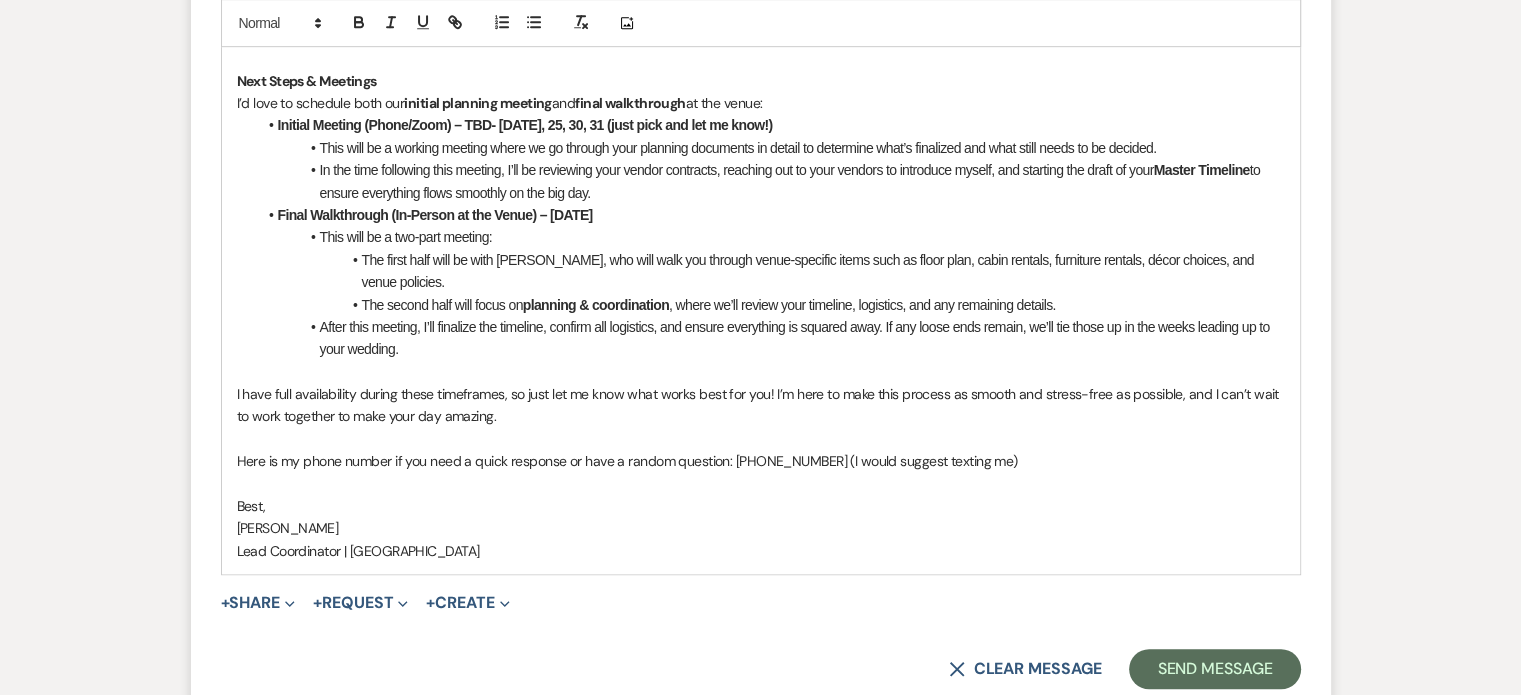 click on "Here is my phone number if you need a quick response or have a random question: [PHONE_NUMBER] (I would suggest texting me)" at bounding box center [627, 461] 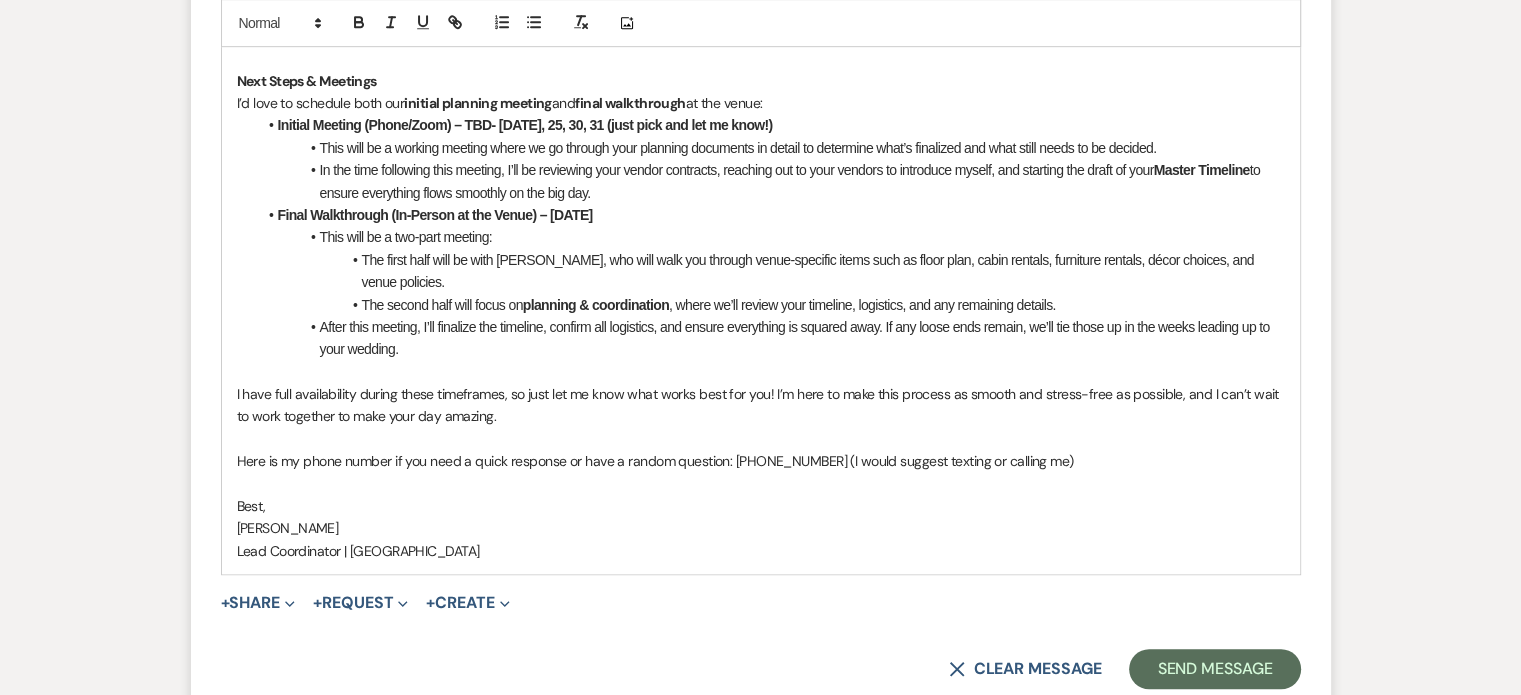 click on "Here is my phone number if you need a quick response or have a random question: [PHONE_NUMBER] (I would suggest texting or calling me)" at bounding box center [655, 461] 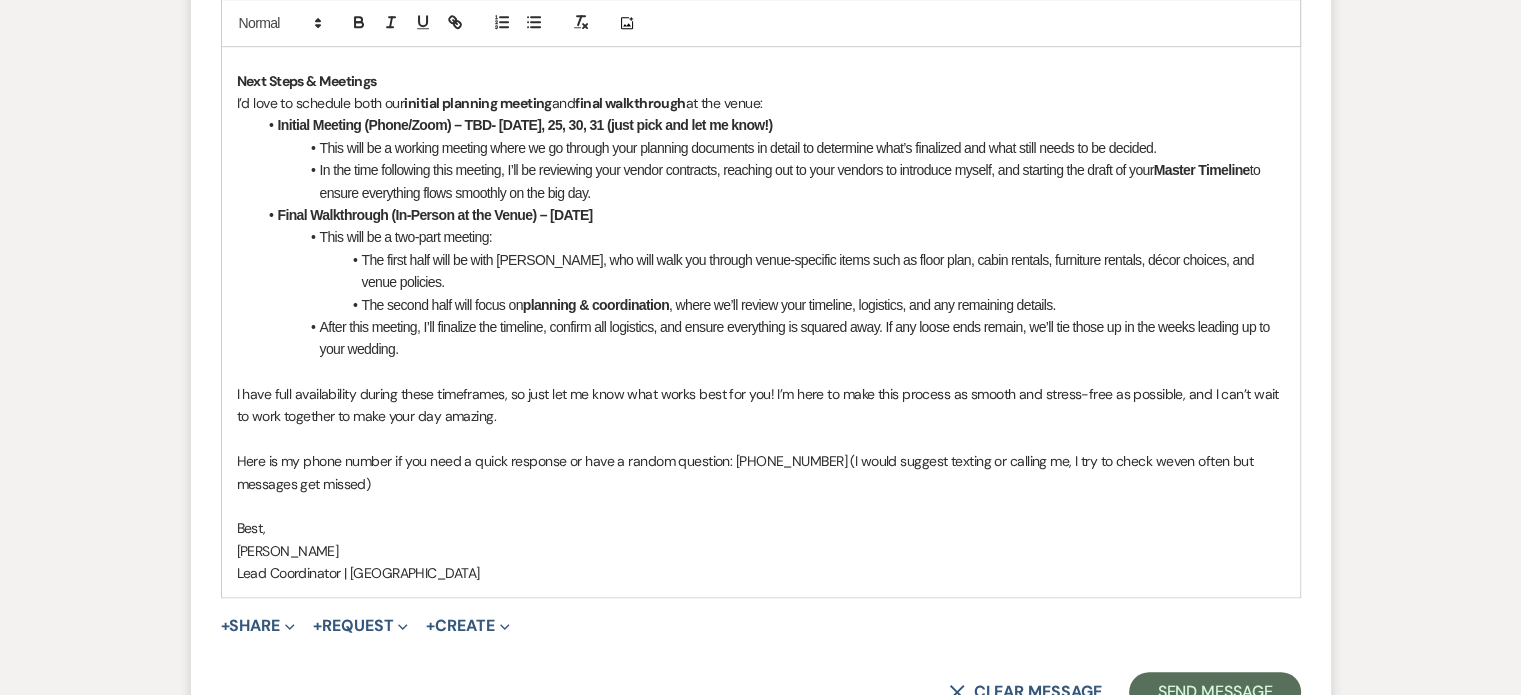 click at bounding box center [761, 506] 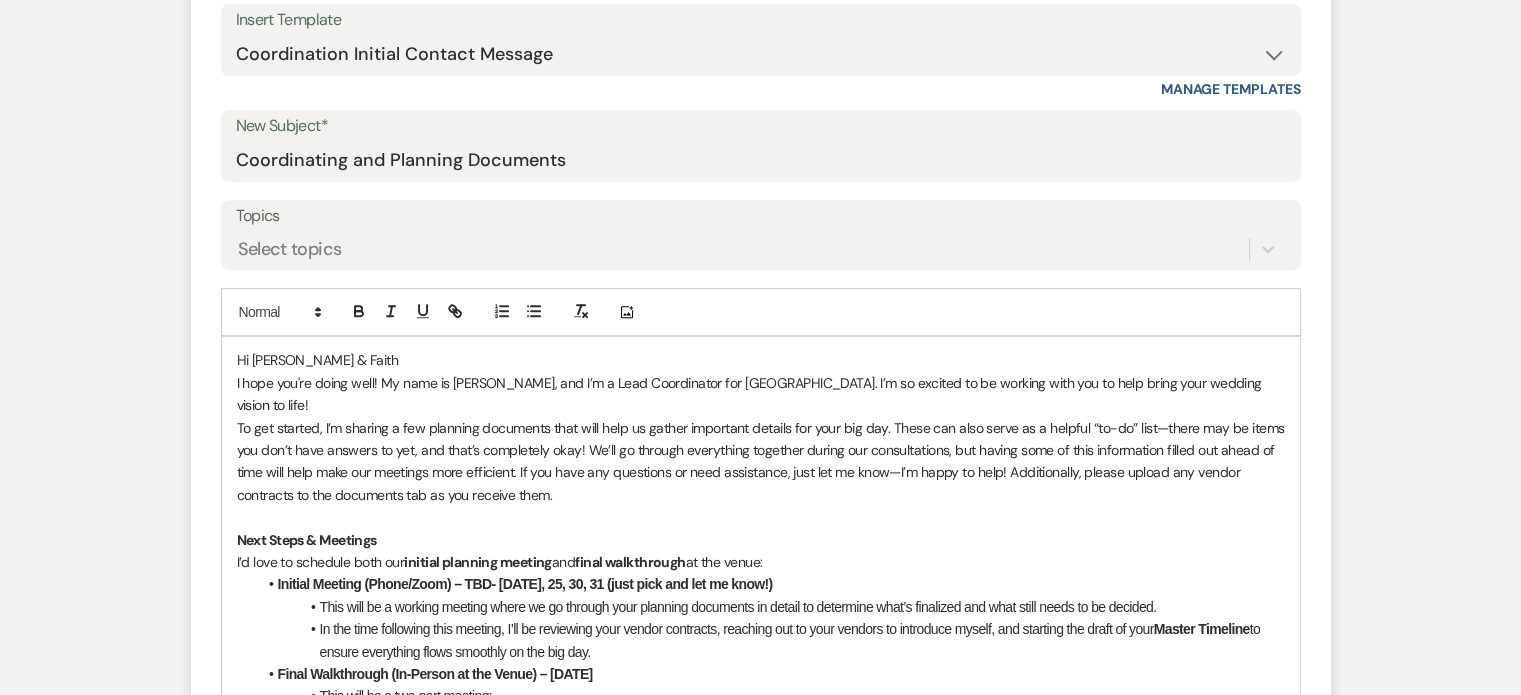 scroll, scrollTop: 766, scrollLeft: 0, axis: vertical 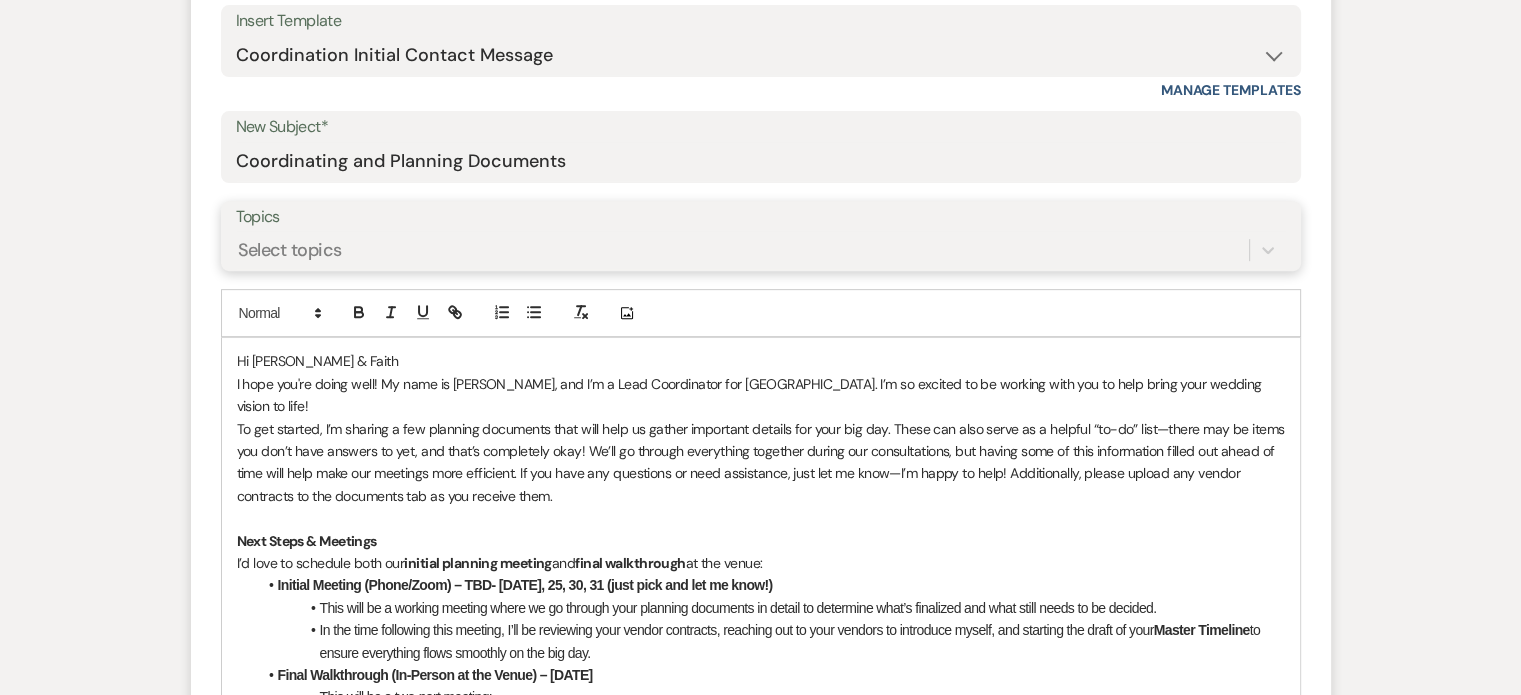 click on "Select topics" at bounding box center (742, 250) 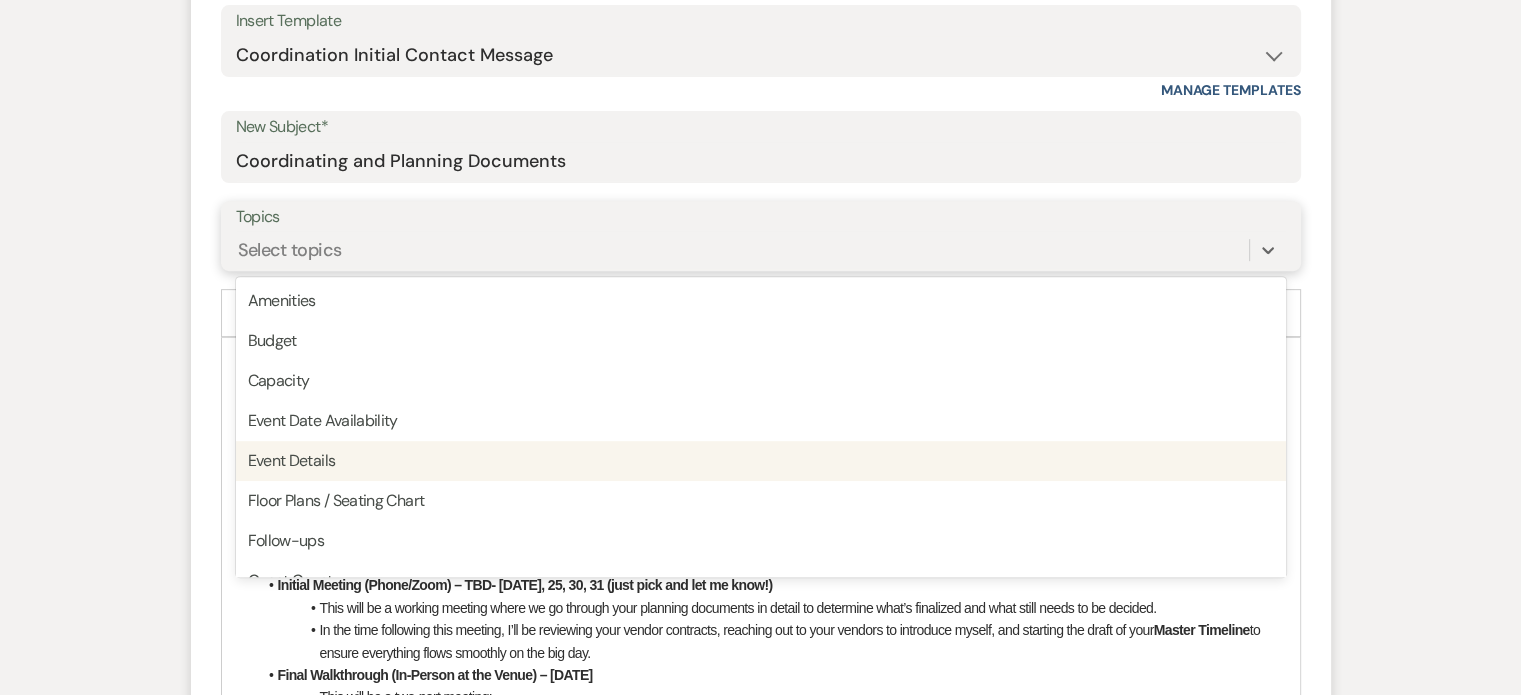 click on "Event Details" at bounding box center (761, 461) 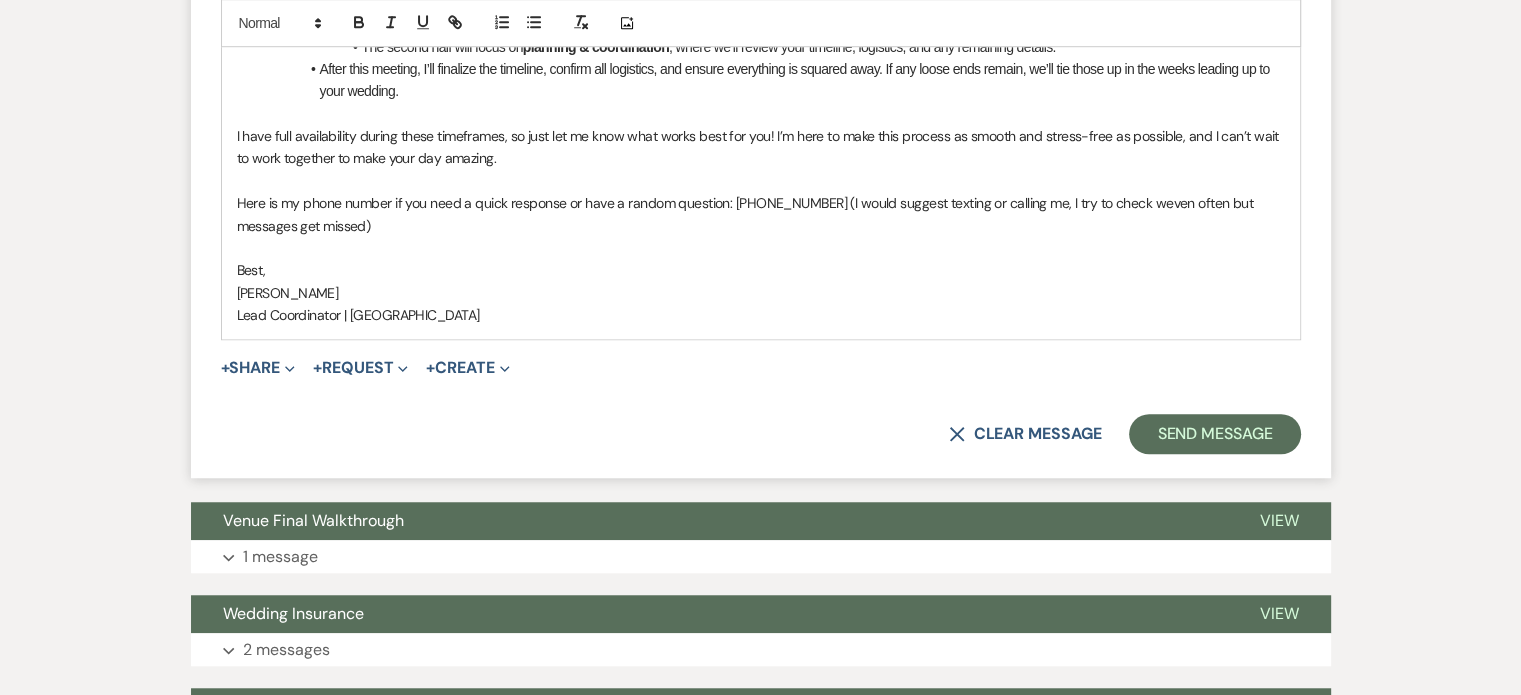 scroll, scrollTop: 1484, scrollLeft: 0, axis: vertical 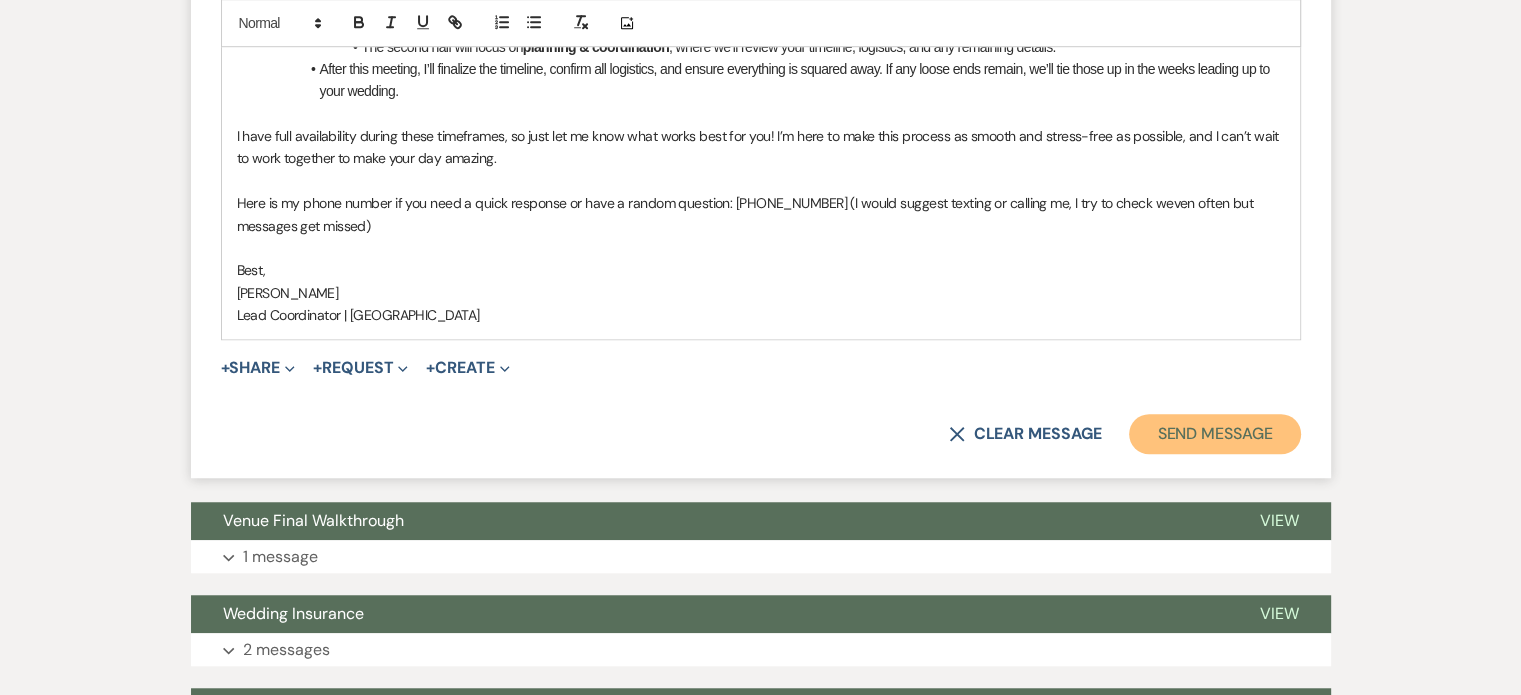 click on "Send Message" at bounding box center [1214, 434] 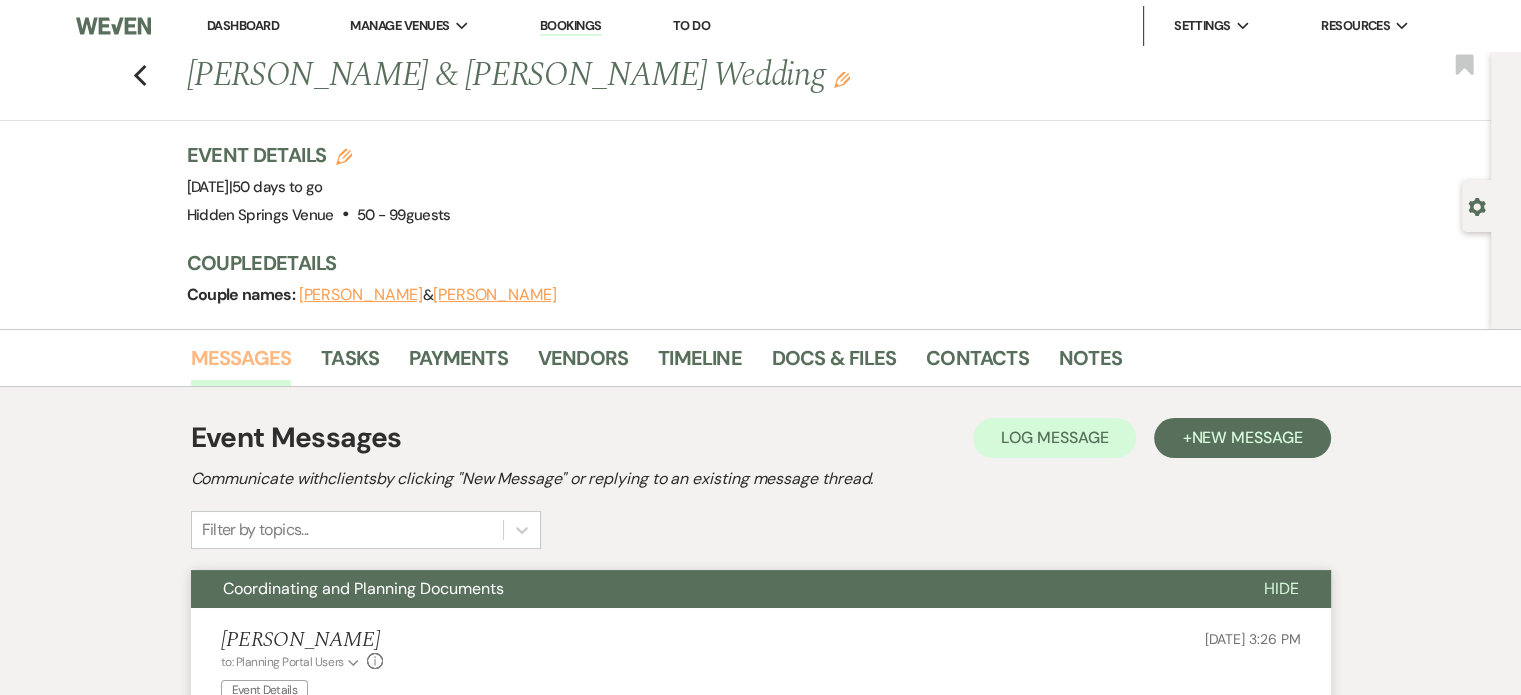 scroll, scrollTop: 0, scrollLeft: 0, axis: both 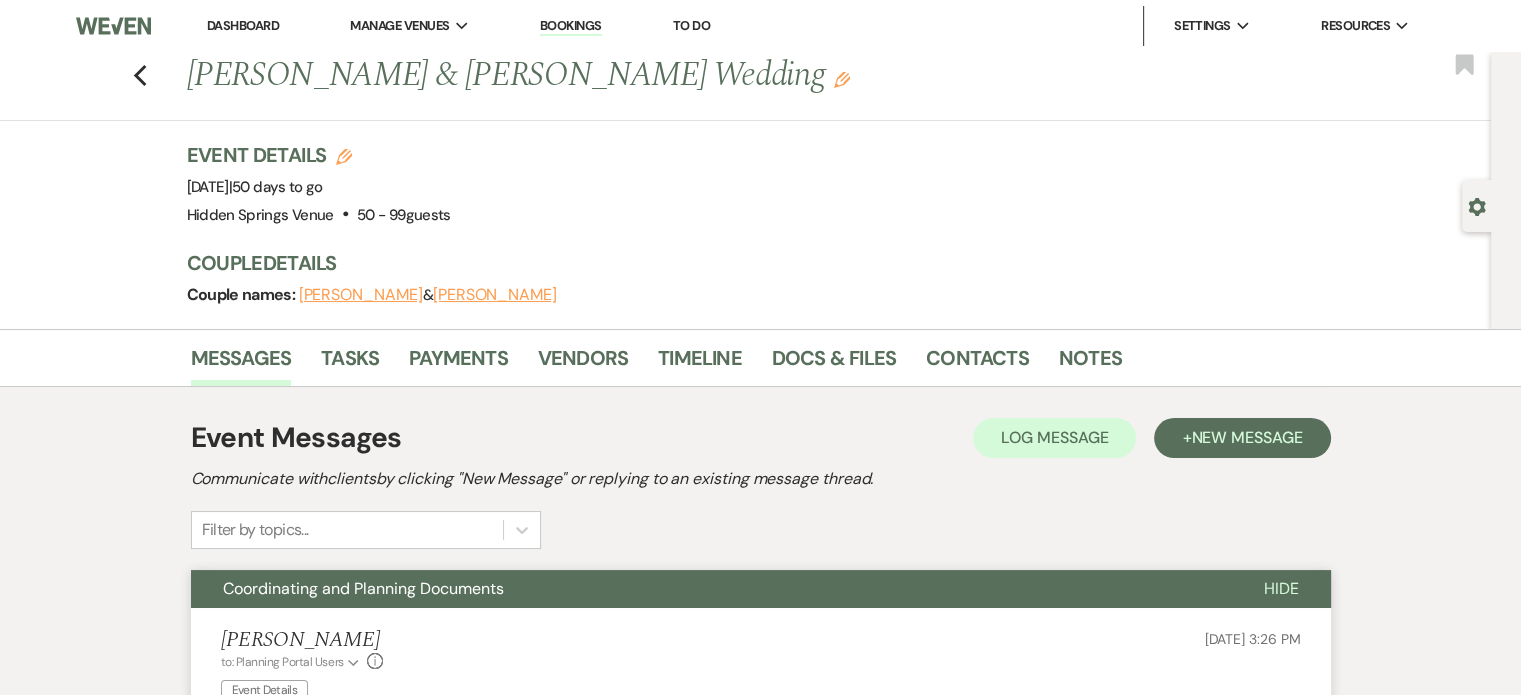 click on "Dashboard" at bounding box center [243, 25] 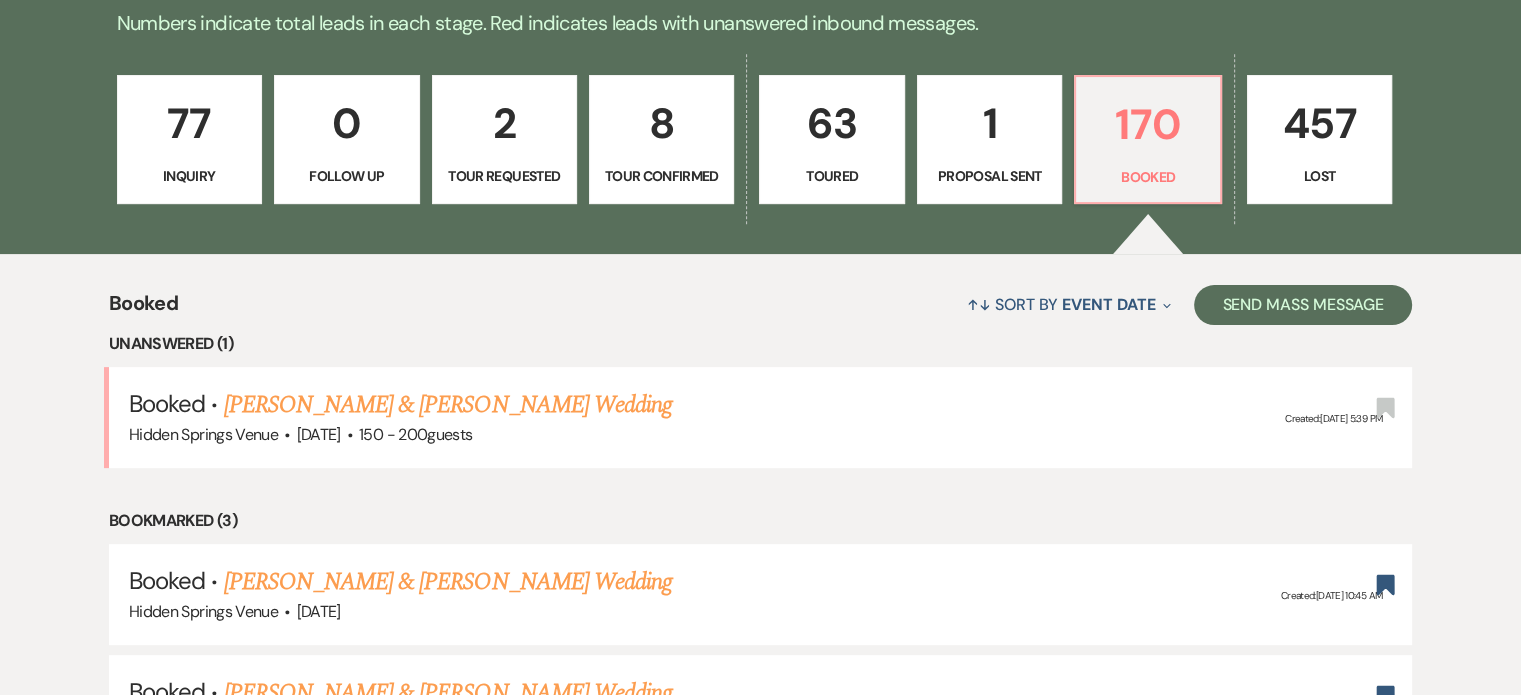scroll, scrollTop: 524, scrollLeft: 0, axis: vertical 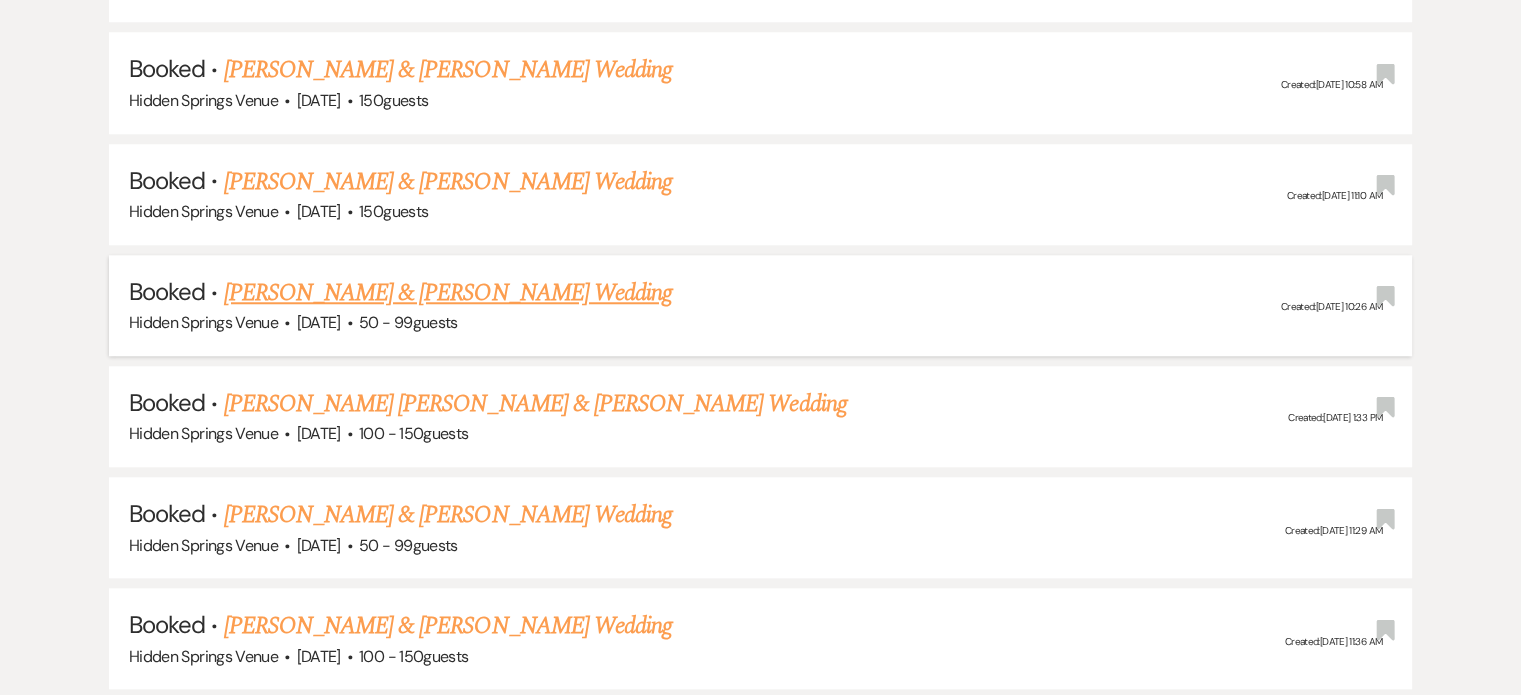 click on "[PERSON_NAME] & [PERSON_NAME] Wedding" at bounding box center (448, 293) 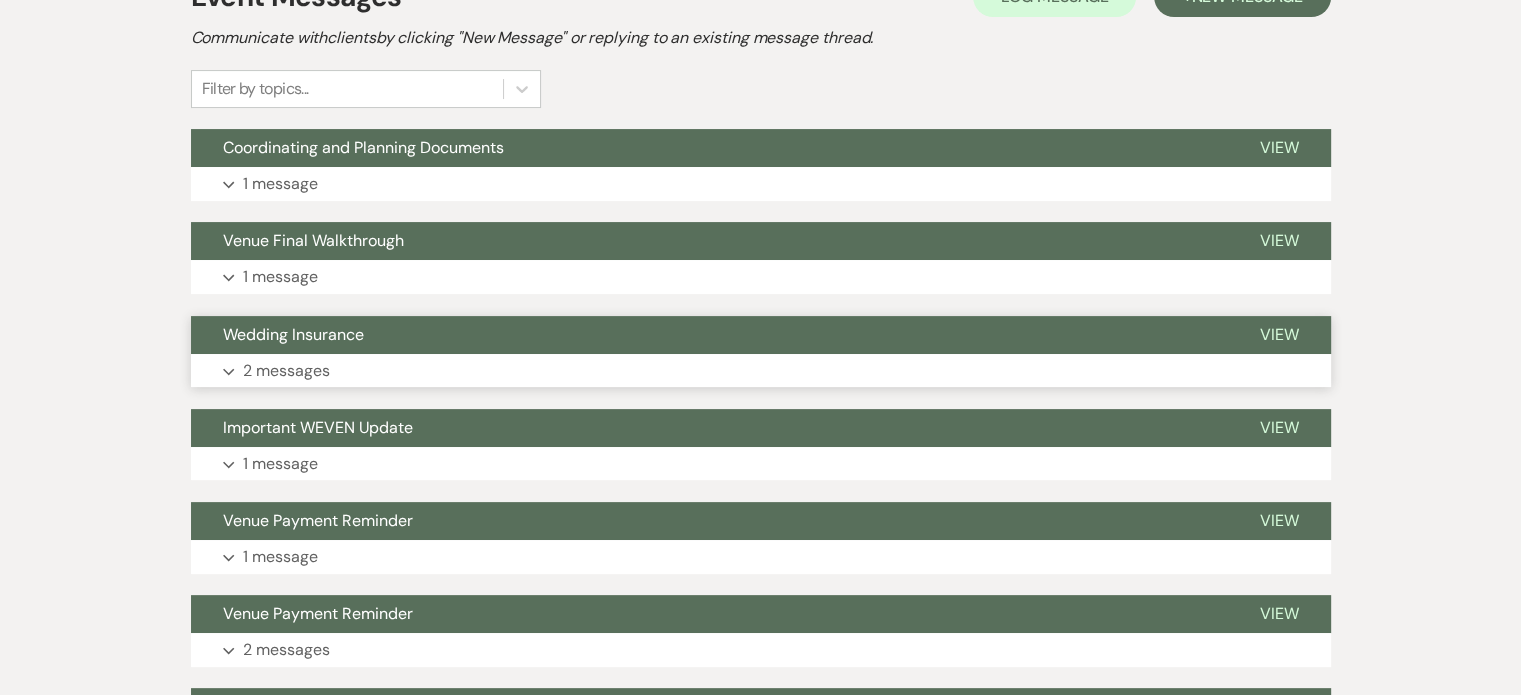 scroll, scrollTop: 423, scrollLeft: 0, axis: vertical 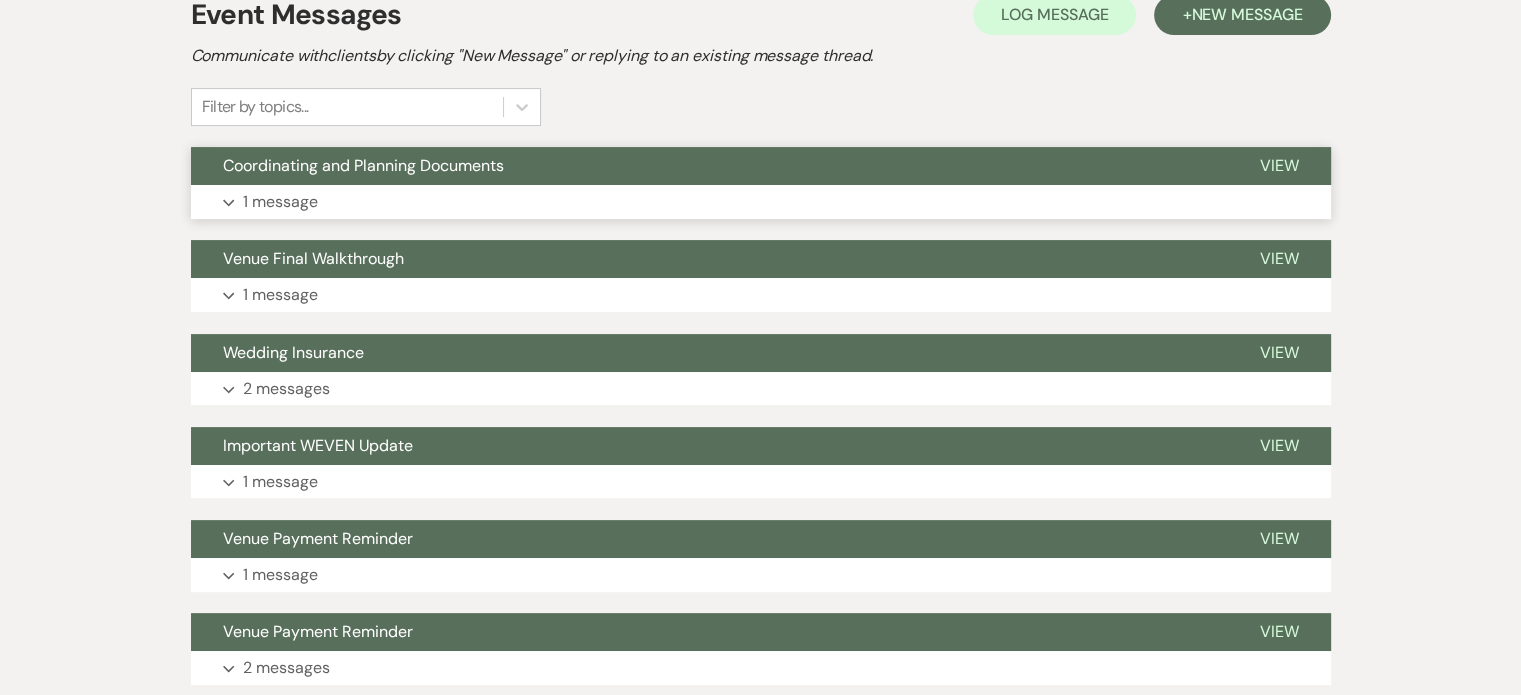 click on "1 message" at bounding box center [280, 202] 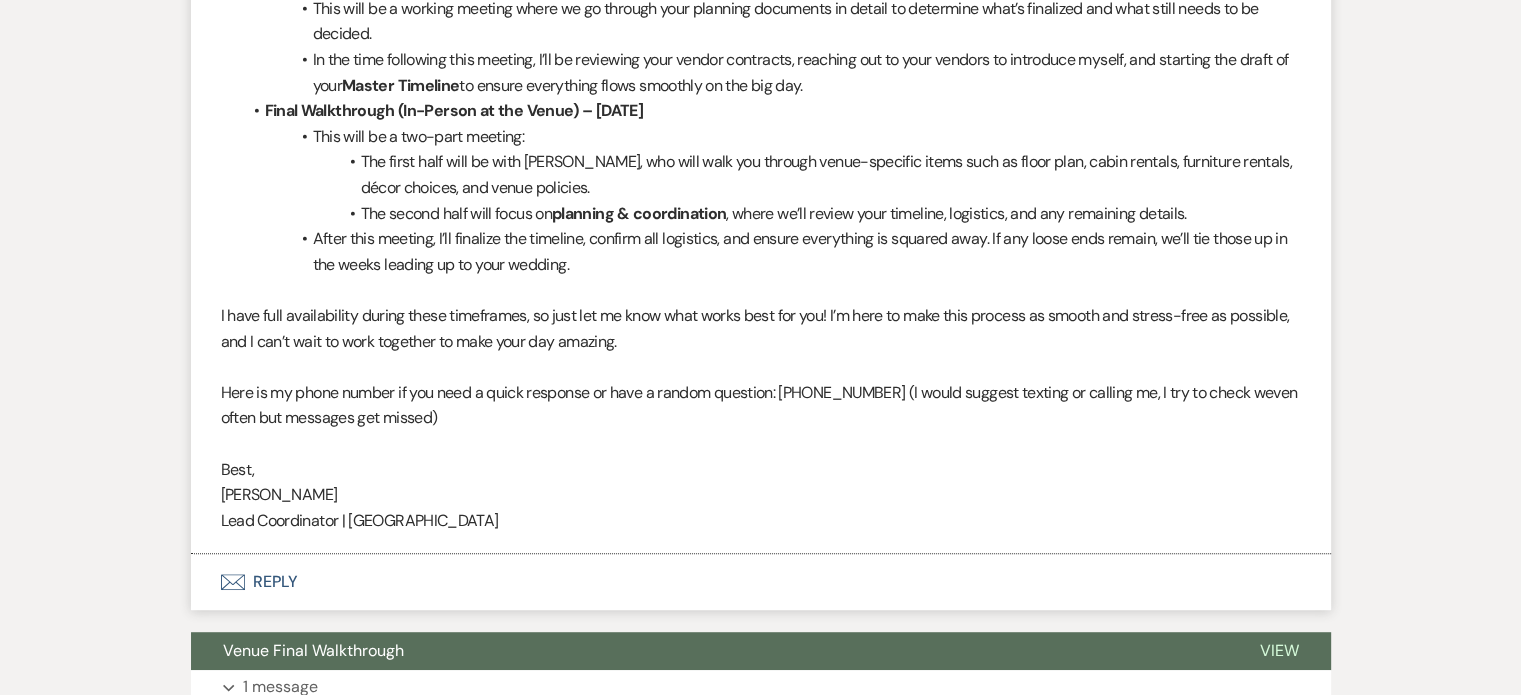 scroll, scrollTop: 1000, scrollLeft: 0, axis: vertical 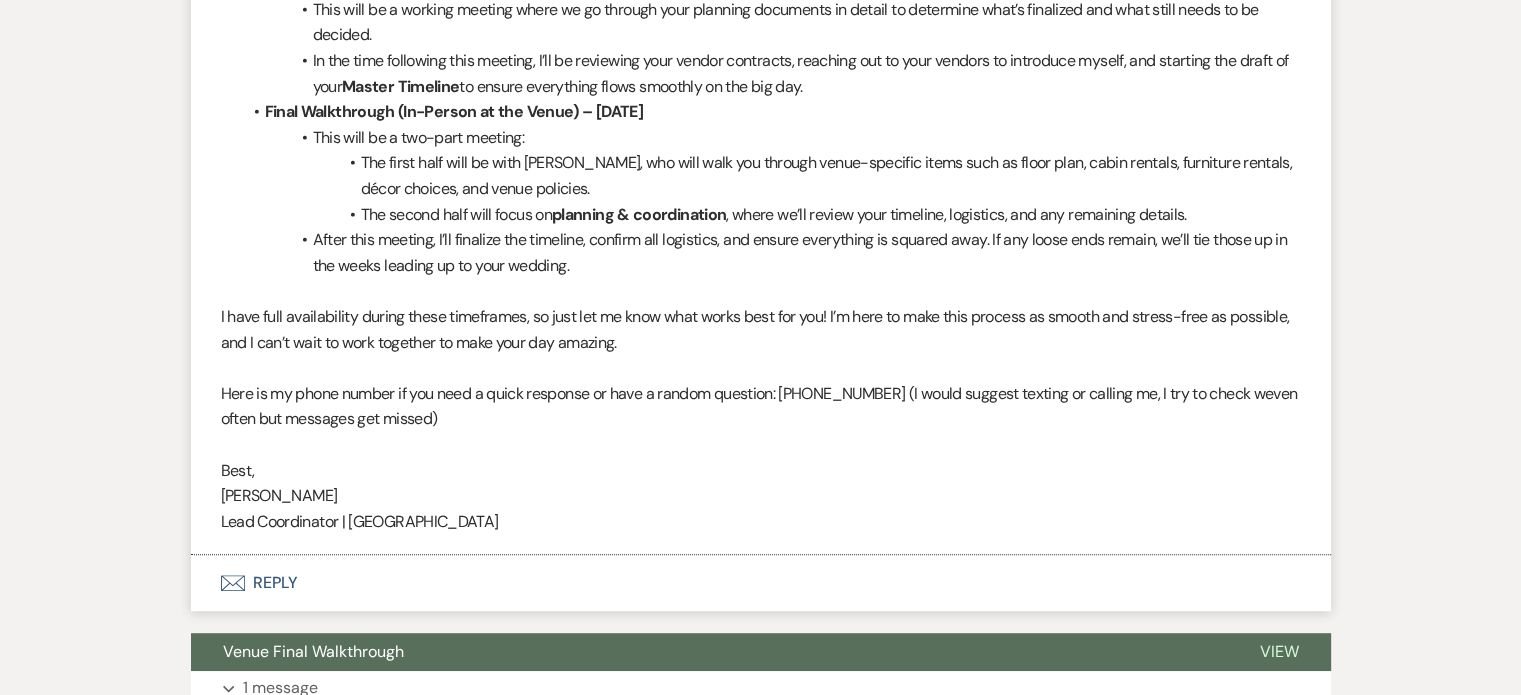 click on "Envelope Reply" at bounding box center (761, 583) 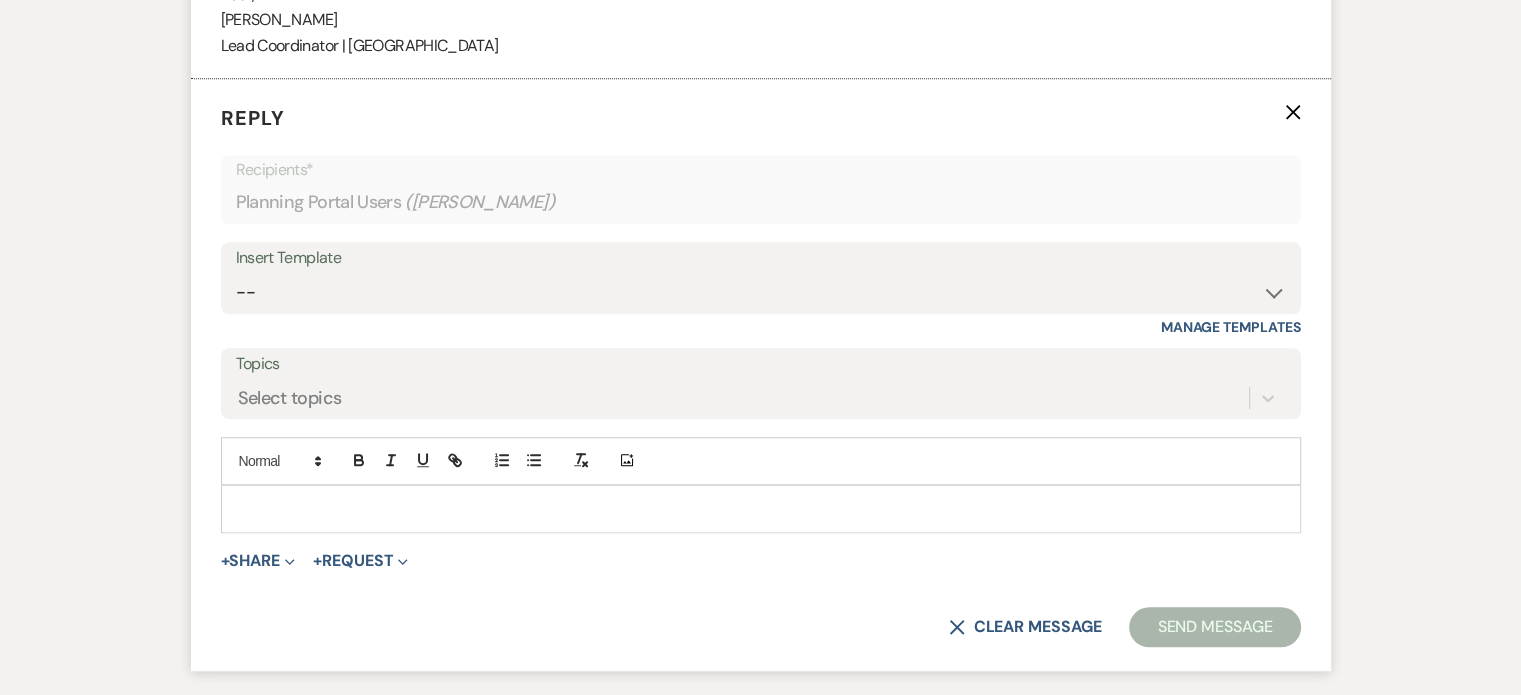scroll, scrollTop: 1502, scrollLeft: 0, axis: vertical 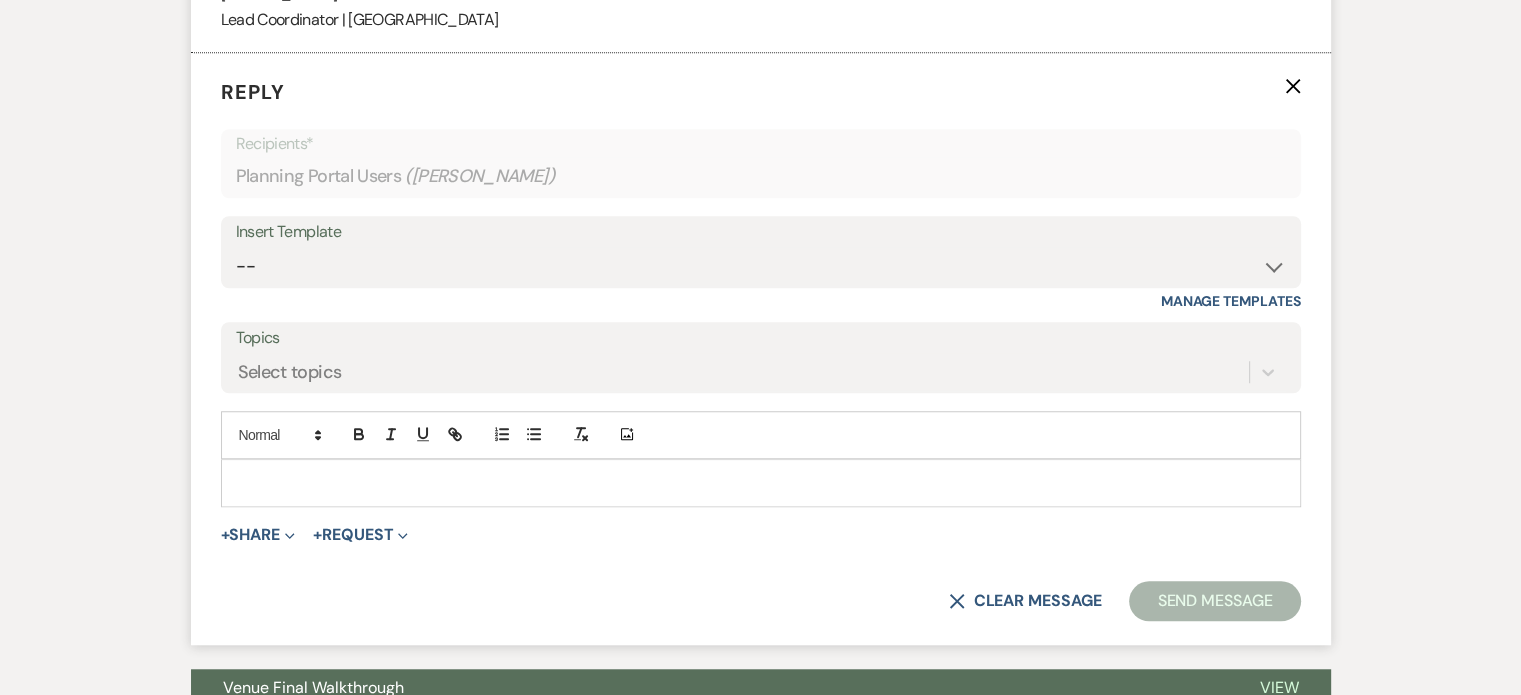 click at bounding box center [761, 483] 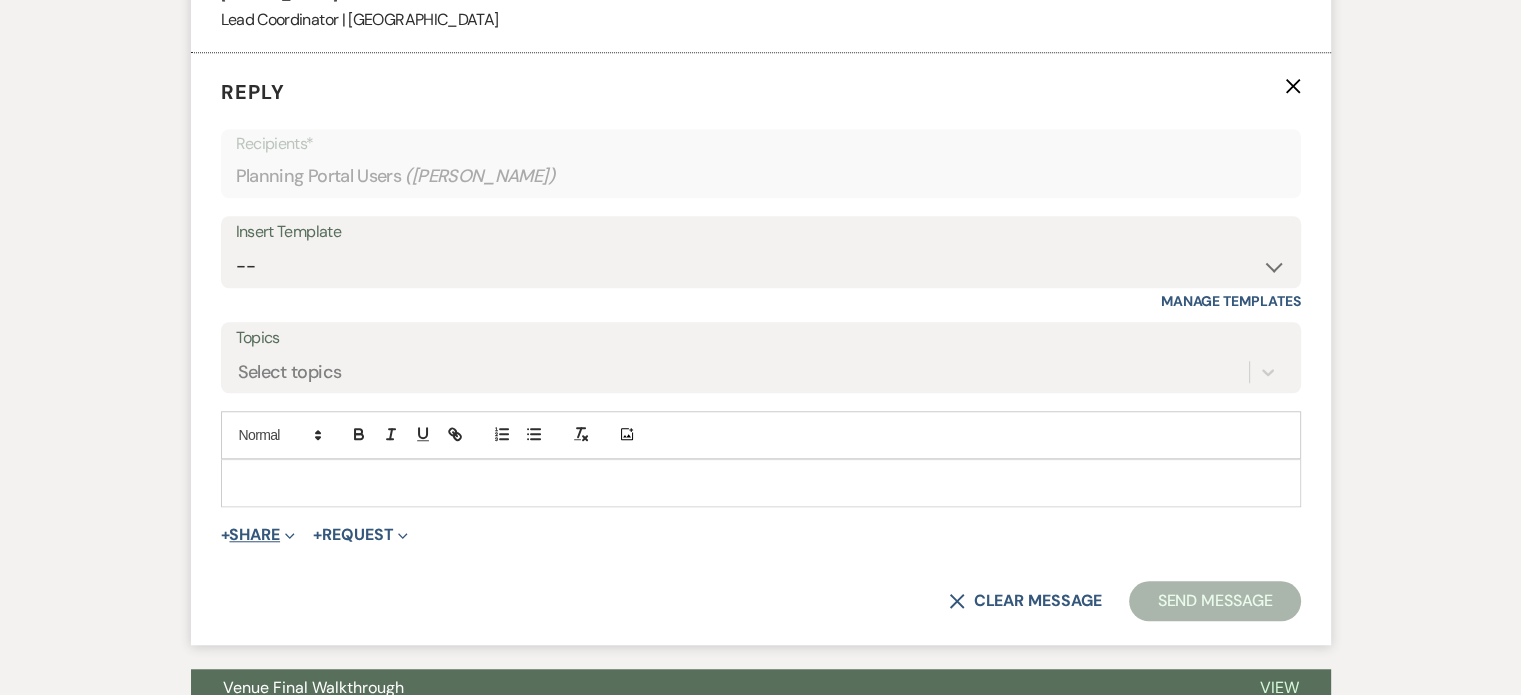 click on "+  Share Expand" at bounding box center [258, 535] 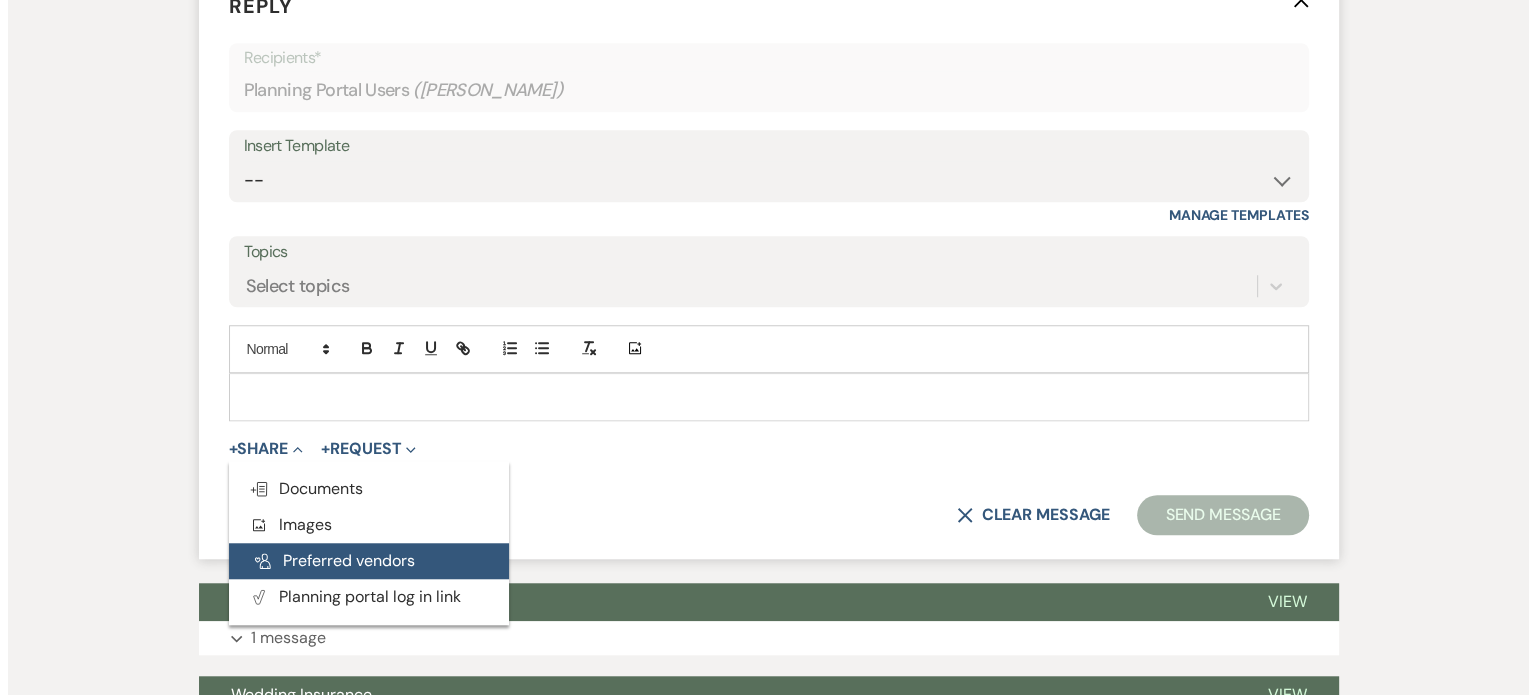 scroll, scrollTop: 1589, scrollLeft: 0, axis: vertical 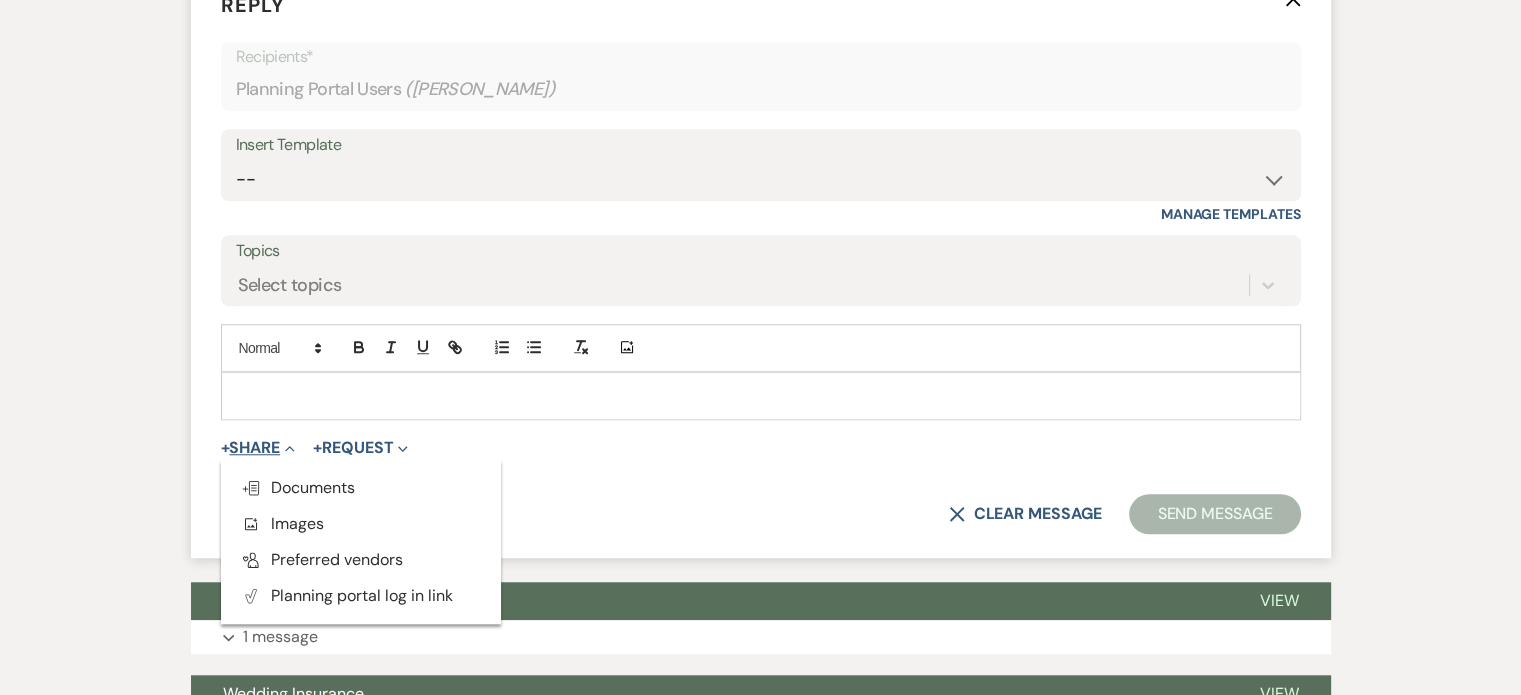 click on "Collapse" 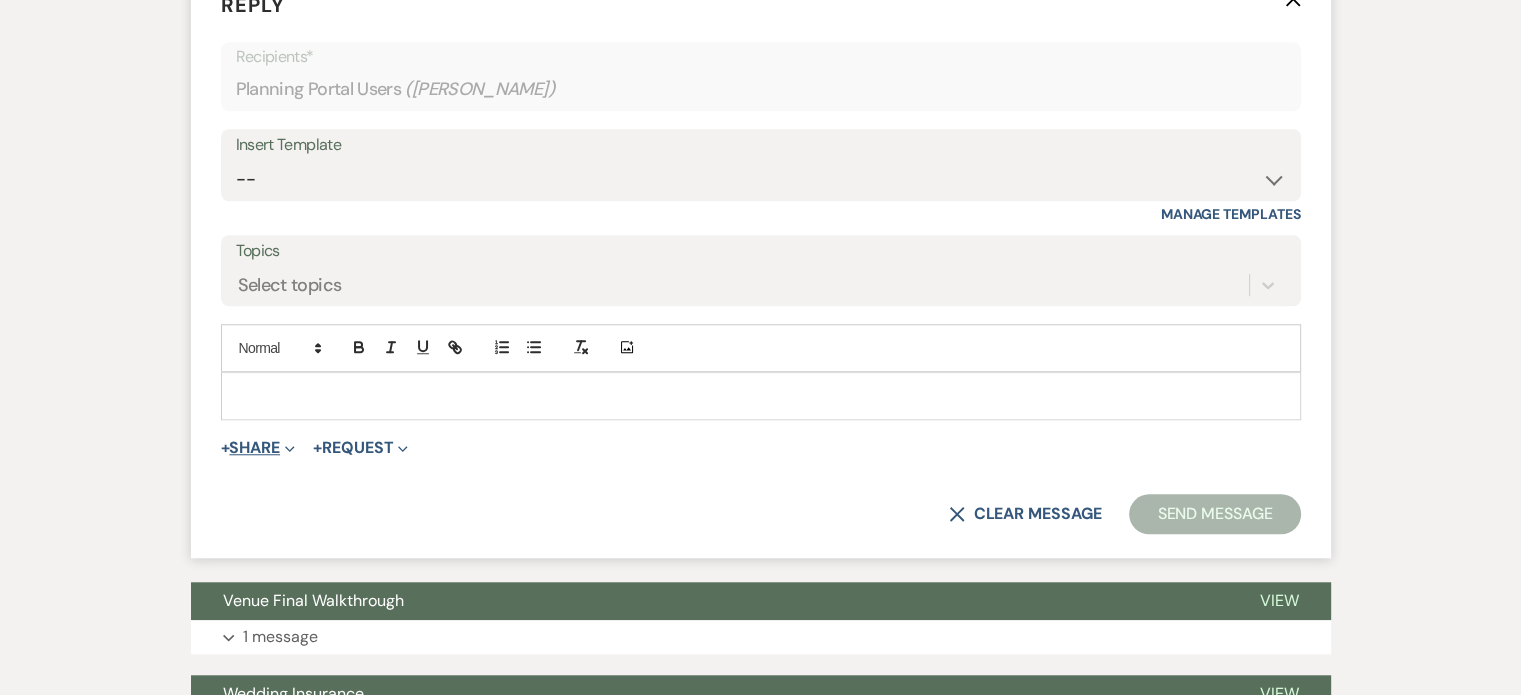 click 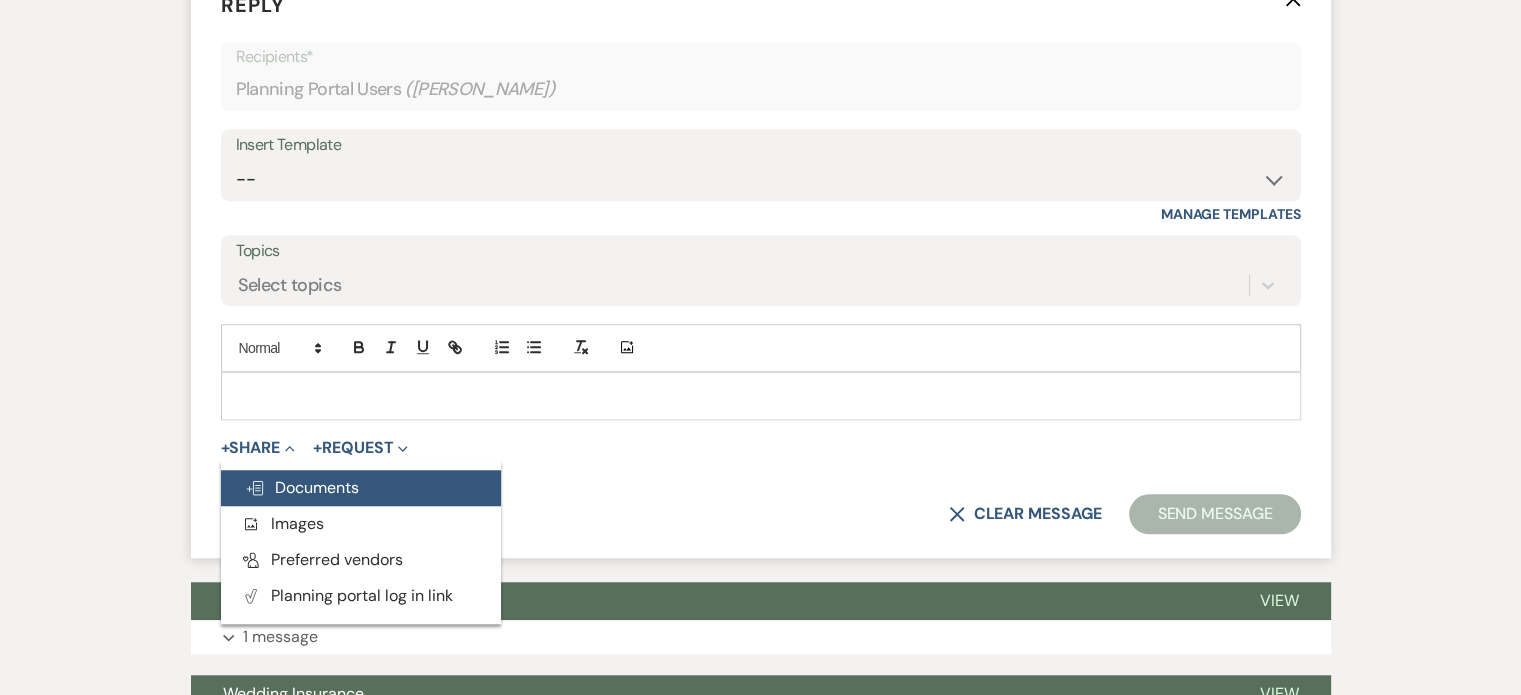 click on "Doc Upload Documents" at bounding box center [361, 488] 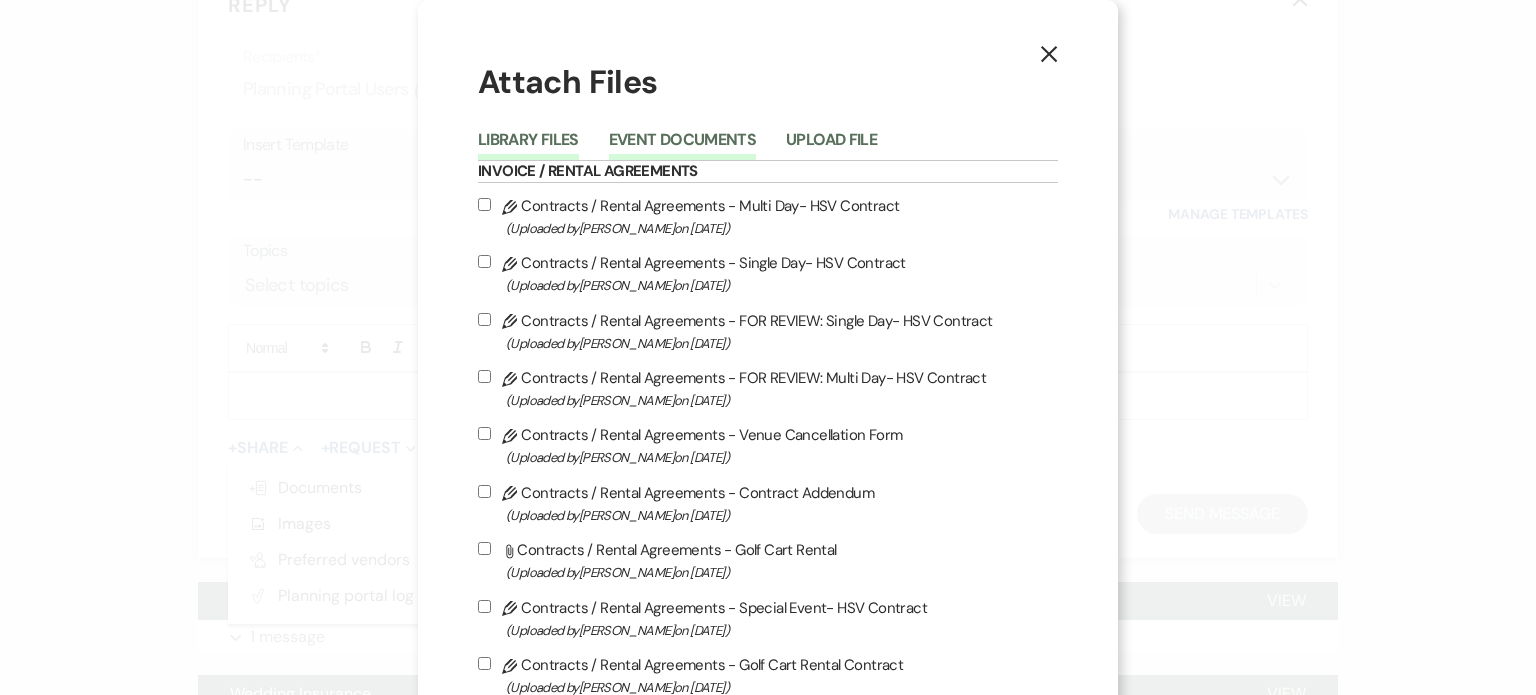 click on "Event Documents" at bounding box center [682, 146] 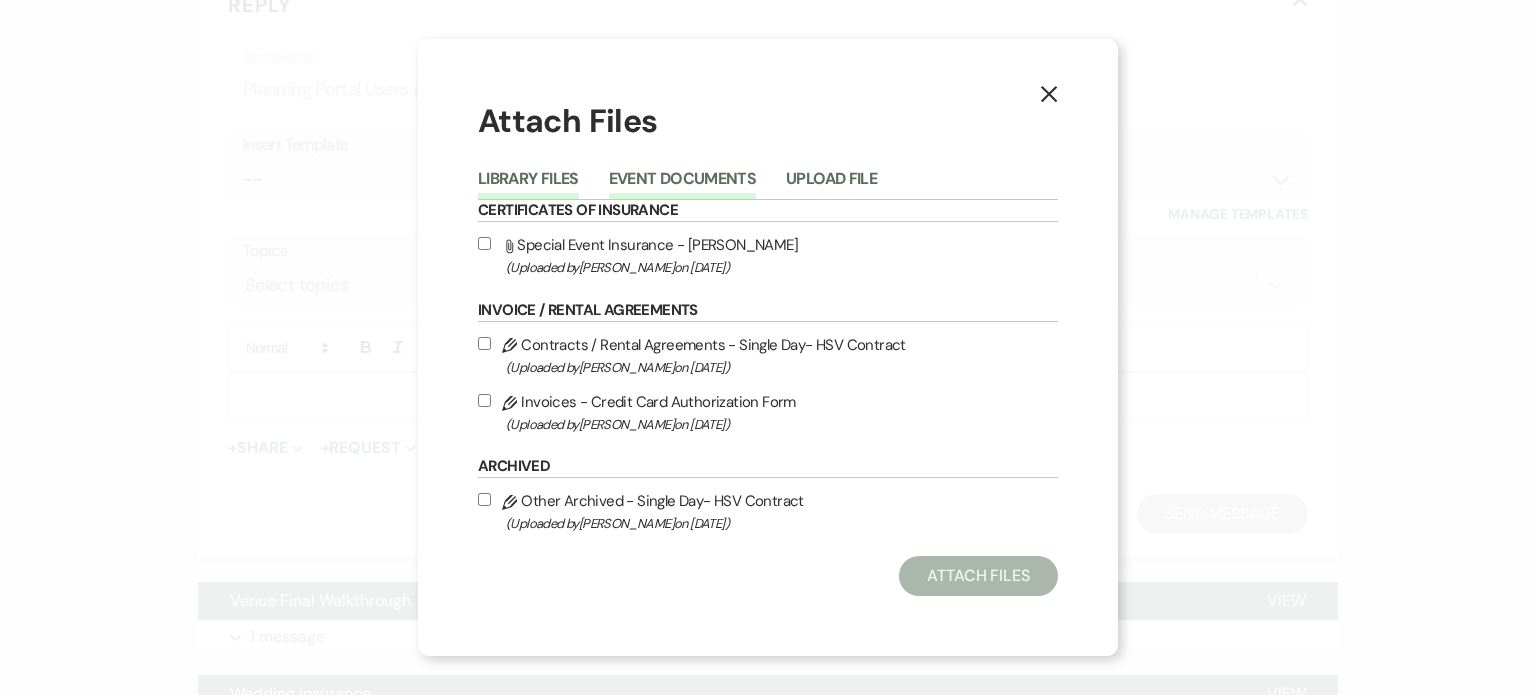 click on "Library Files" at bounding box center [528, 185] 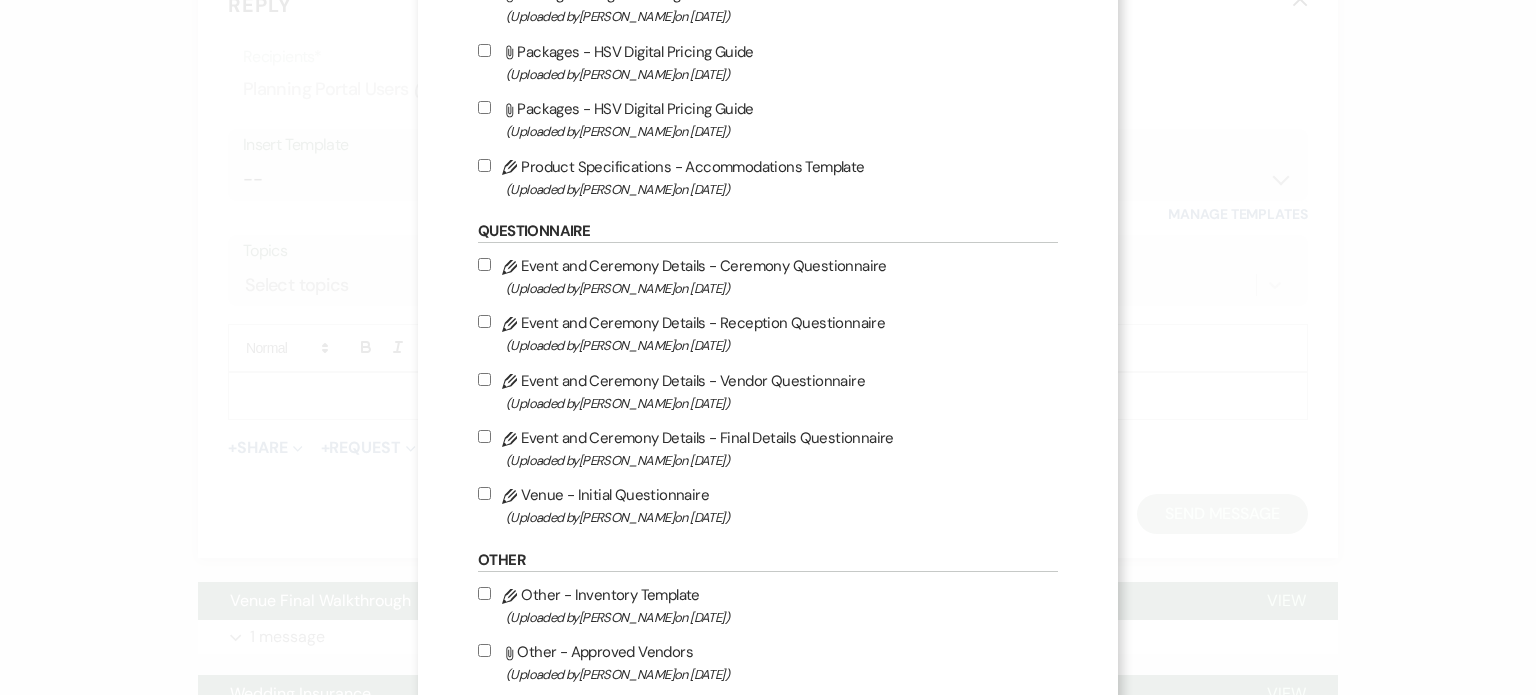 scroll, scrollTop: 1930, scrollLeft: 0, axis: vertical 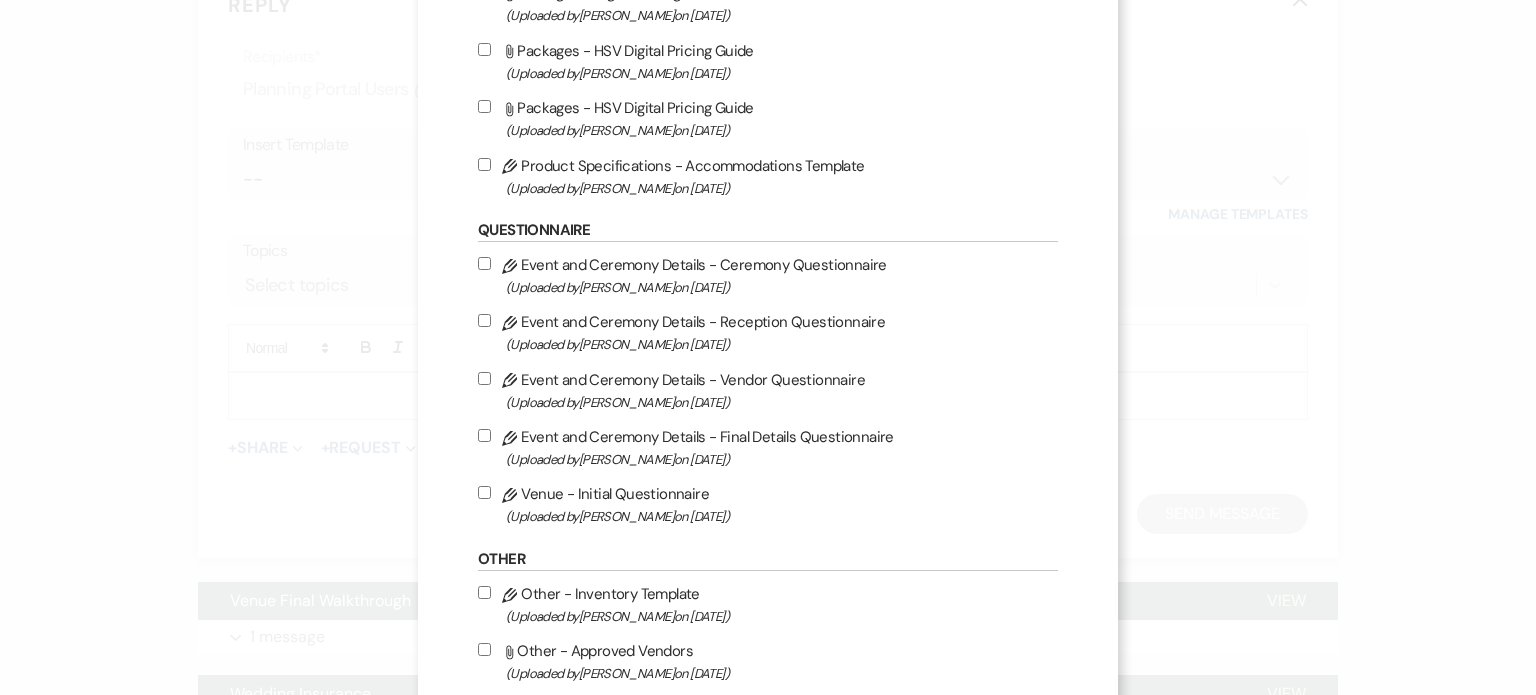 click on "Pencil Venue - Initial Questionnaire (Uploaded by  [PERSON_NAME]  on   [DATE] )" at bounding box center (484, 492) 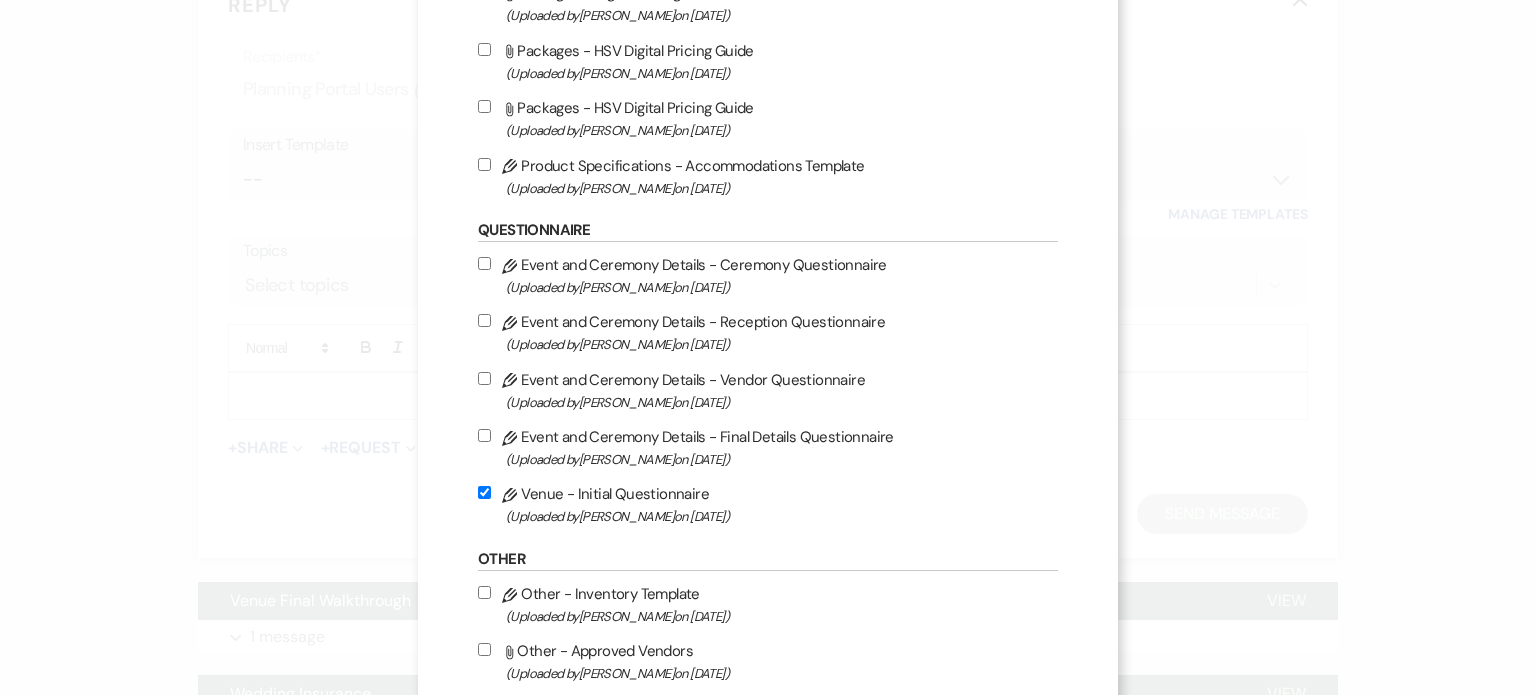 checkbox on "true" 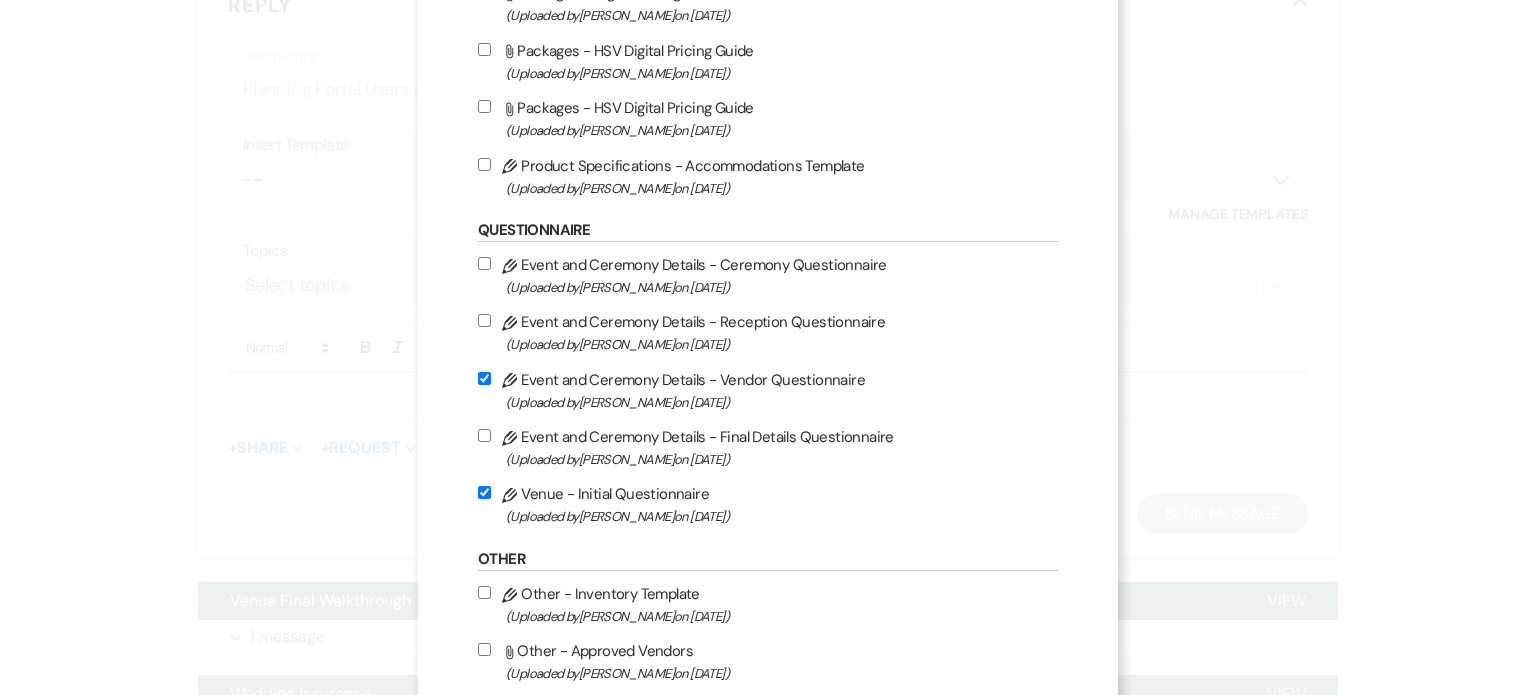 click on "Pencil Event and Ceremony Details - Ceremony Questionnaire (Uploaded by  [PERSON_NAME]  on   [DATE] )" at bounding box center (484, 263) 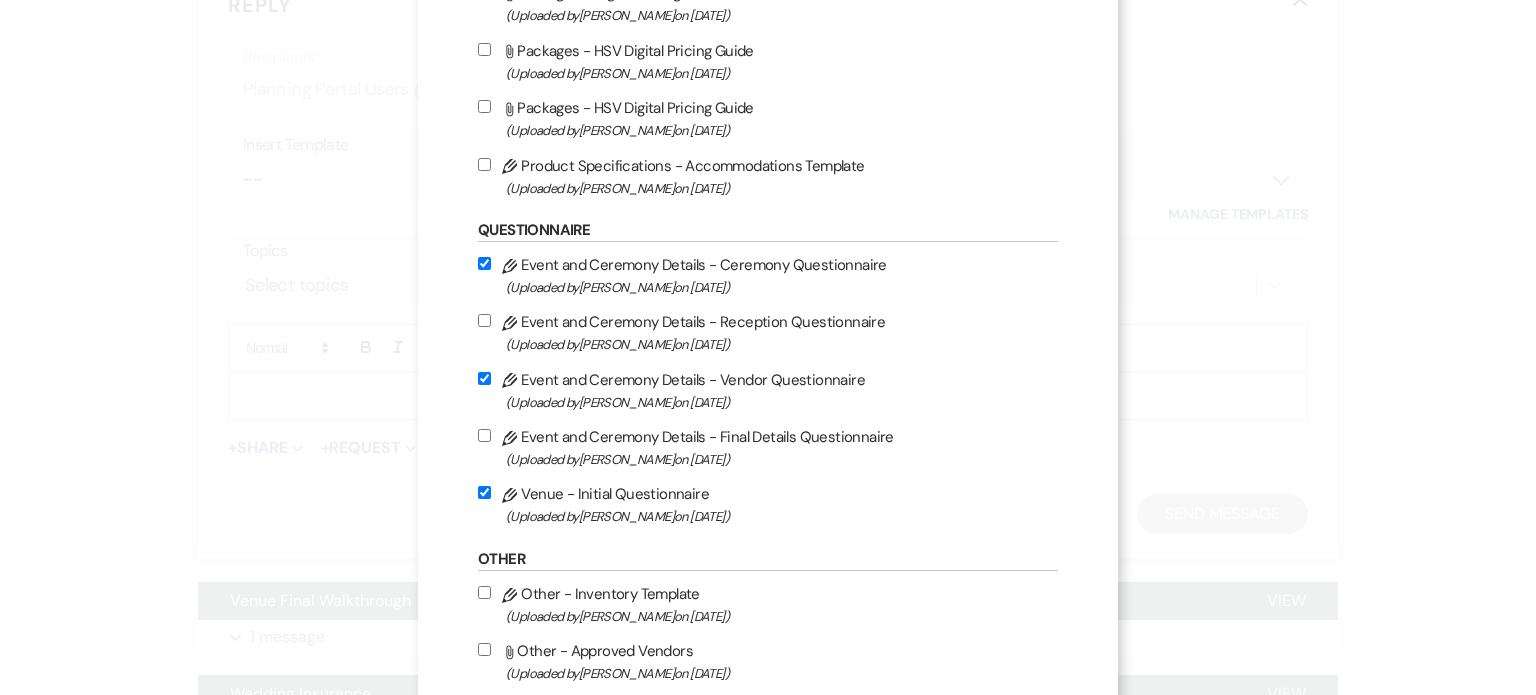 click on "Pencil Event and Ceremony Details - Reception Questionnaire (Uploaded by  [PERSON_NAME]  on   [DATE] )" at bounding box center (484, 320) 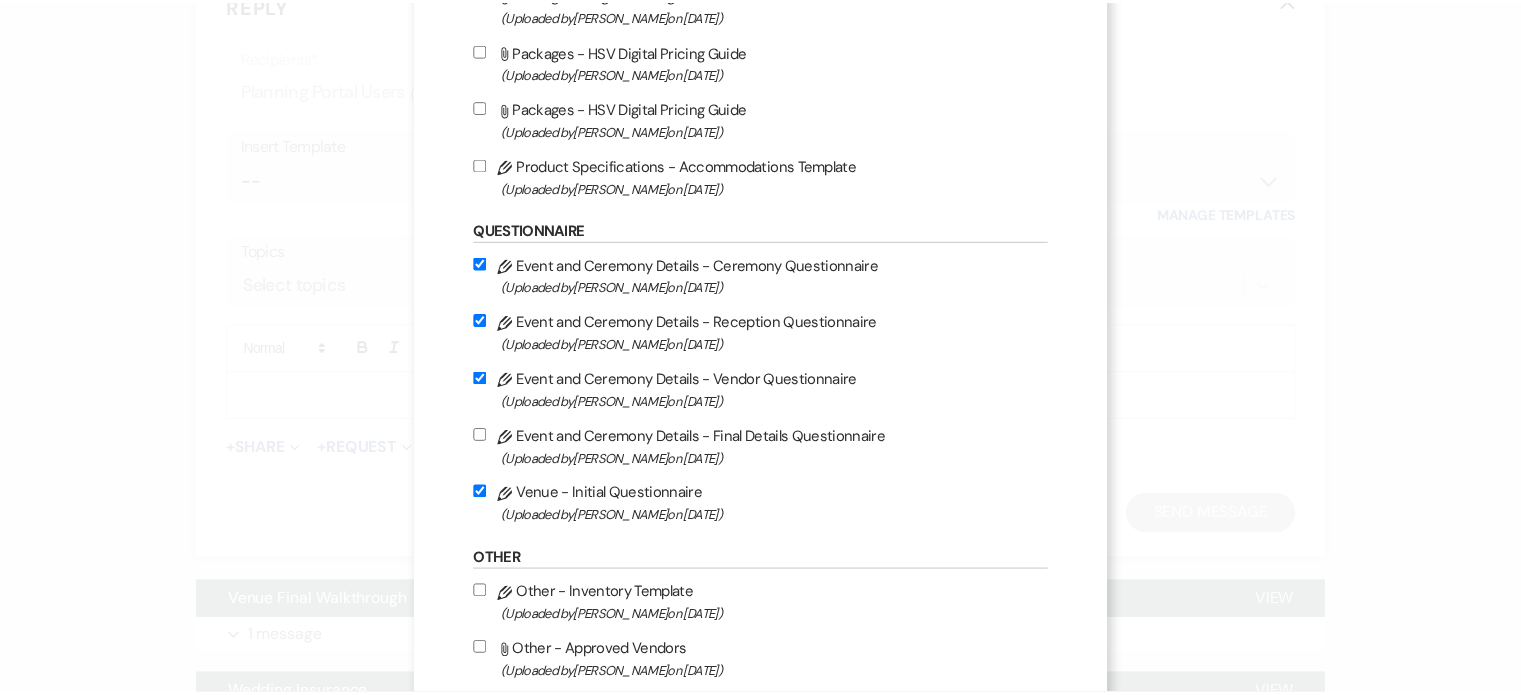 scroll, scrollTop: 2153, scrollLeft: 0, axis: vertical 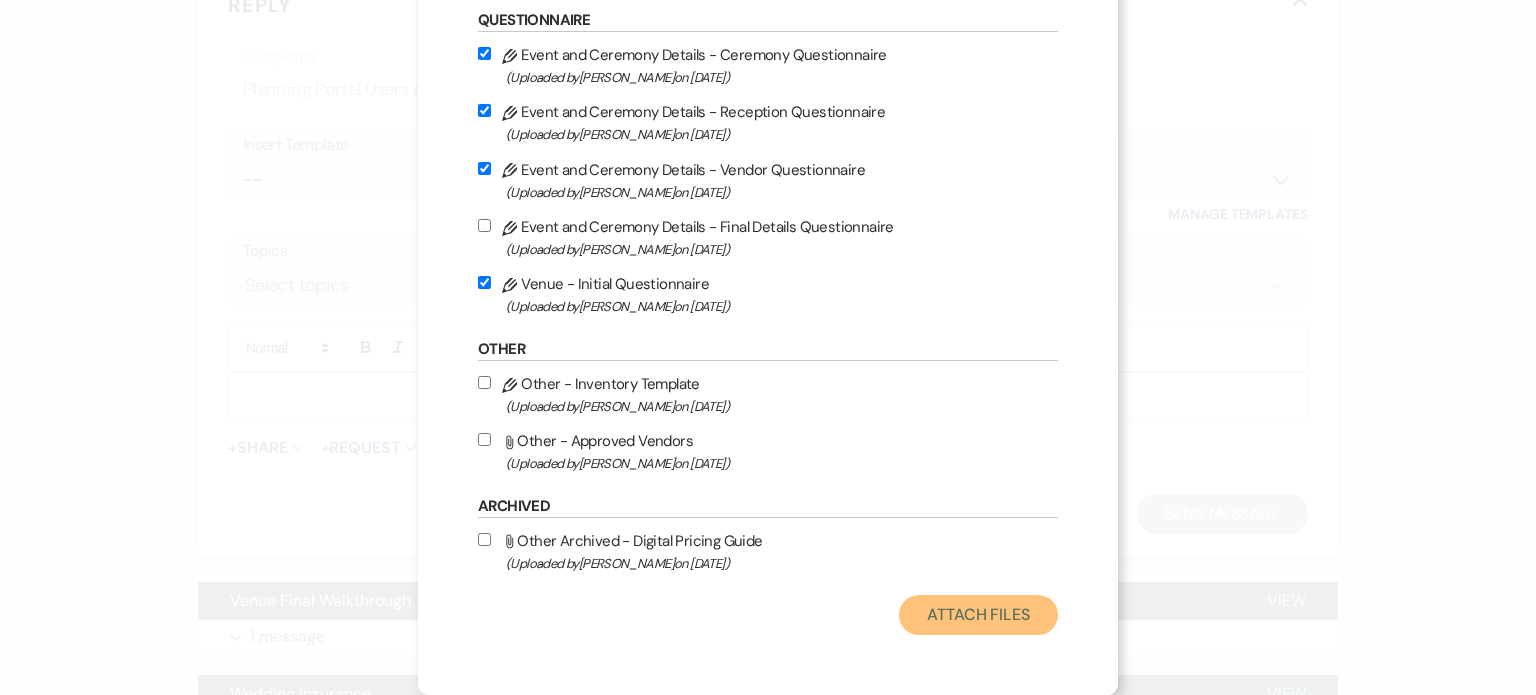 click on "Attach Files" at bounding box center [978, 615] 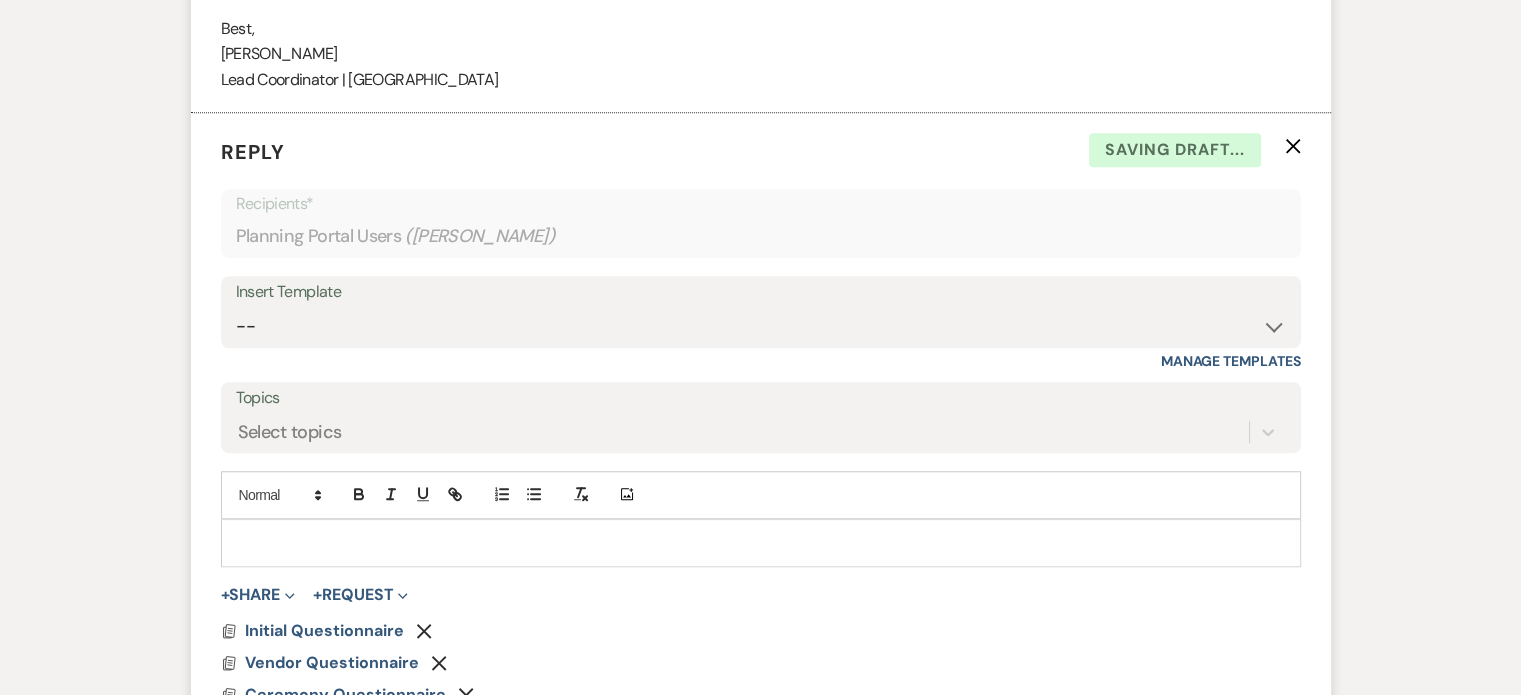 scroll, scrollTop: 1444, scrollLeft: 0, axis: vertical 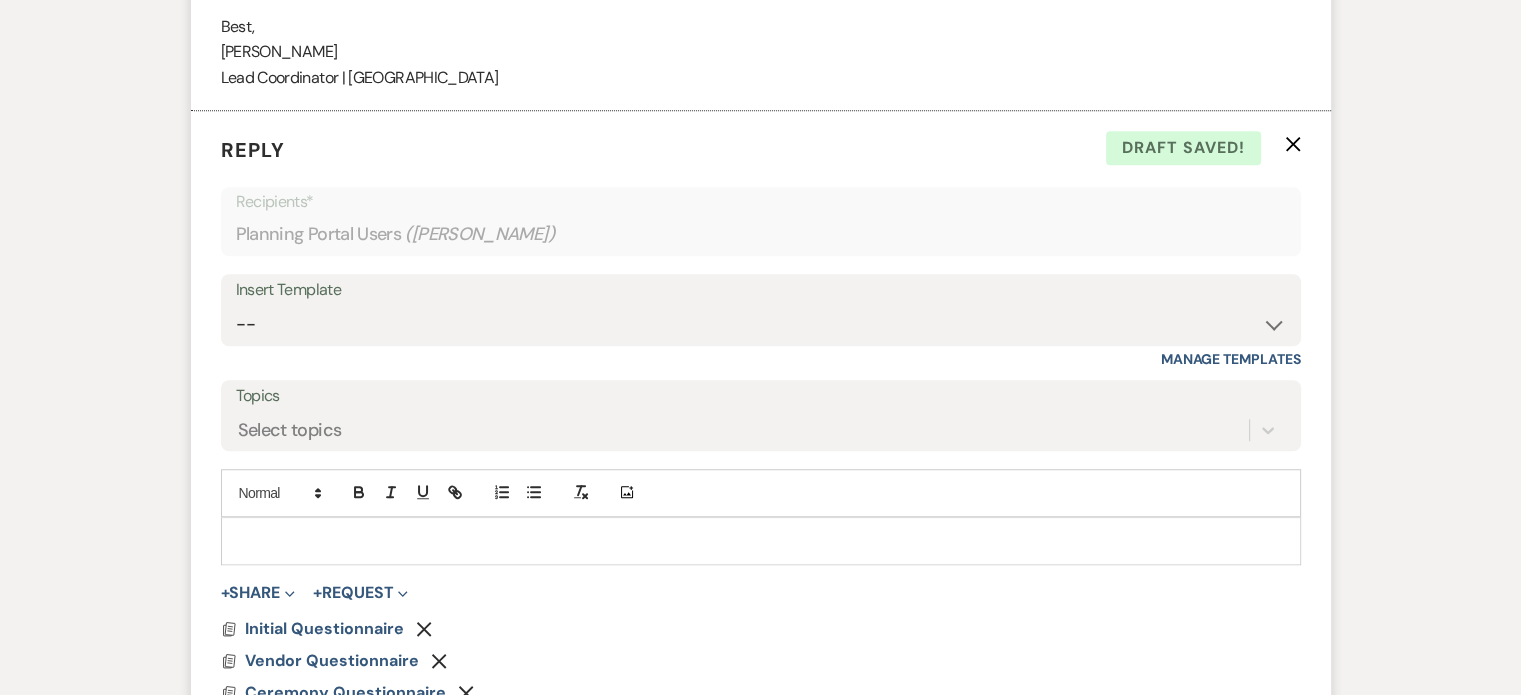 click on "Topics" at bounding box center [761, 396] 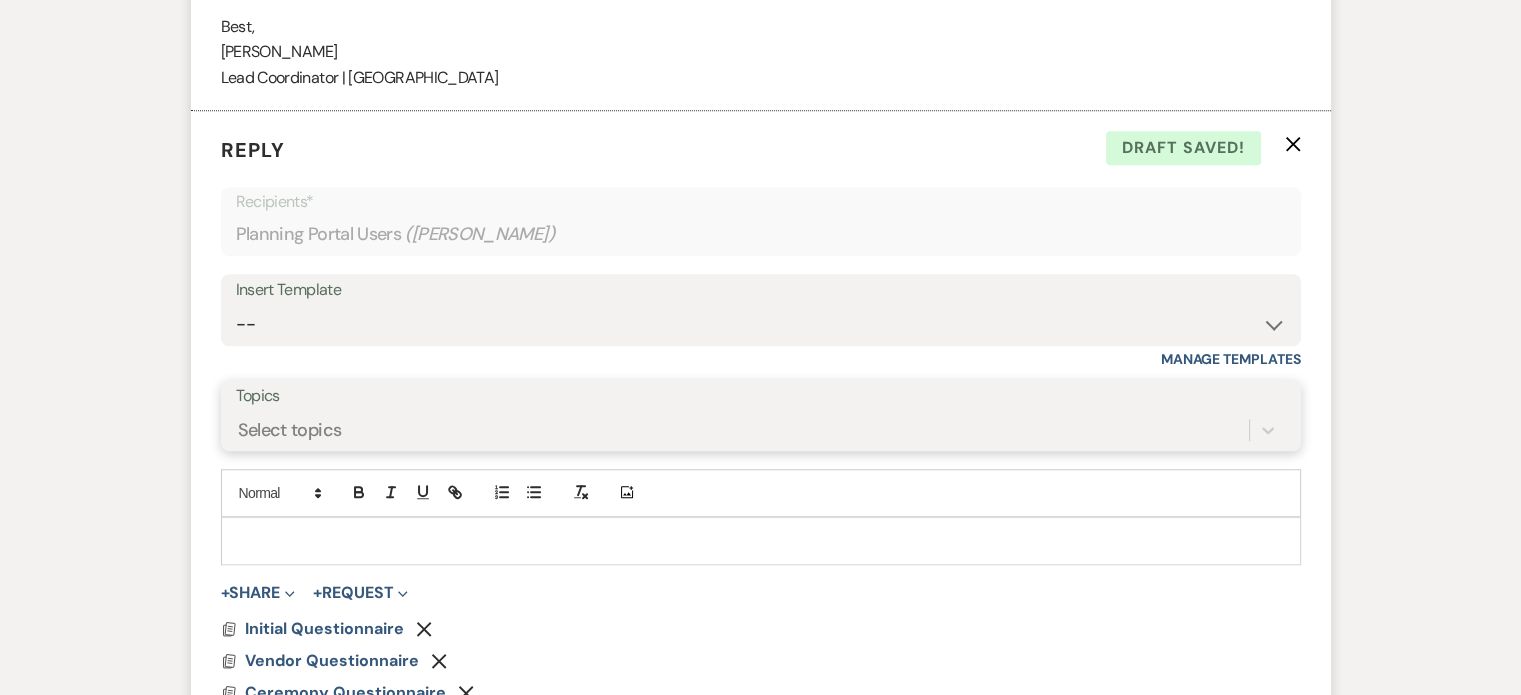 click on "Topics" at bounding box center [239, 429] 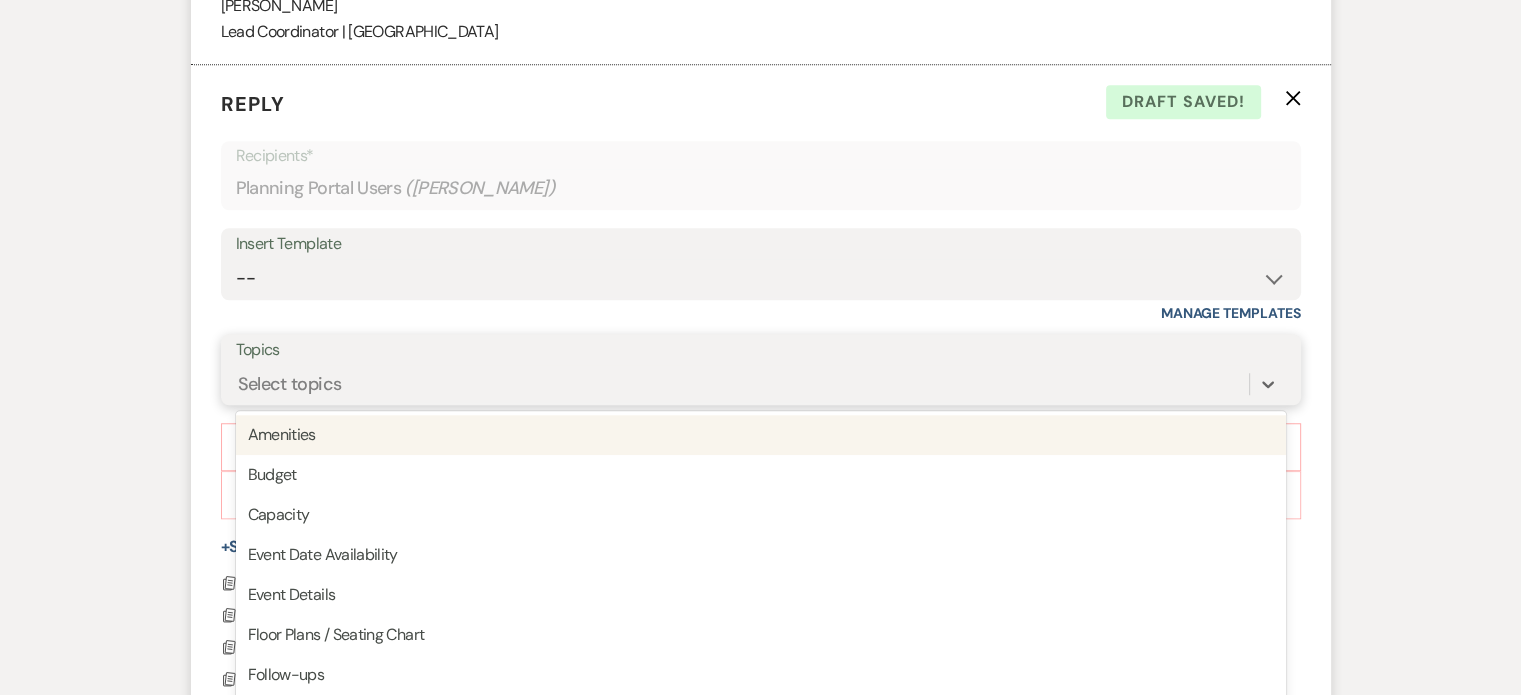 click on "option Amenities focused, 1 of 20. 20 results available. Use Up and Down to choose options, press Enter to select the currently focused option, press Escape to exit the menu, press Tab to select the option and exit the menu. Select topics Amenities Budget Capacity Event Date Availability Event Details Floor Plans / Seating Chart Follow-ups Guest Count Home rental Insurance Local accommodations Mandatory rentals Menu Payment Policies Price Rental Agreement Touring Vendors Other" at bounding box center [761, 384] 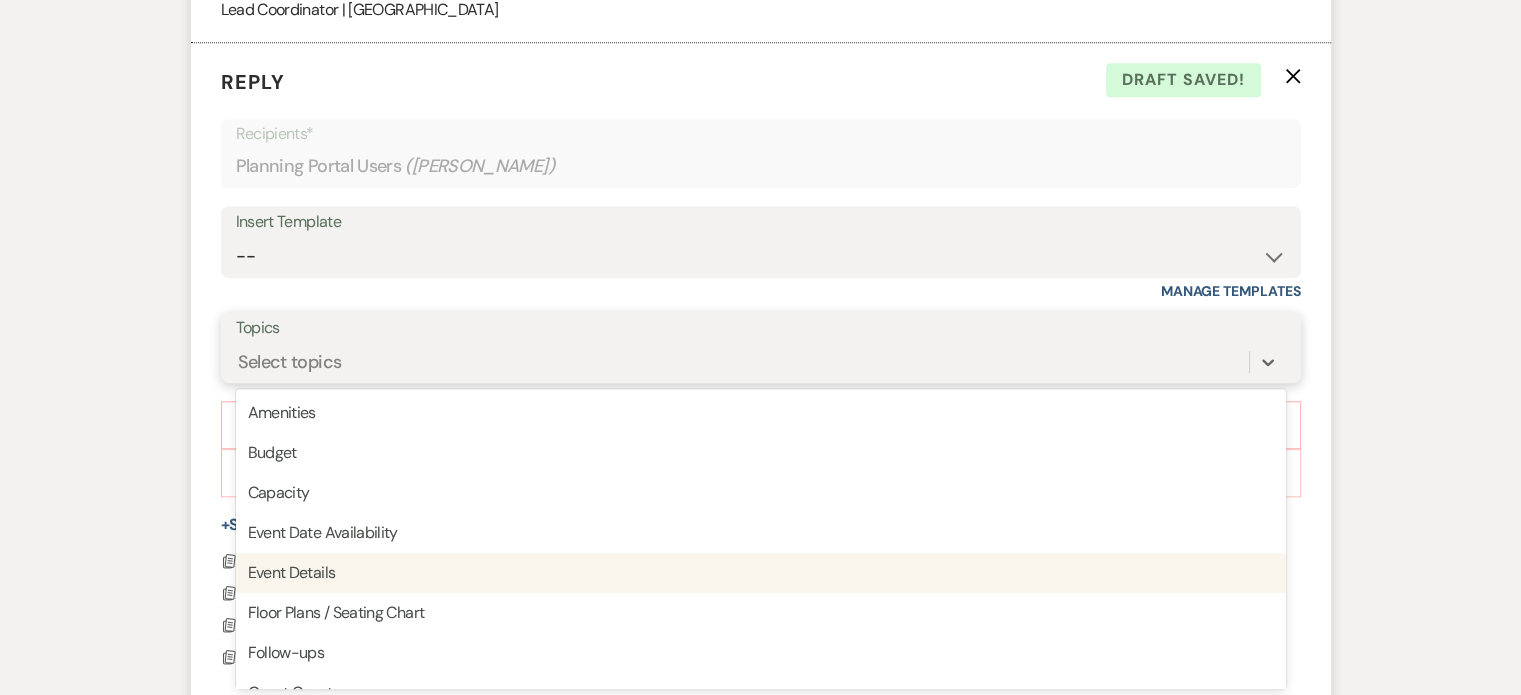 click on "Event Details" at bounding box center (761, 573) 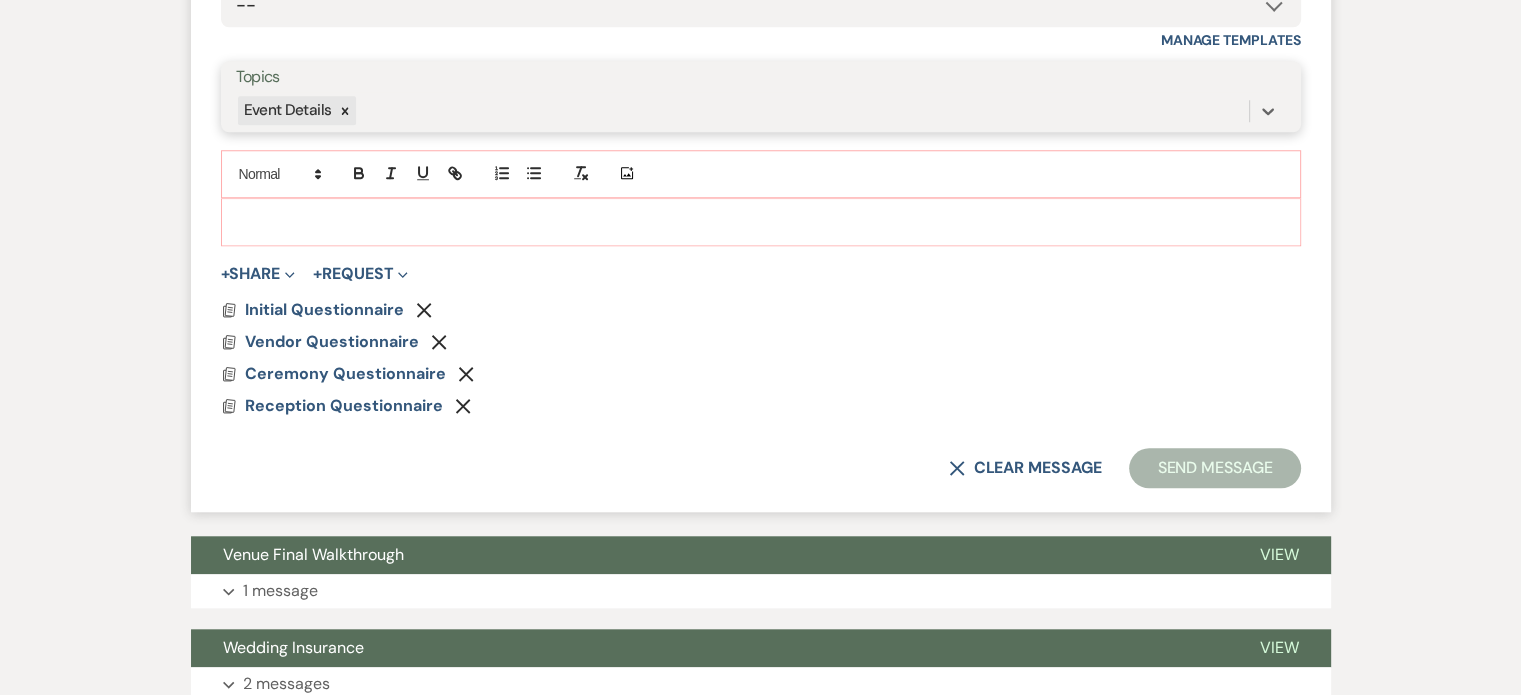 scroll, scrollTop: 1764, scrollLeft: 0, axis: vertical 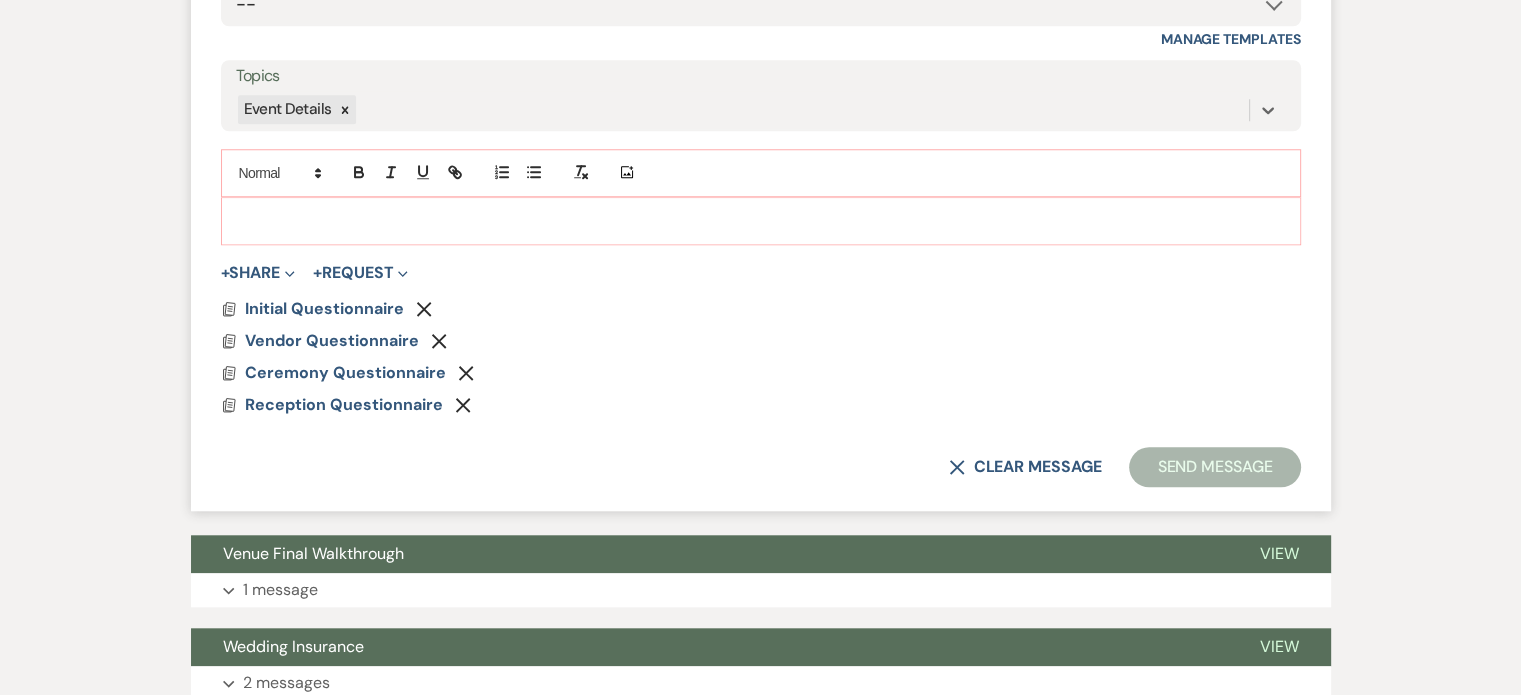 click at bounding box center [761, 221] 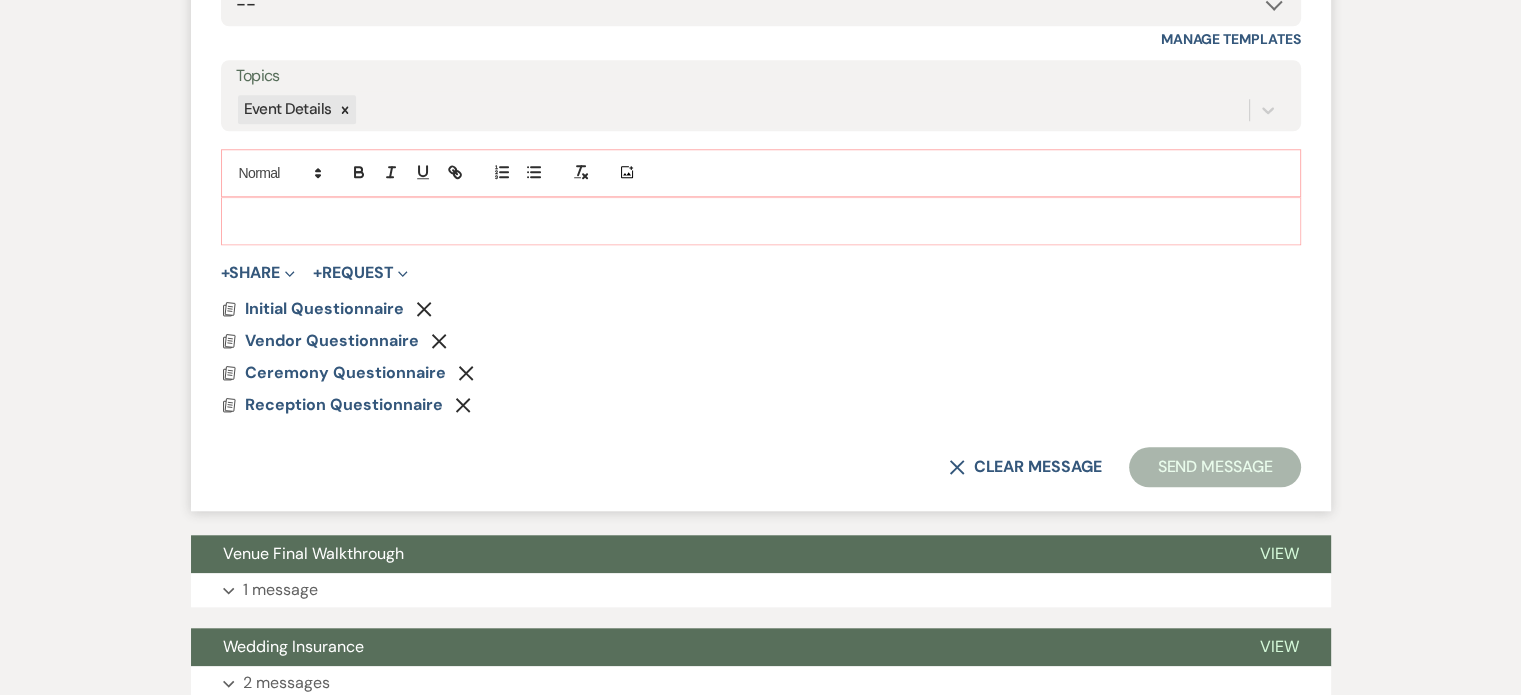 type 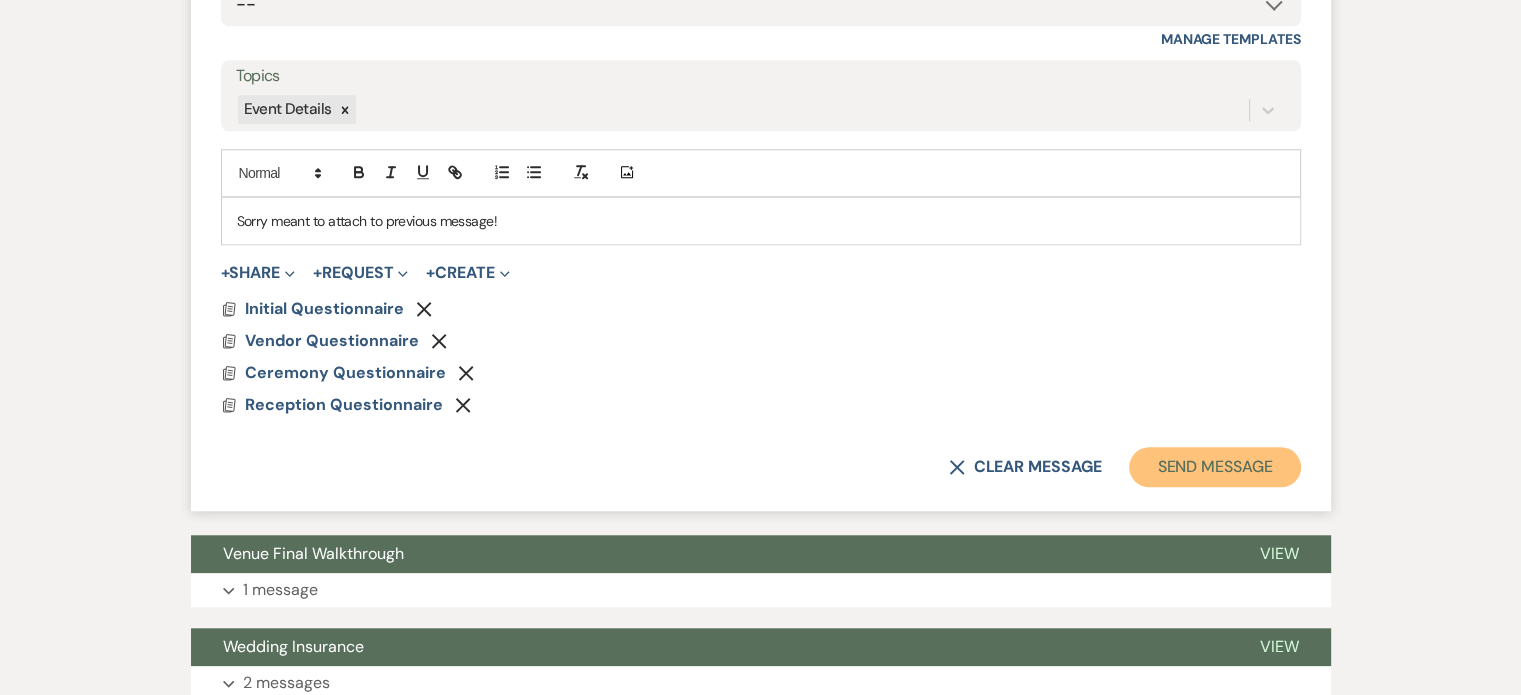 click on "Send Message" at bounding box center [1214, 467] 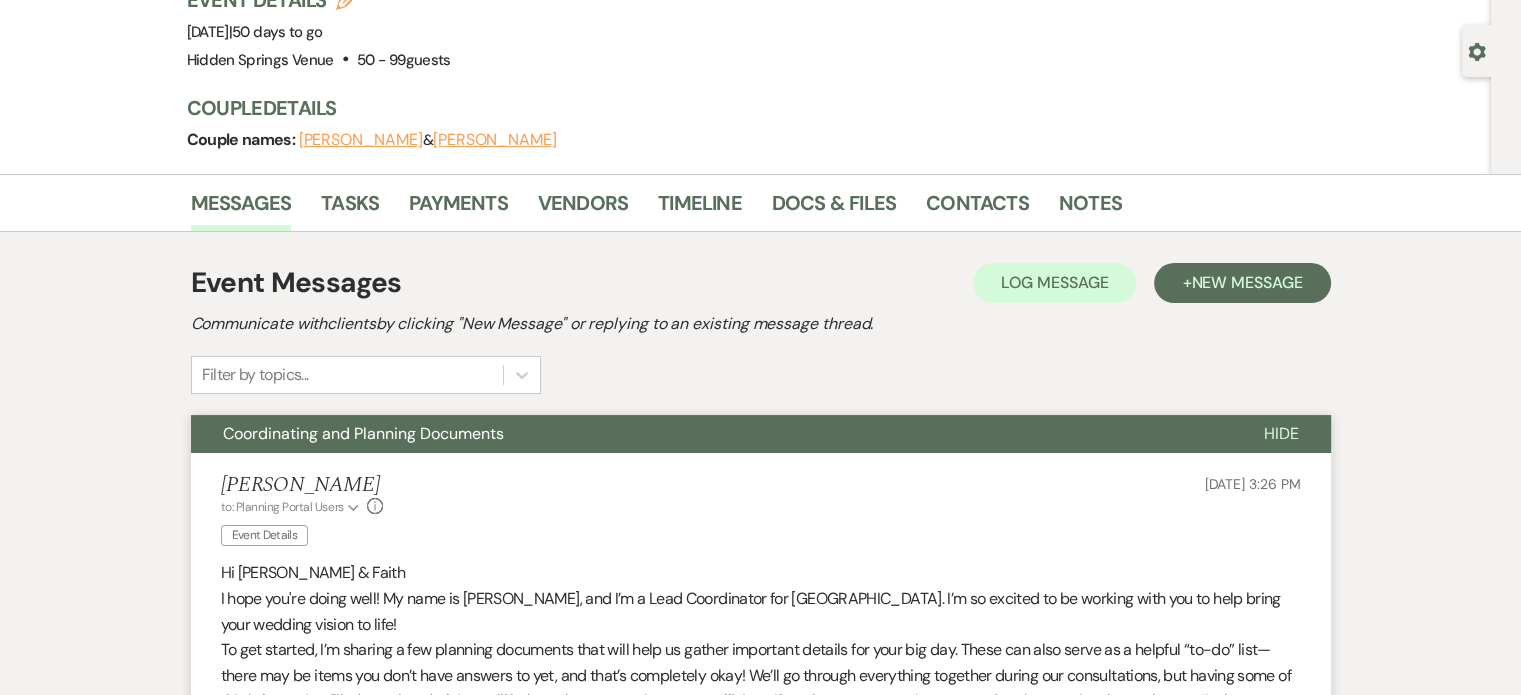 scroll, scrollTop: 0, scrollLeft: 0, axis: both 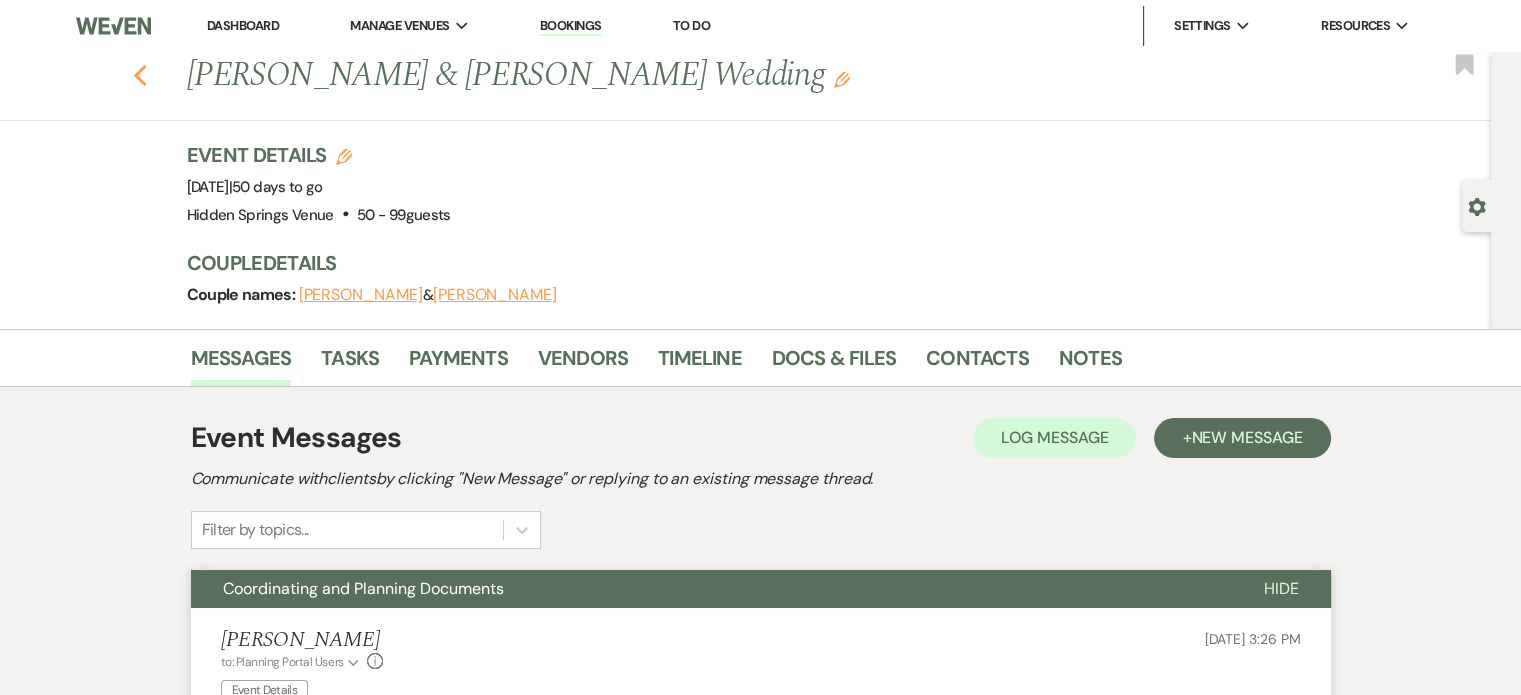 click on "Previous" 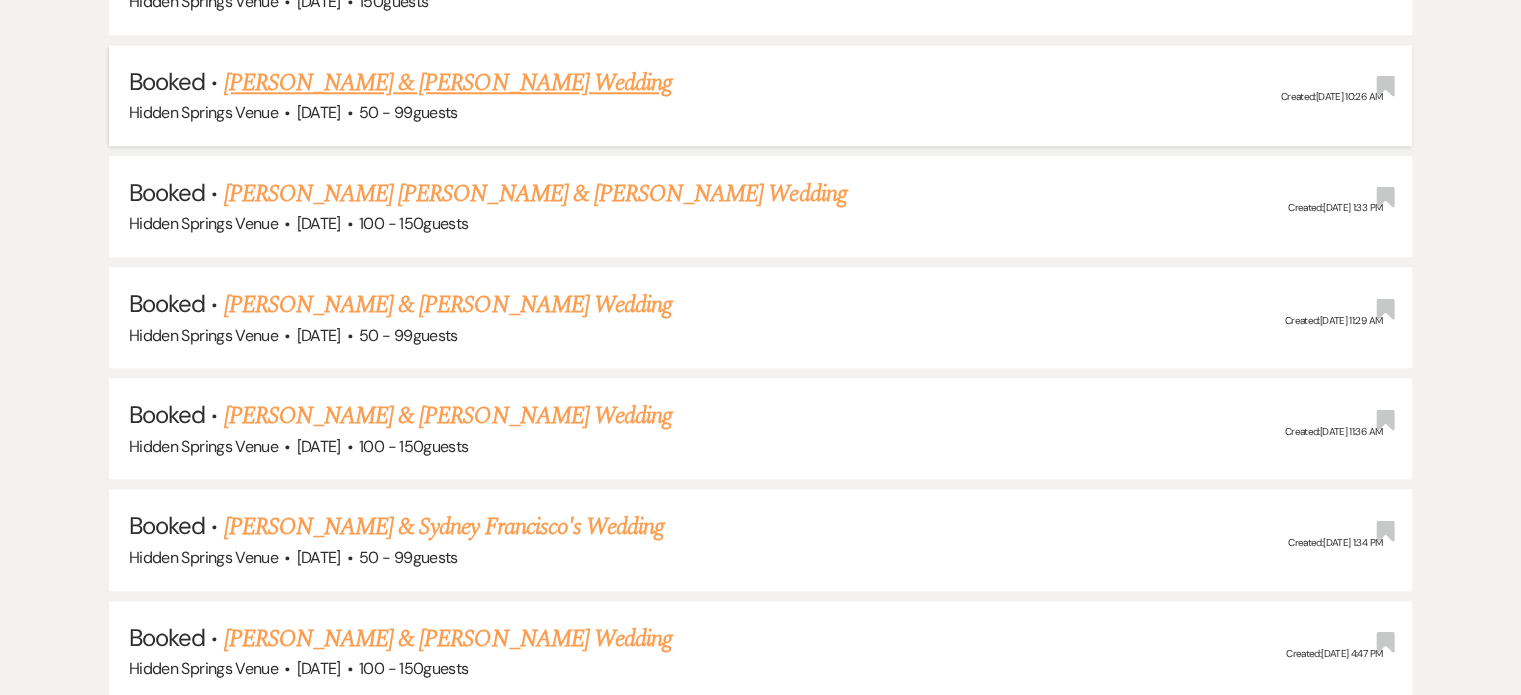 scroll, scrollTop: 2006, scrollLeft: 0, axis: vertical 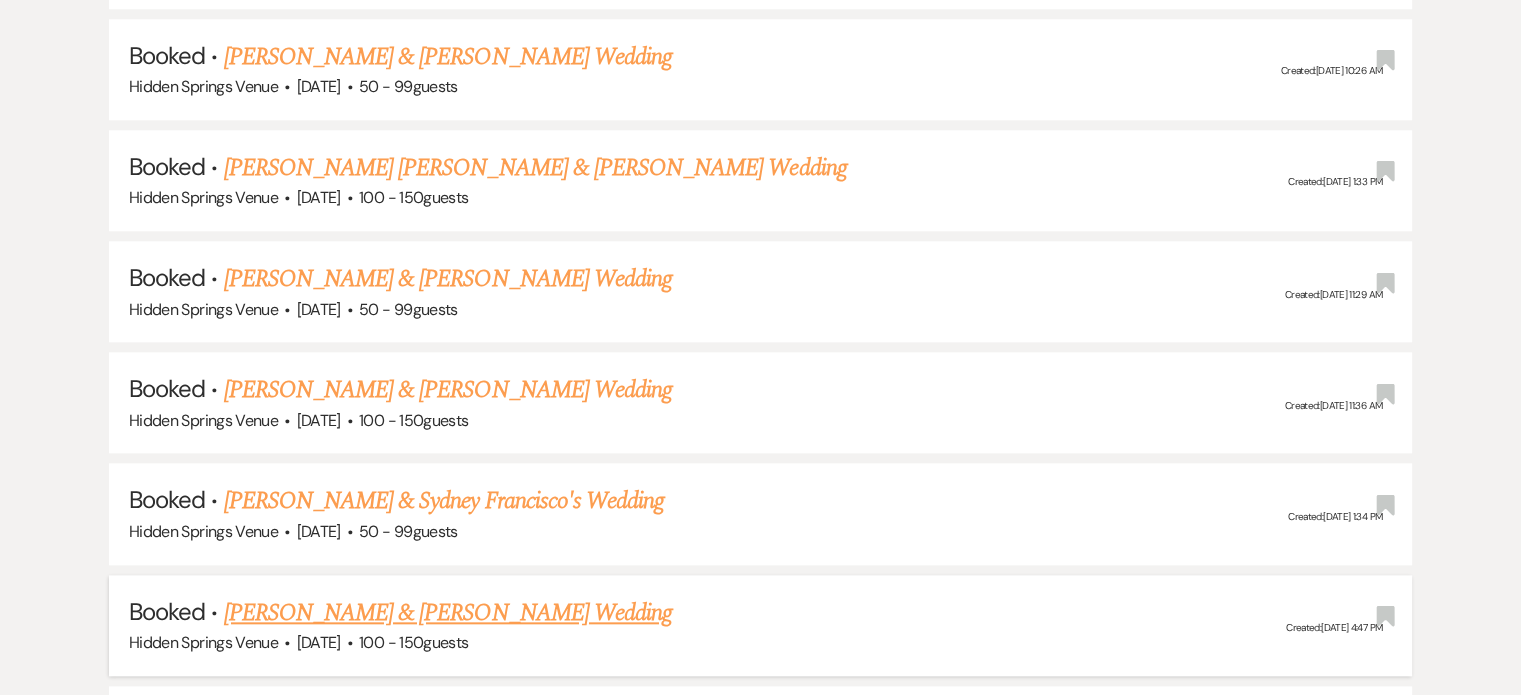 click on "[PERSON_NAME] & [PERSON_NAME] Wedding" at bounding box center [448, 613] 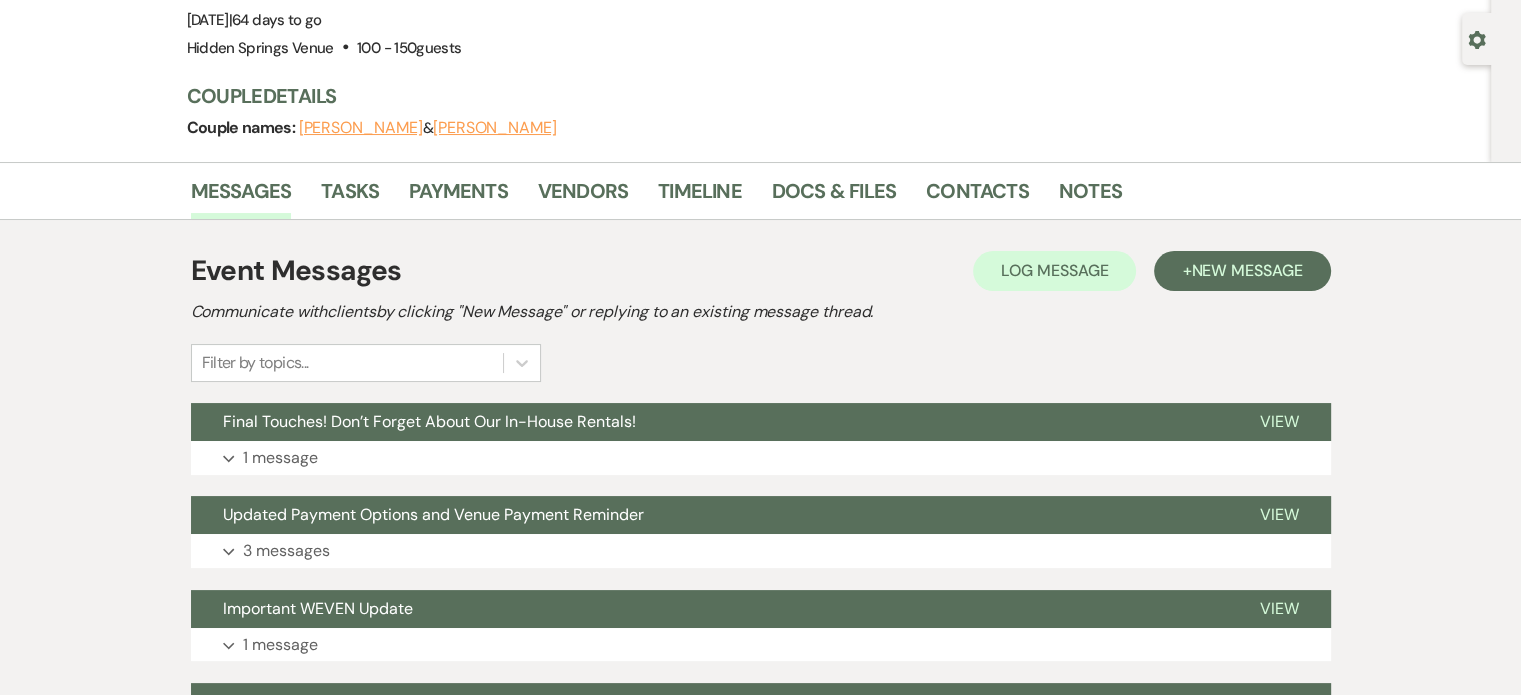 scroll, scrollTop: 178, scrollLeft: 0, axis: vertical 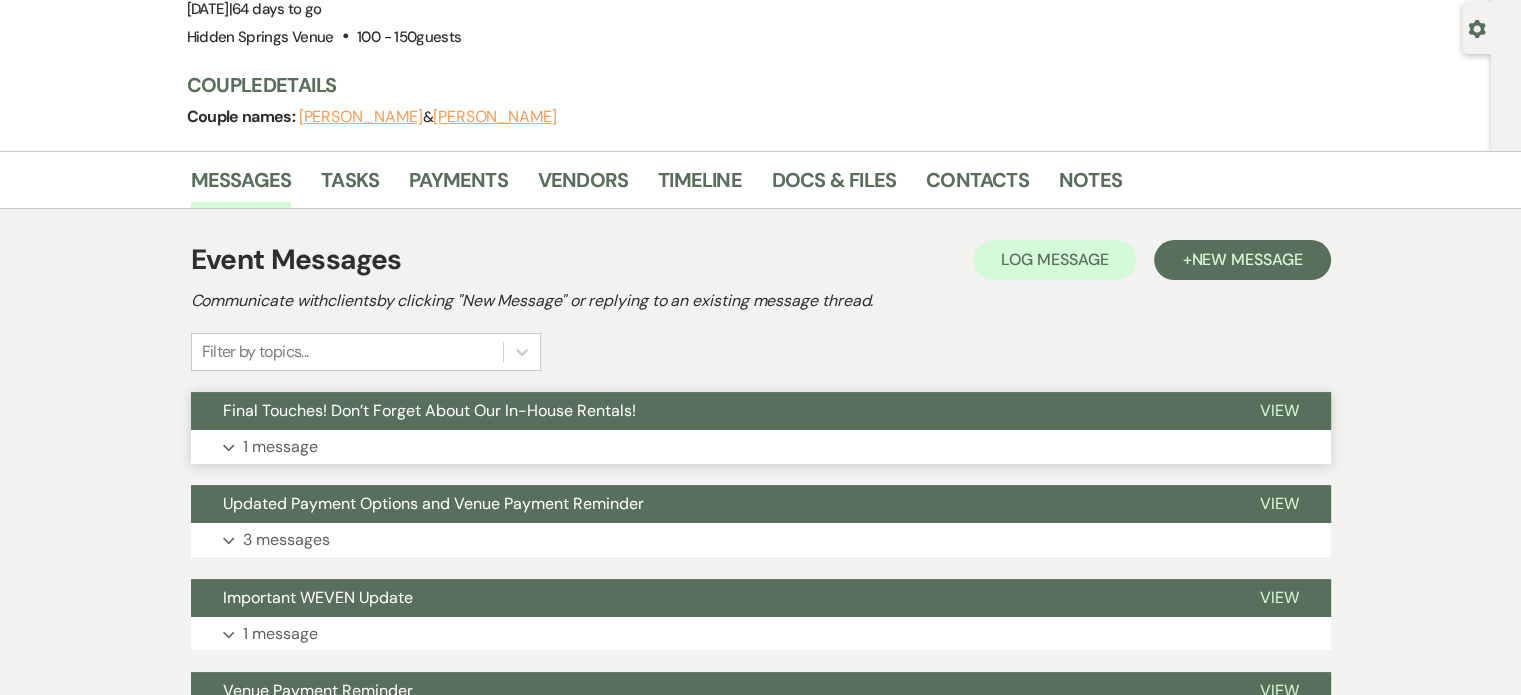 click on "Expand 1 message" at bounding box center (761, 447) 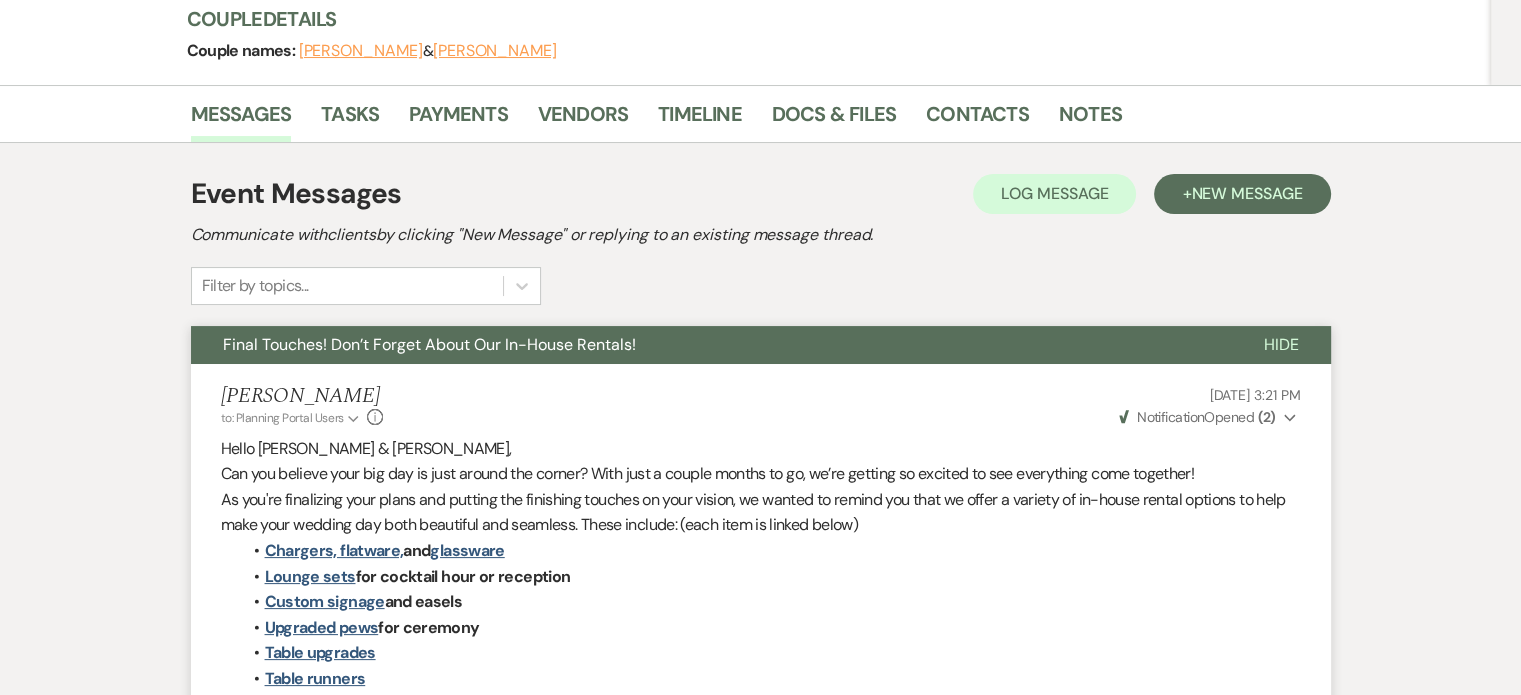 scroll, scrollTop: 235, scrollLeft: 0, axis: vertical 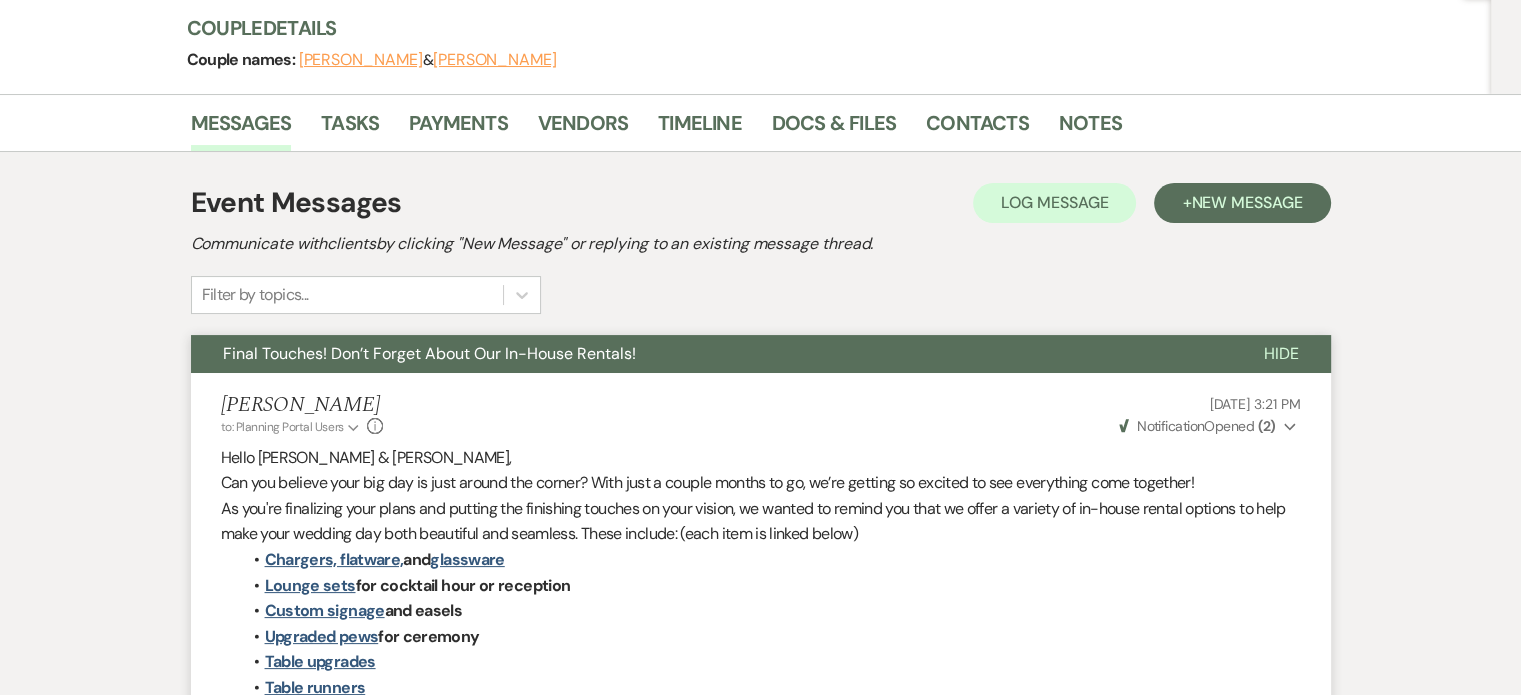 click on "Final Touches! Don’t Forget About Our In-House Rentals!" at bounding box center [429, 353] 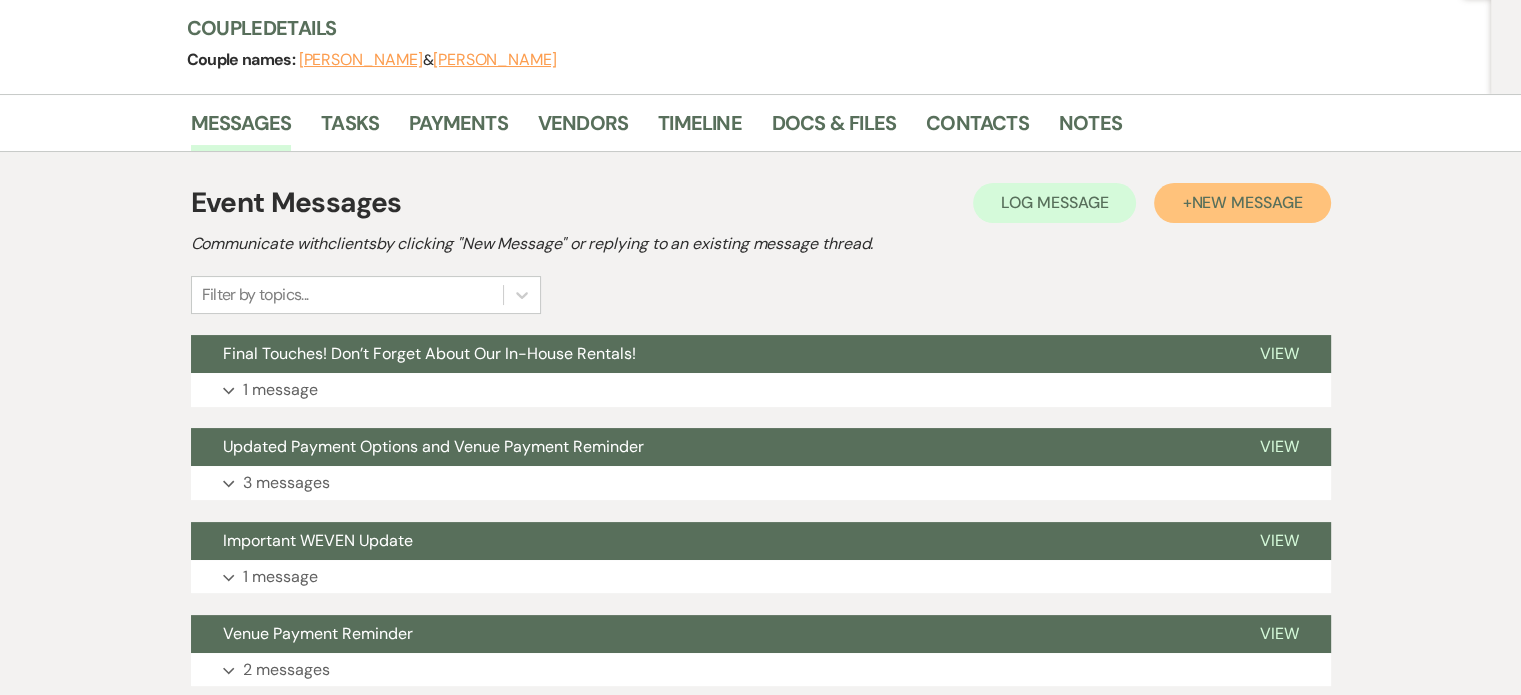 click on "+  New Message" at bounding box center (1242, 203) 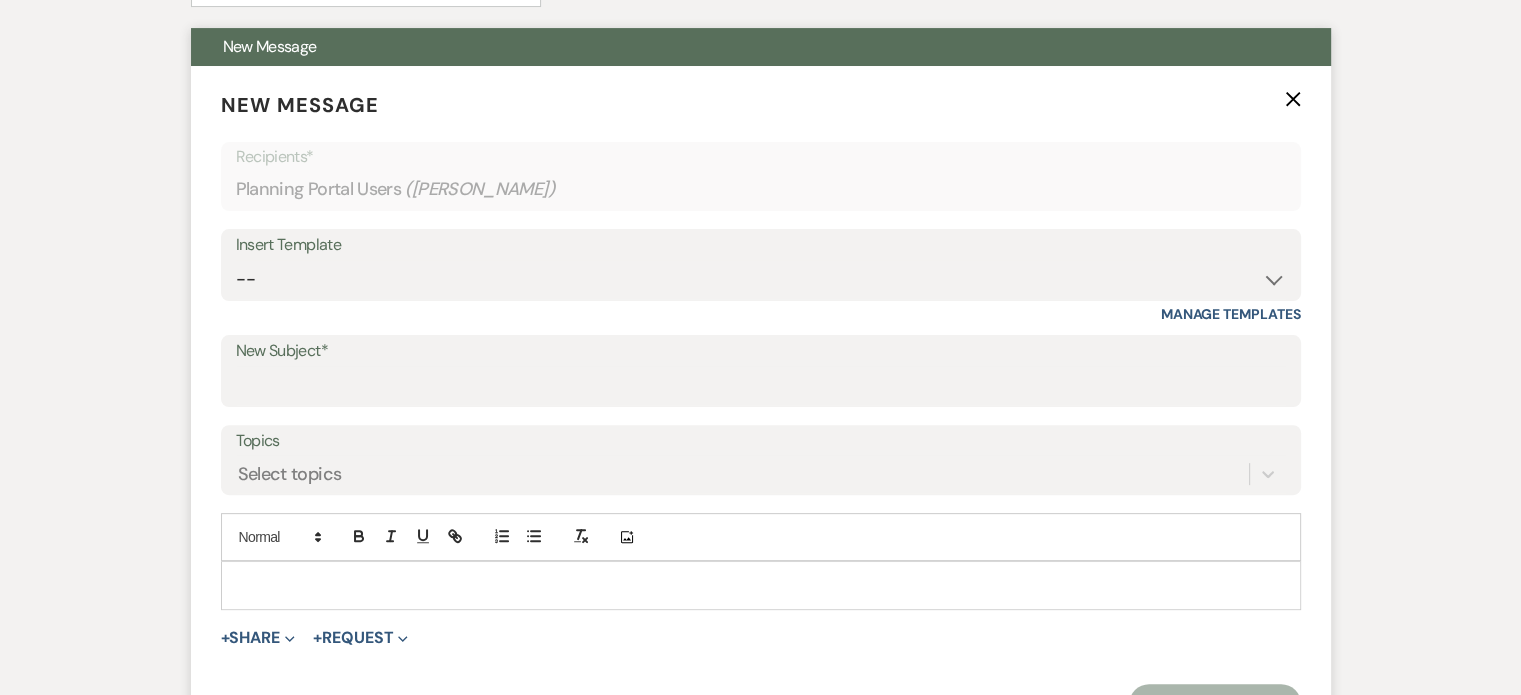 scroll, scrollTop: 543, scrollLeft: 0, axis: vertical 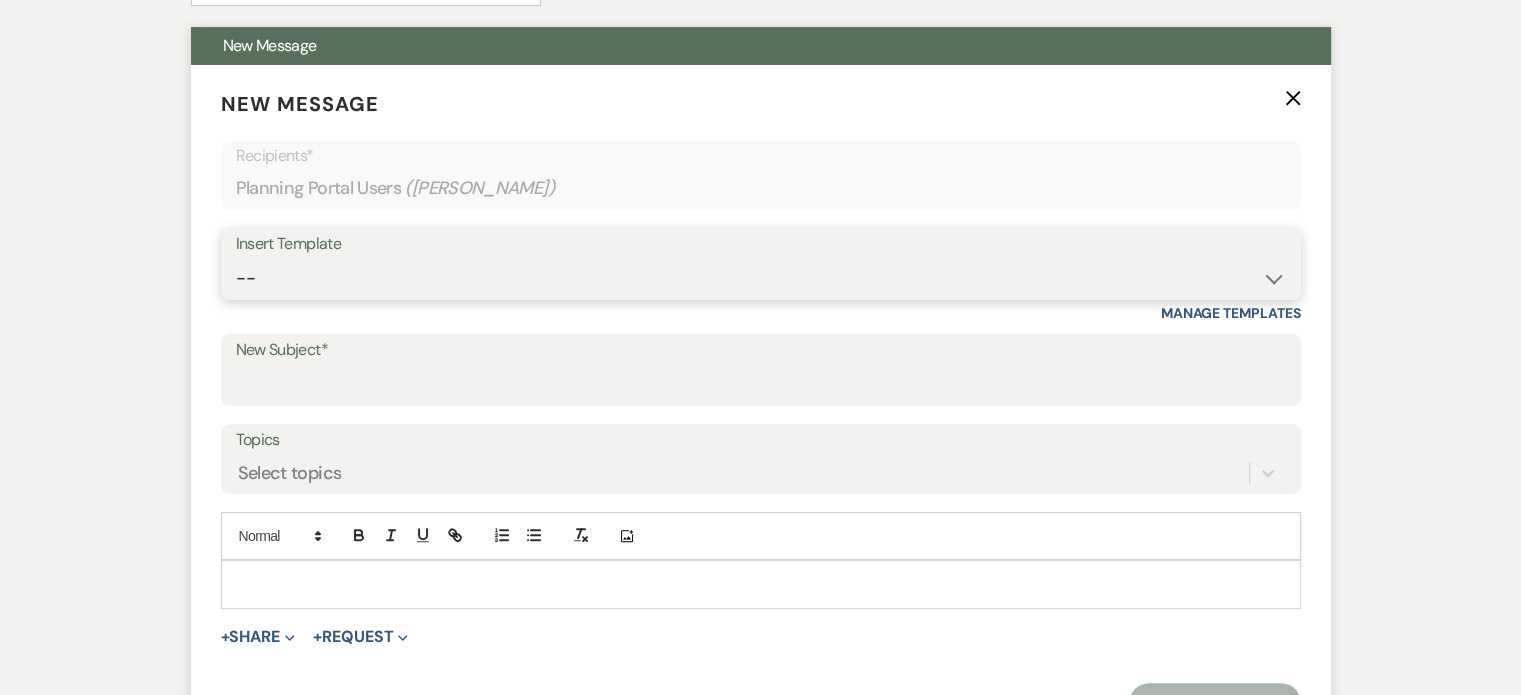 click on "-- Initial Inquiry Response Tour Request Response Follow Up Review Email Check-in Email Welcome Email Weven Planning Portal Introduction (Previously Booked Clients) Contract (Pre-Booked Leads) *Updated Weven Planning Portal Introduction (Booked Events) *Updated Open House Cabin Rental Reminders Coordination Package Facebook Ad Inquiry Updated Initial Inquiry Response Coordination Inquiry + Reminder Venue Final Walkthrough- Hosting Venue Payment Reminder Here Comes the Guide Inquiry Initial Inquiry- Zola template Virtual Tour Packet Cabin Invoice Details Coordination Initial Contact Message Coordinator Welcome Message Venue Final Walkthrough- HSV Coordinating Platform Changing Update Rental Reminders" at bounding box center [761, 278] 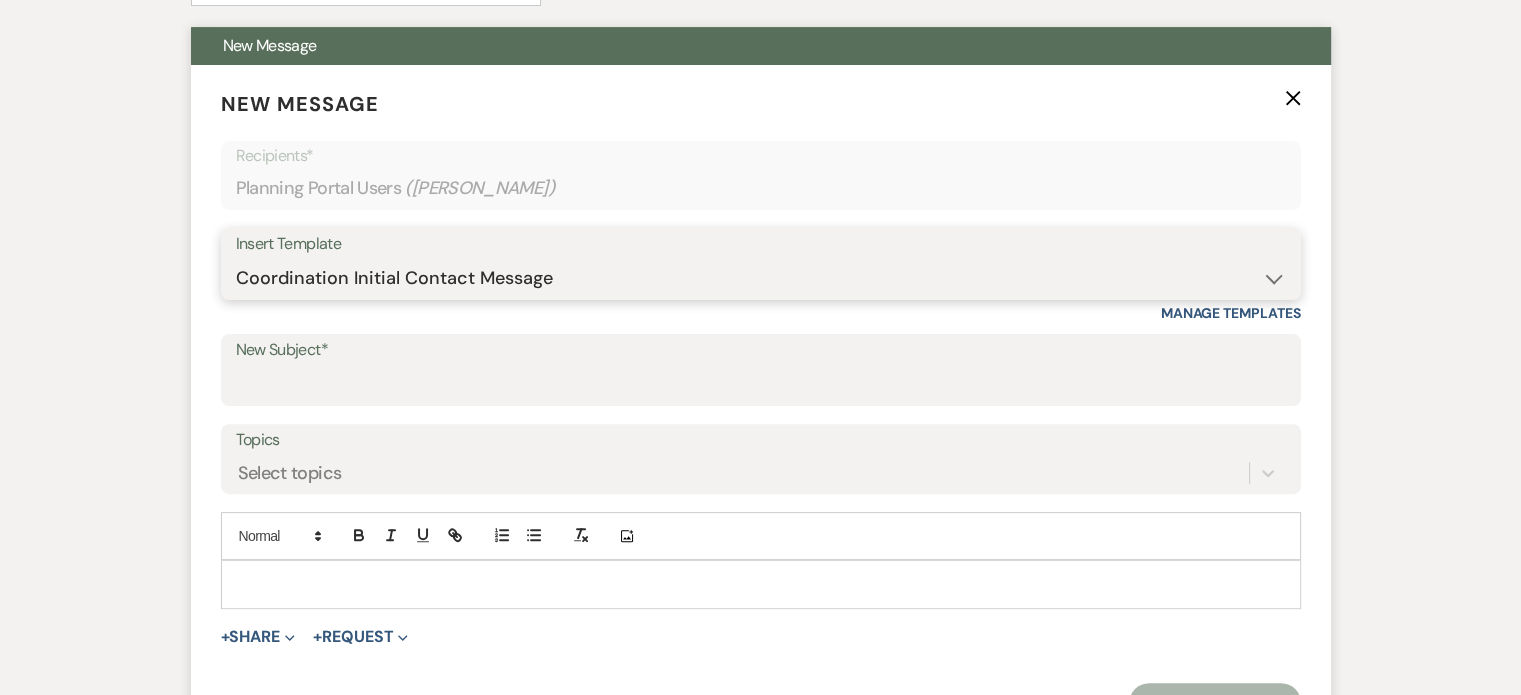 click on "-- Initial Inquiry Response Tour Request Response Follow Up Review Email Check-in Email Welcome Email Weven Planning Portal Introduction (Previously Booked Clients) Contract (Pre-Booked Leads) *Updated Weven Planning Portal Introduction (Booked Events) *Updated Open House Cabin Rental Reminders Coordination Package Facebook Ad Inquiry Updated Initial Inquiry Response Coordination Inquiry + Reminder Venue Final Walkthrough- Hosting Venue Payment Reminder Here Comes the Guide Inquiry Initial Inquiry- Zola template Virtual Tour Packet Cabin Invoice Details Coordination Initial Contact Message Coordinator Welcome Message Venue Final Walkthrough- HSV Coordinating Platform Changing Update Rental Reminders" at bounding box center [761, 278] 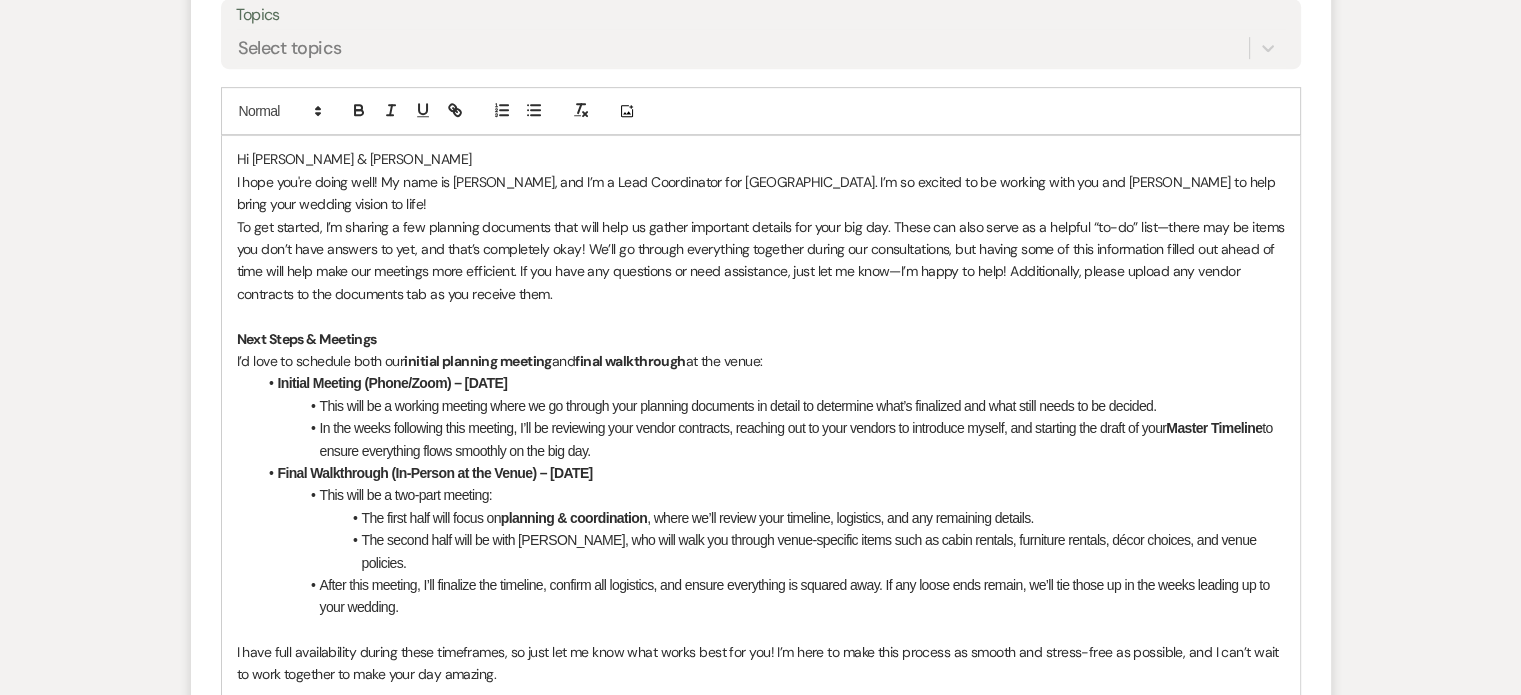 scroll, scrollTop: 964, scrollLeft: 0, axis: vertical 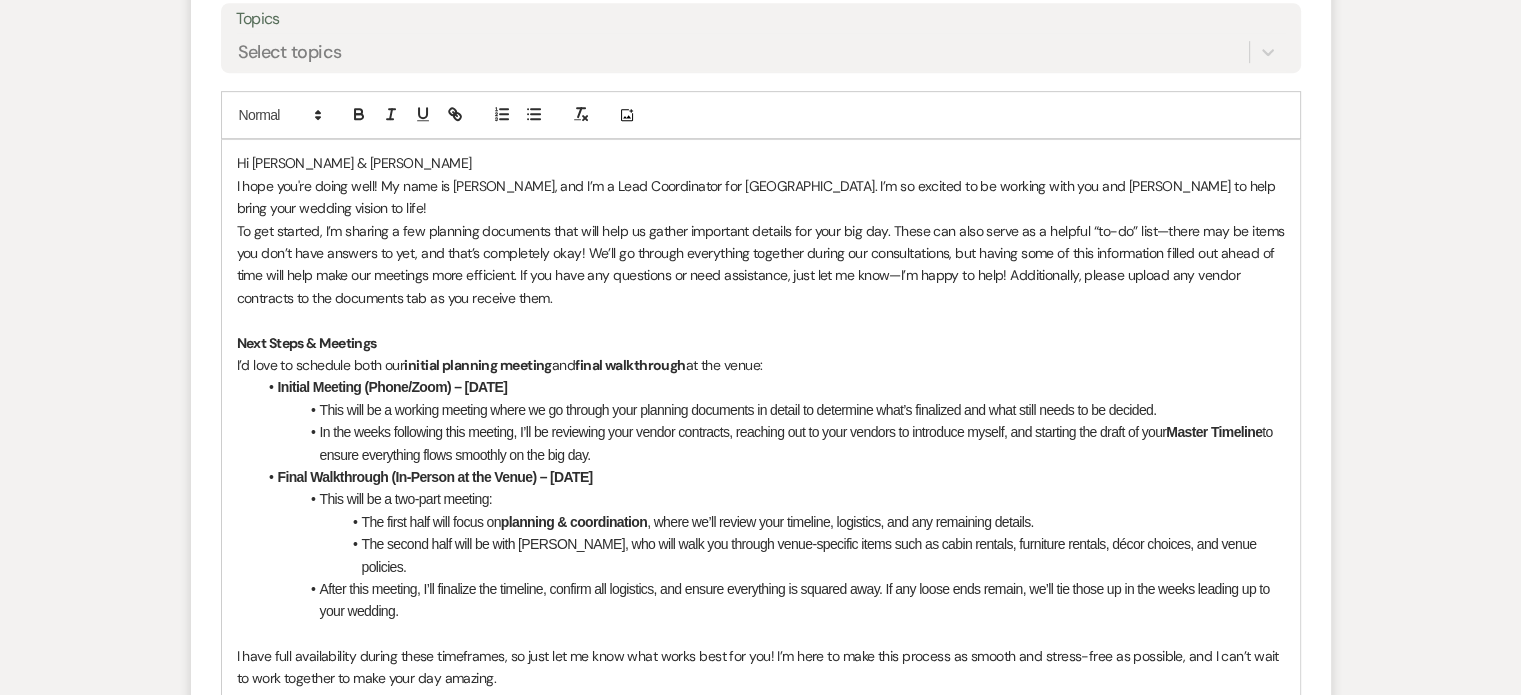 click on "I hope you're doing well! My name is [PERSON_NAME], and I’m a Lead Coordinator for [GEOGRAPHIC_DATA]. I’m so excited to be working with you and [PERSON_NAME] to help bring your wedding vision to life!" at bounding box center [758, 197] 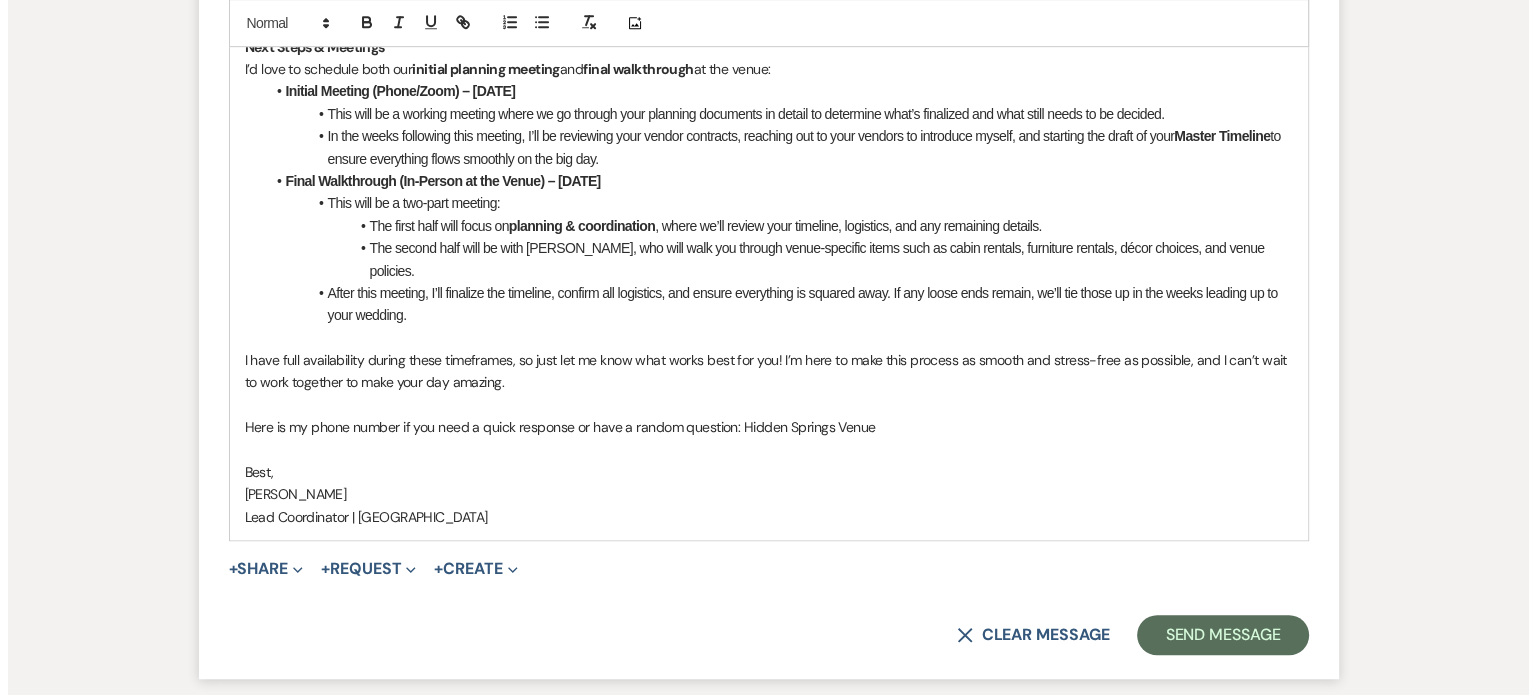 scroll, scrollTop: 1262, scrollLeft: 0, axis: vertical 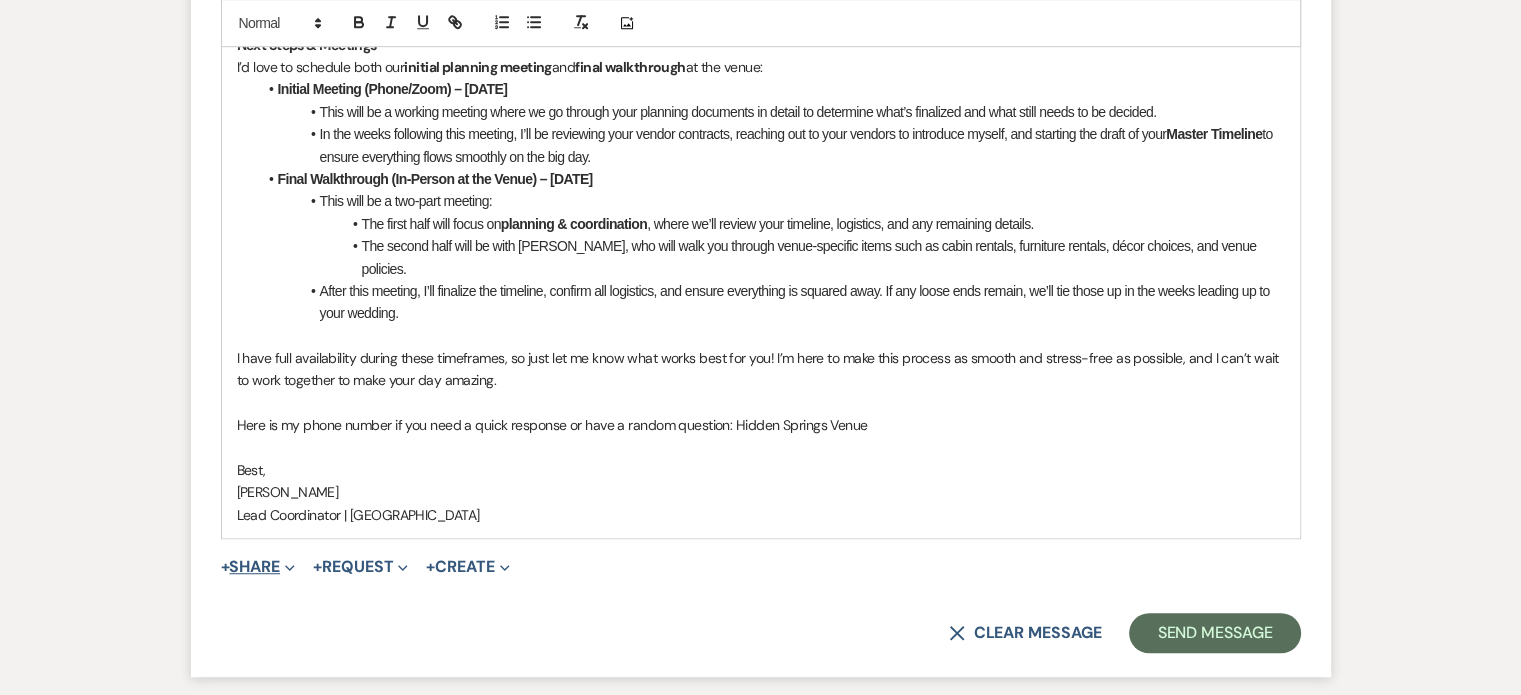 click 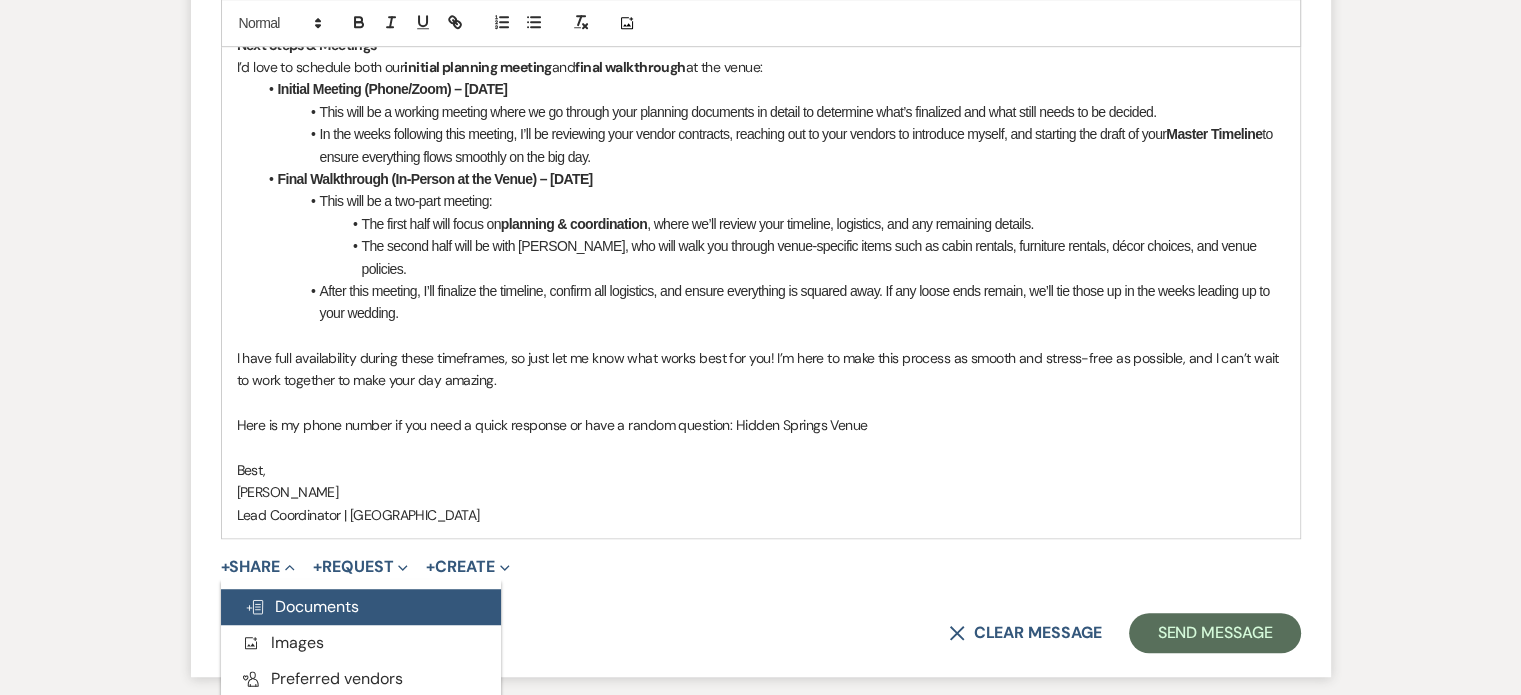 click on "Doc Upload Documents" at bounding box center [361, 607] 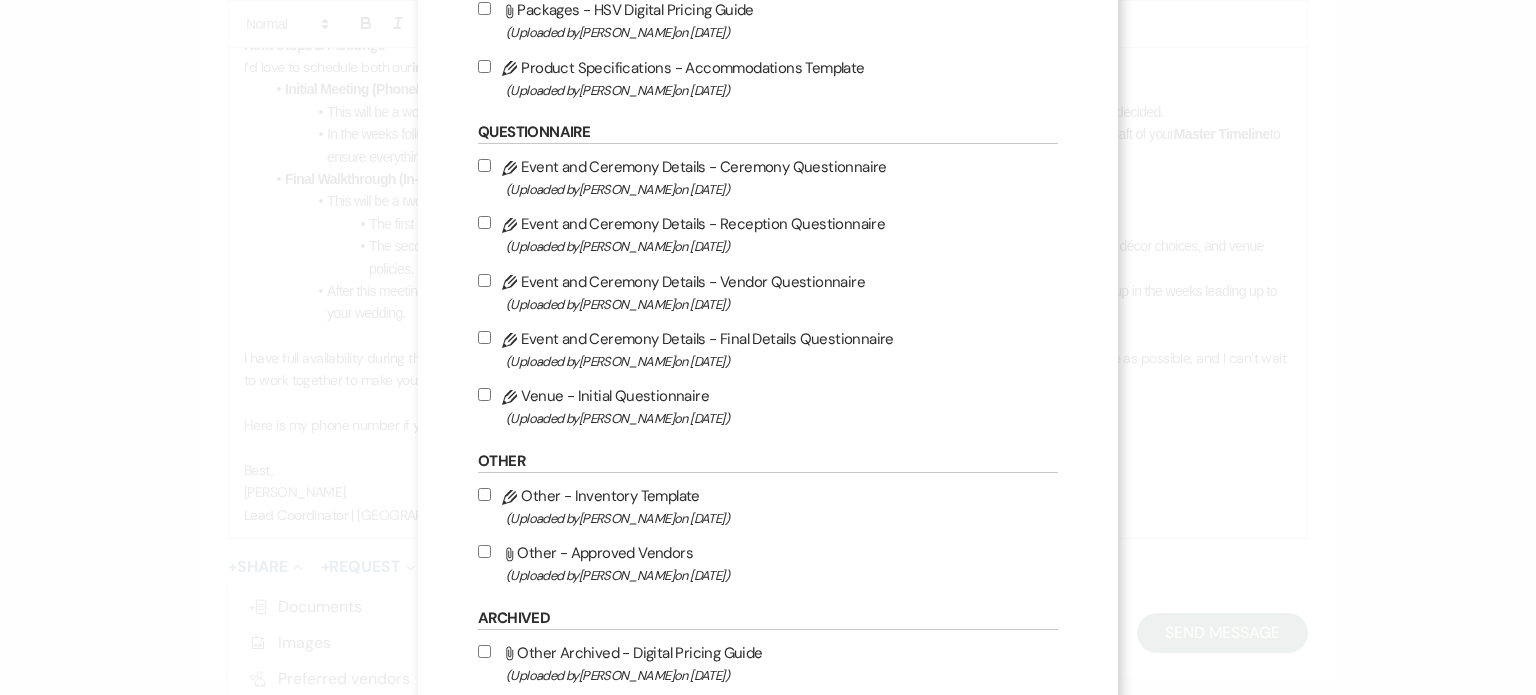 scroll, scrollTop: 2030, scrollLeft: 0, axis: vertical 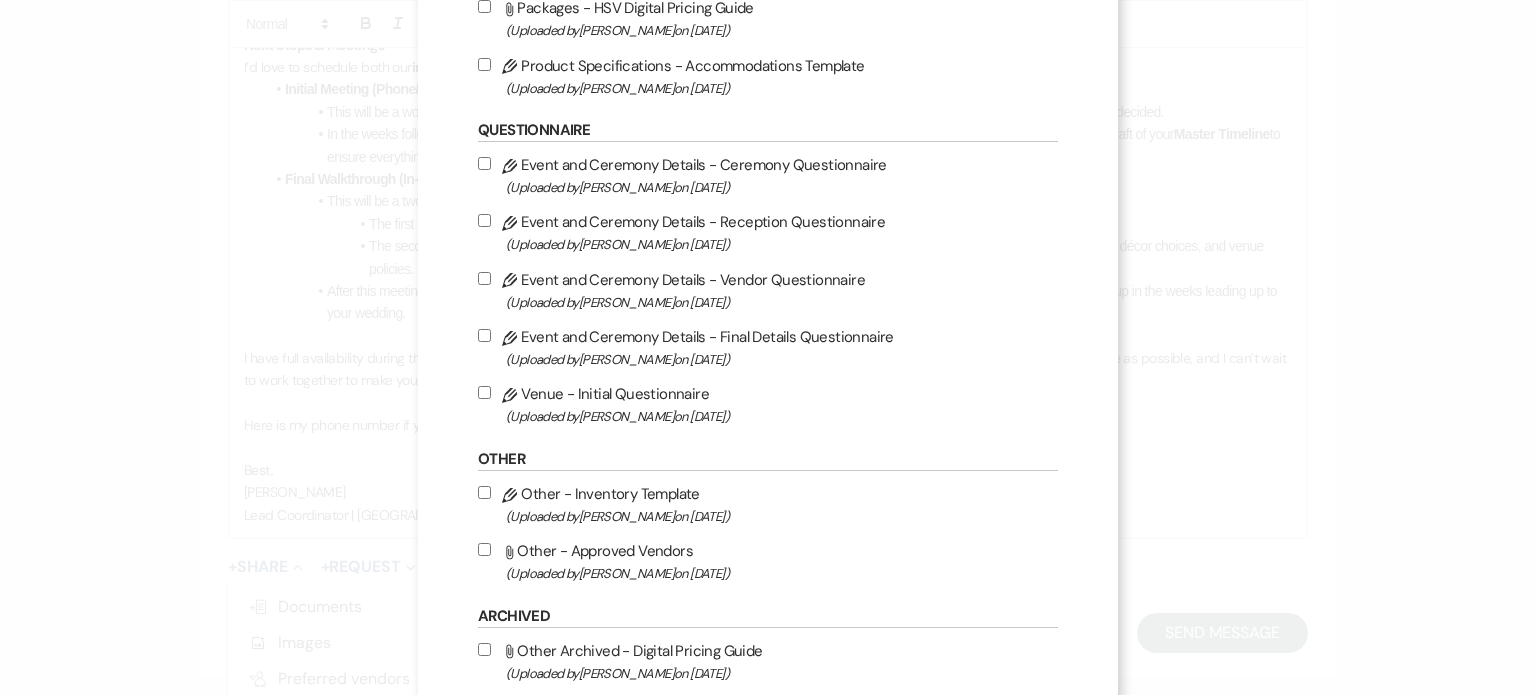 click on "Pencil Venue - Initial Questionnaire (Uploaded by  [PERSON_NAME]  on   [DATE] )" at bounding box center (484, 392) 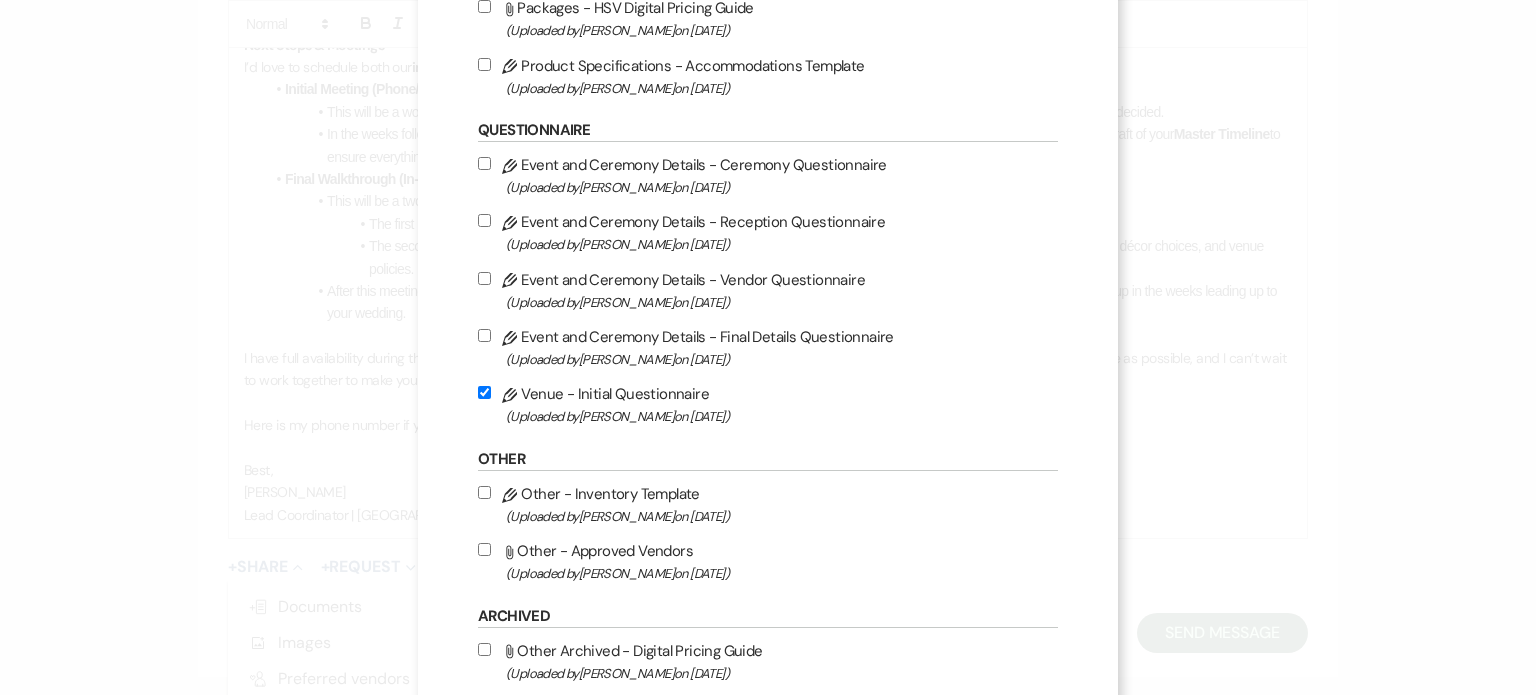 checkbox on "true" 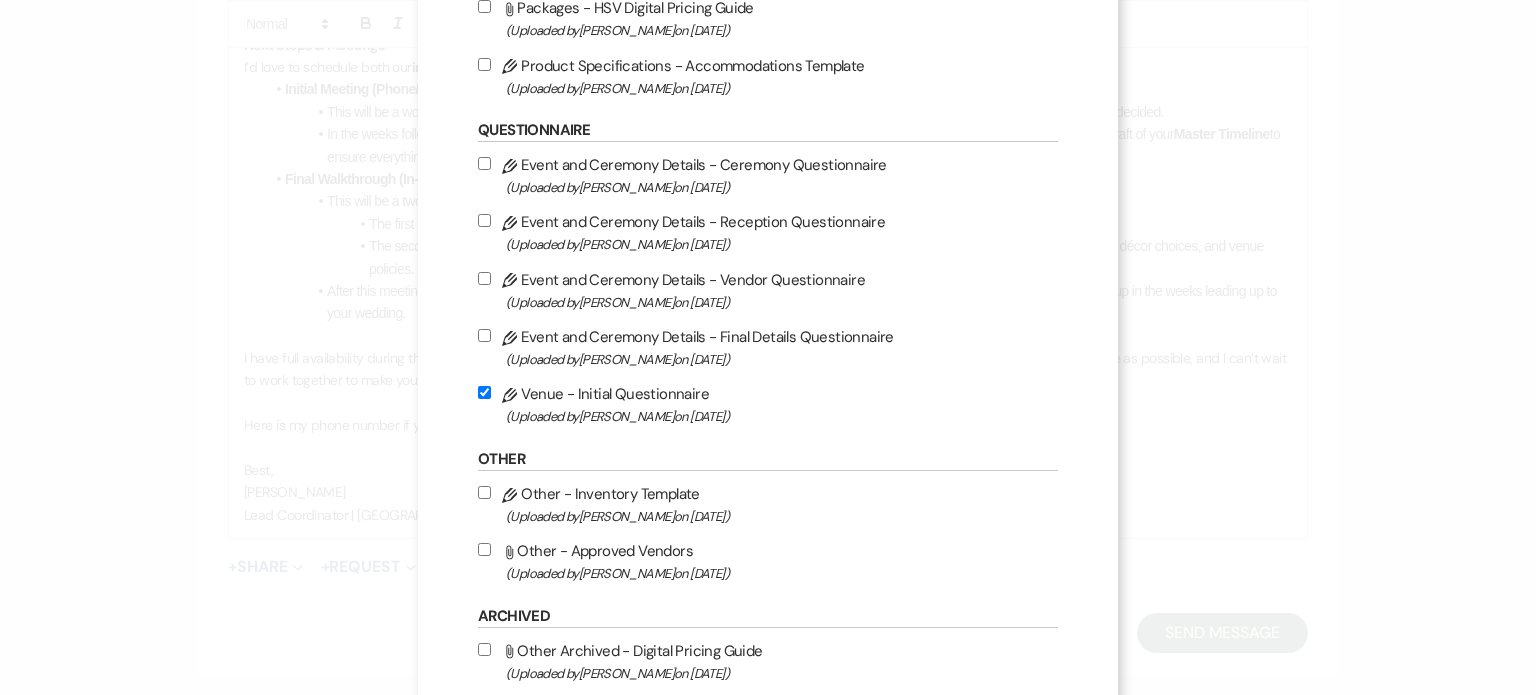 click on "Pencil Event and Ceremony Details - Vendor Questionnaire (Uploaded by  [PERSON_NAME]  on   [DATE] )" at bounding box center (484, 278) 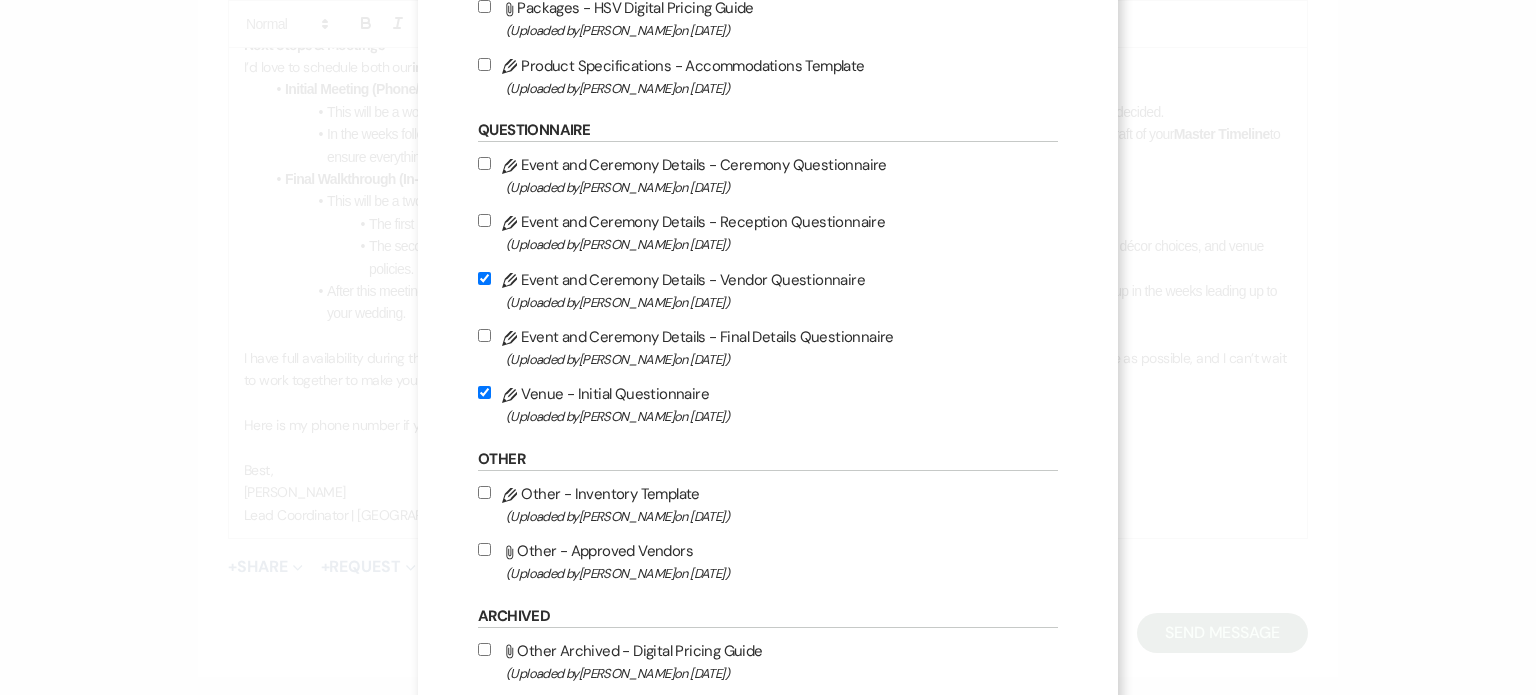 click on "Pencil Event and Ceremony Details - Ceremony Questionnaire (Uploaded by  [PERSON_NAME]  on   [DATE] )" at bounding box center (484, 163) 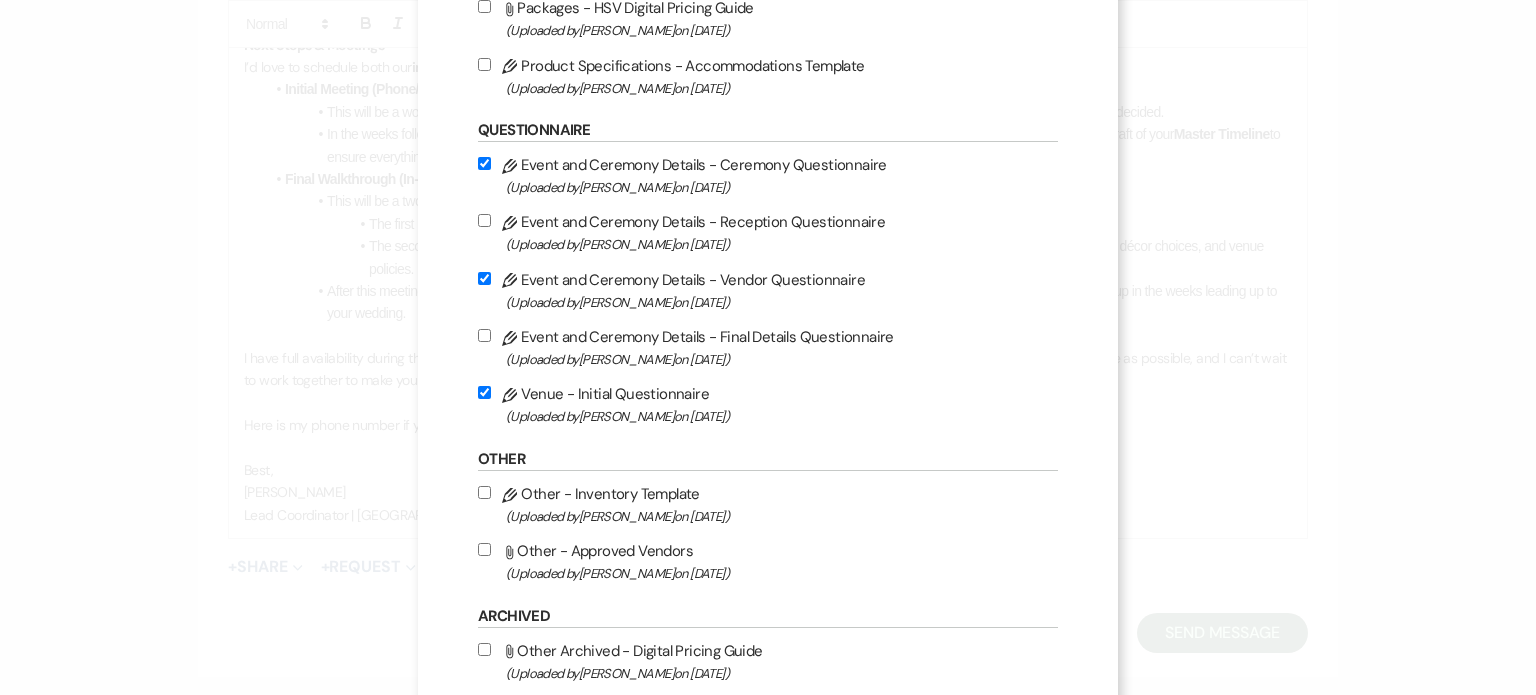 click on "Pencil Event and Ceremony Details - Reception Questionnaire (Uploaded by  [PERSON_NAME]  on   [DATE] )" at bounding box center (484, 220) 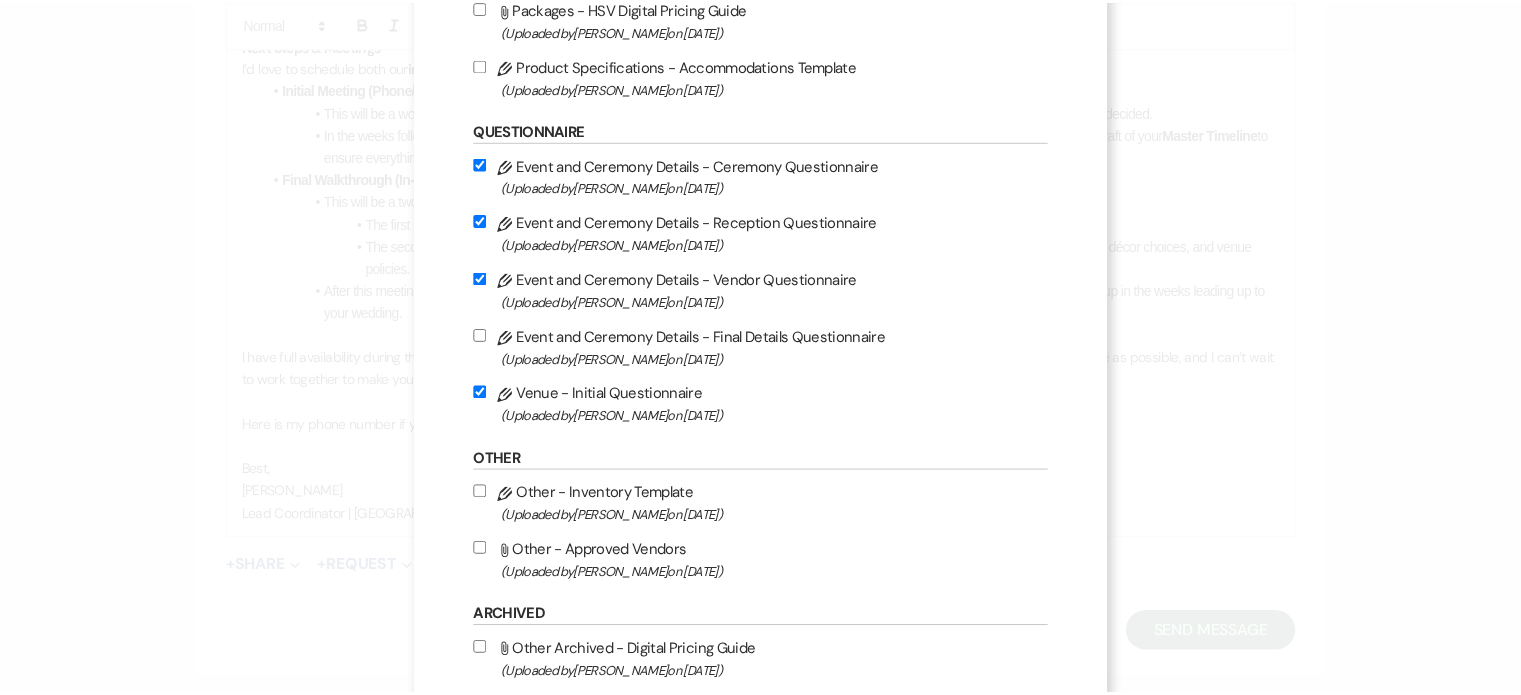 scroll, scrollTop: 2153, scrollLeft: 0, axis: vertical 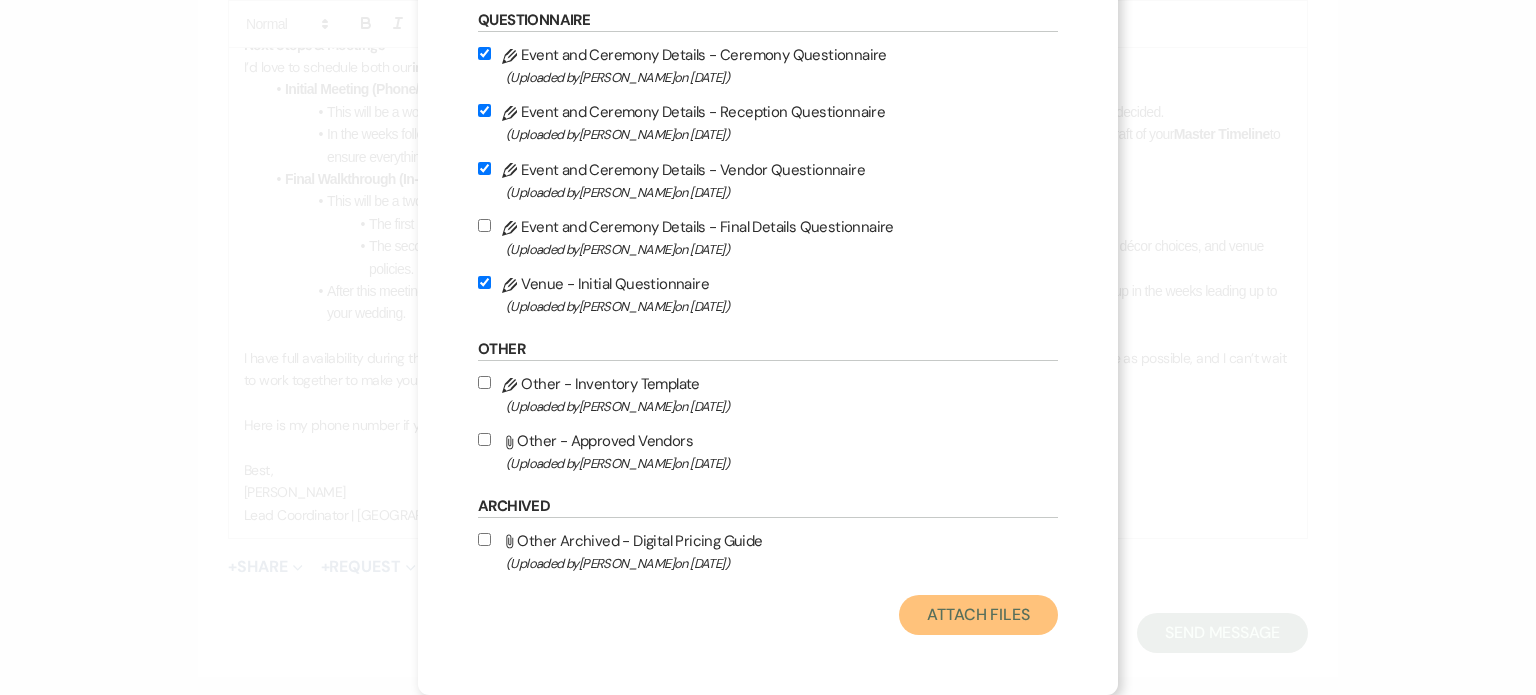 click on "Attach Files" at bounding box center [978, 615] 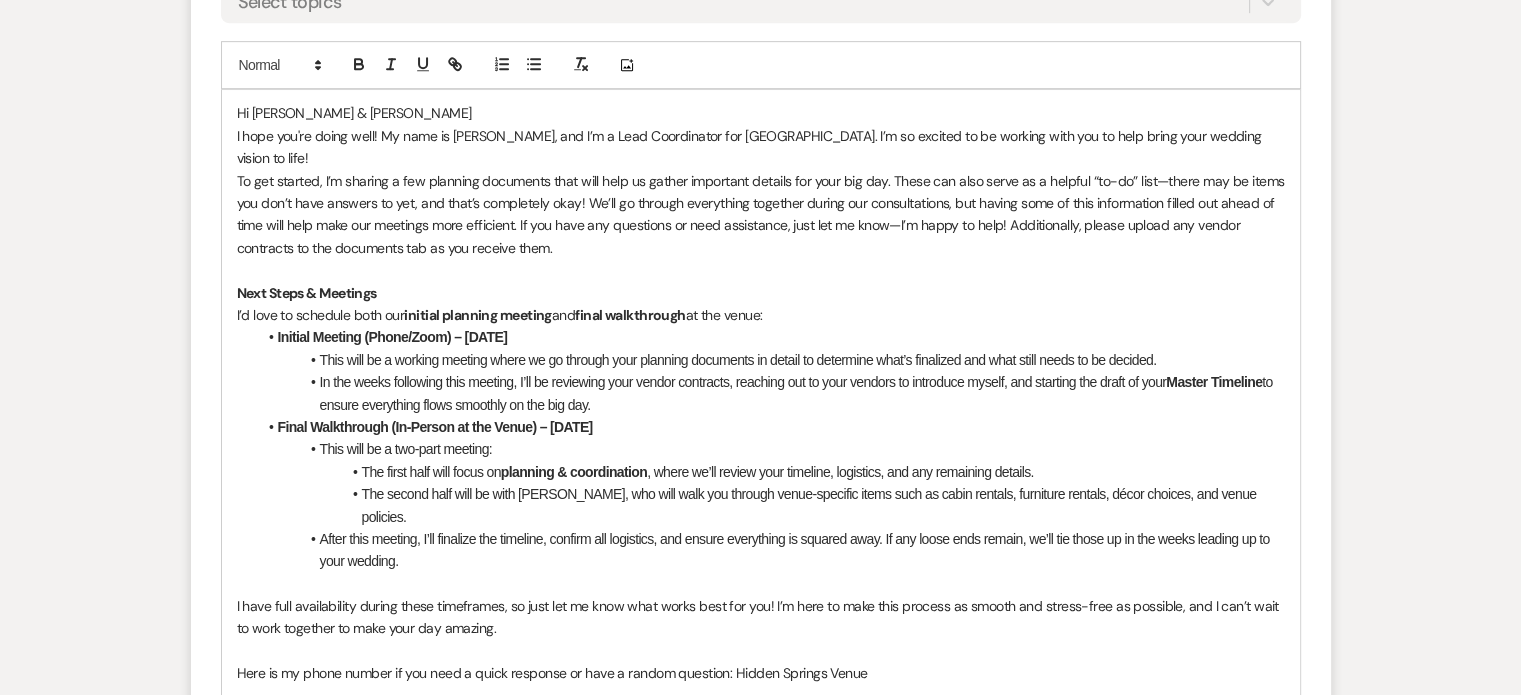 scroll, scrollTop: 1015, scrollLeft: 0, axis: vertical 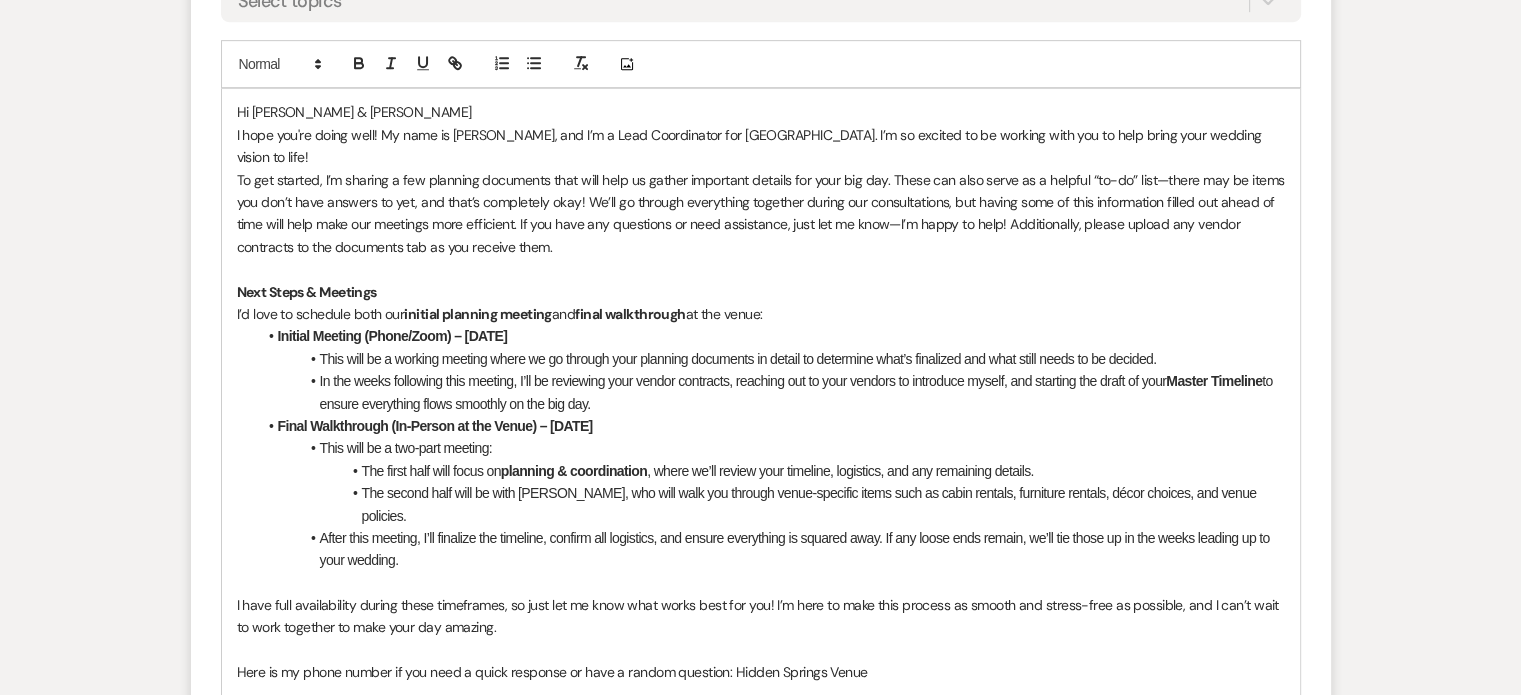 click on "The first half will focus on  planning & coordination , where we’ll review your timeline, logistics, and any remaining details." at bounding box center (771, 471) 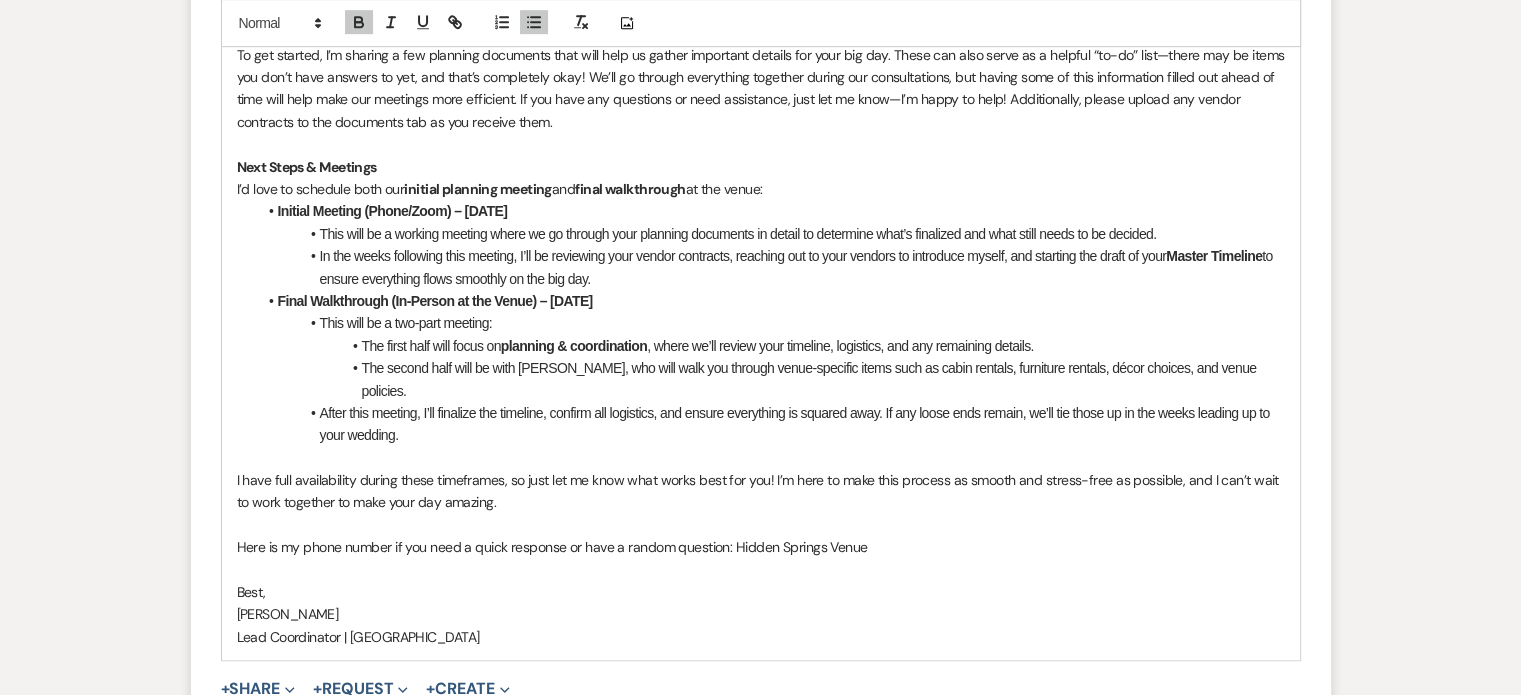 scroll, scrollTop: 1170, scrollLeft: 0, axis: vertical 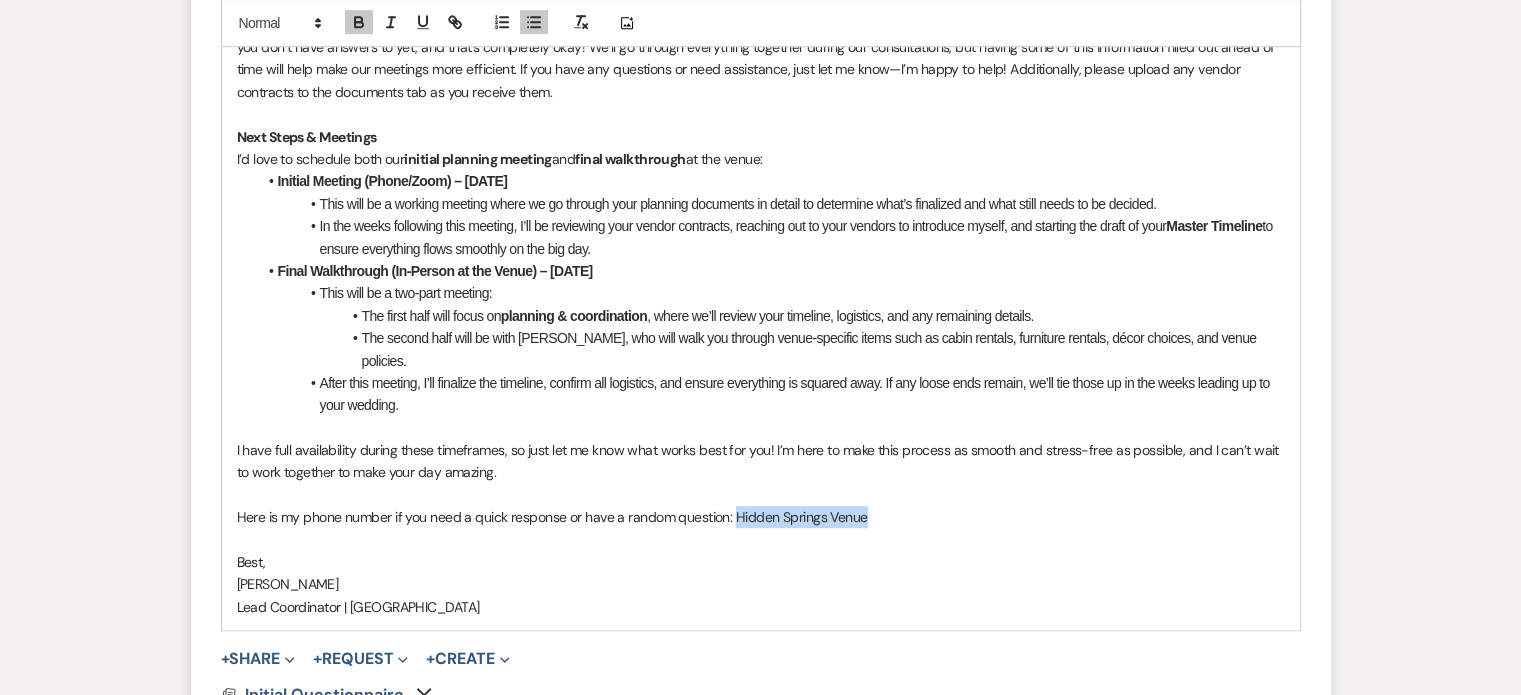 drag, startPoint x: 896, startPoint y: 479, endPoint x: 733, endPoint y: 470, distance: 163.24828 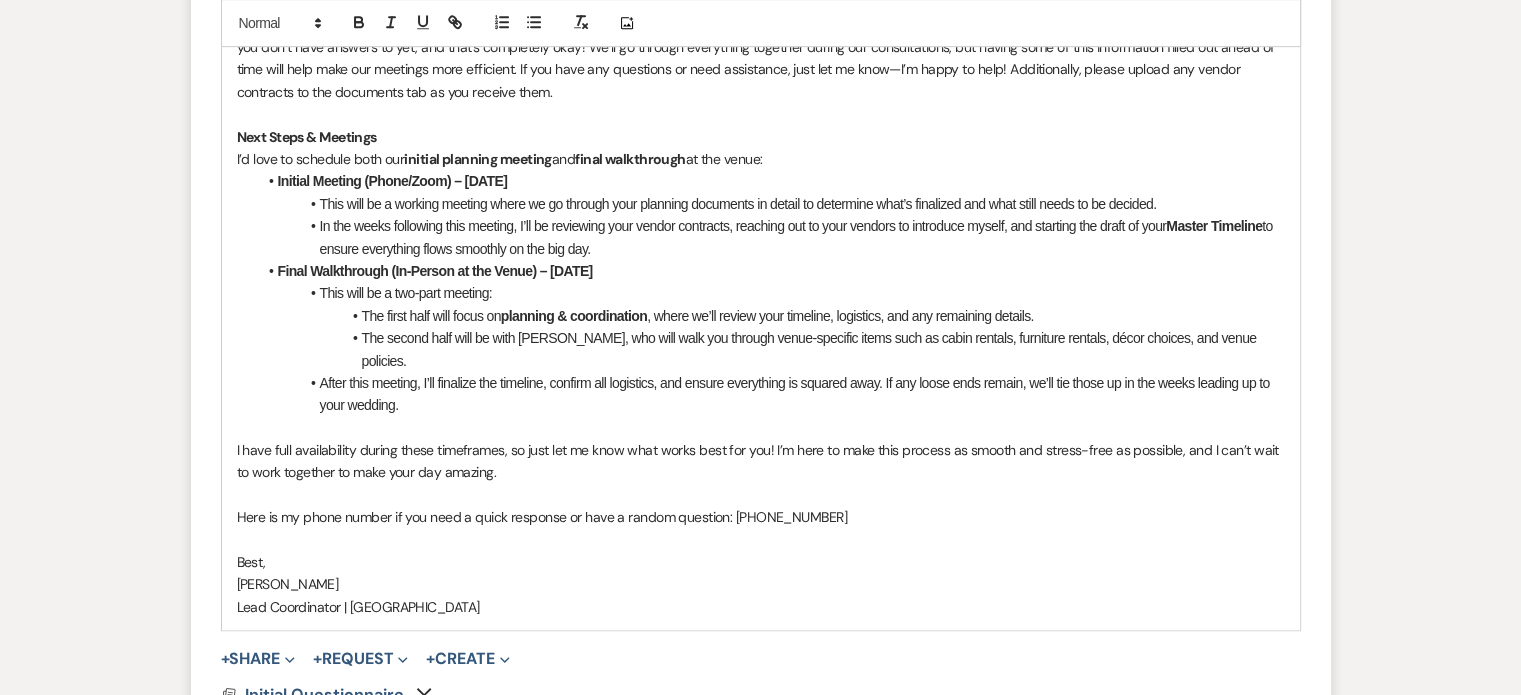 click on "Here is my phone number if you need a quick response or have a random question: [PHONE_NUMBER]" at bounding box center [542, 517] 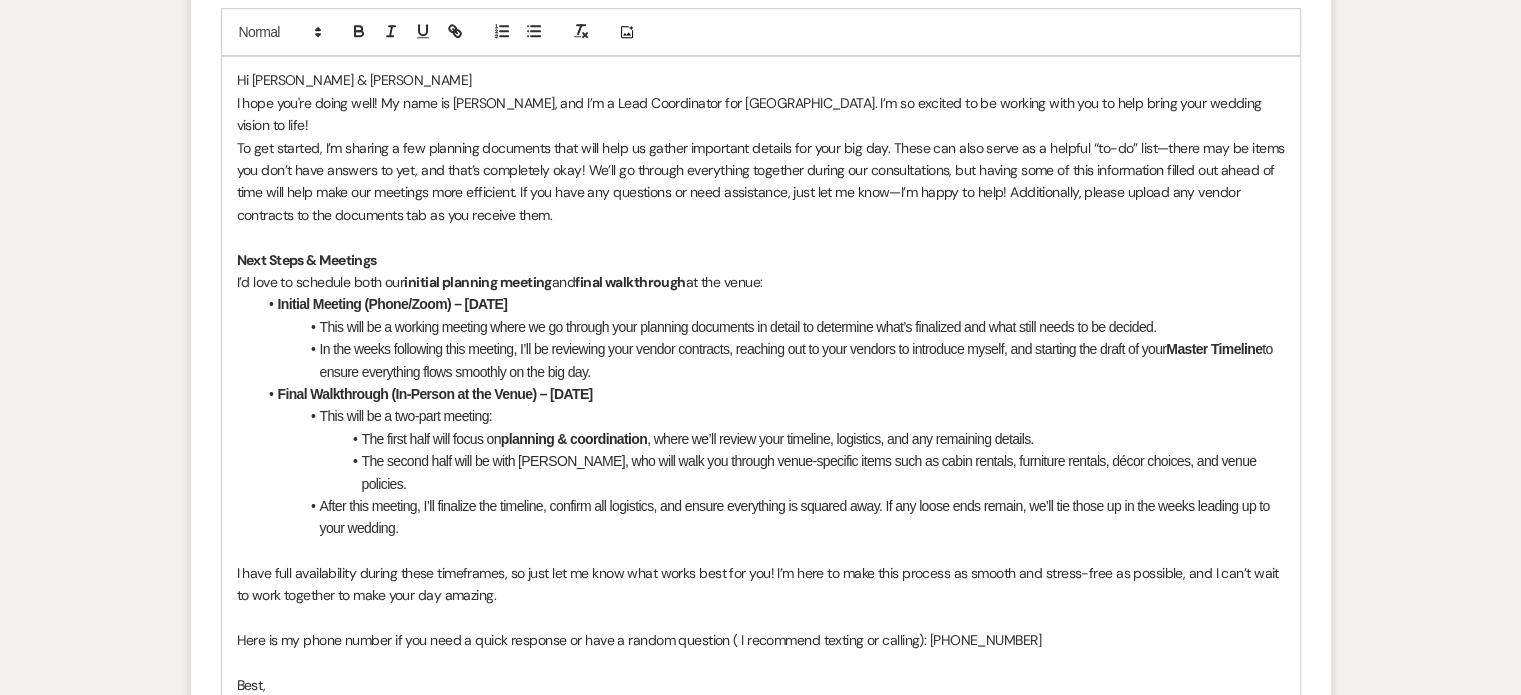 scroll, scrollTop: 1048, scrollLeft: 0, axis: vertical 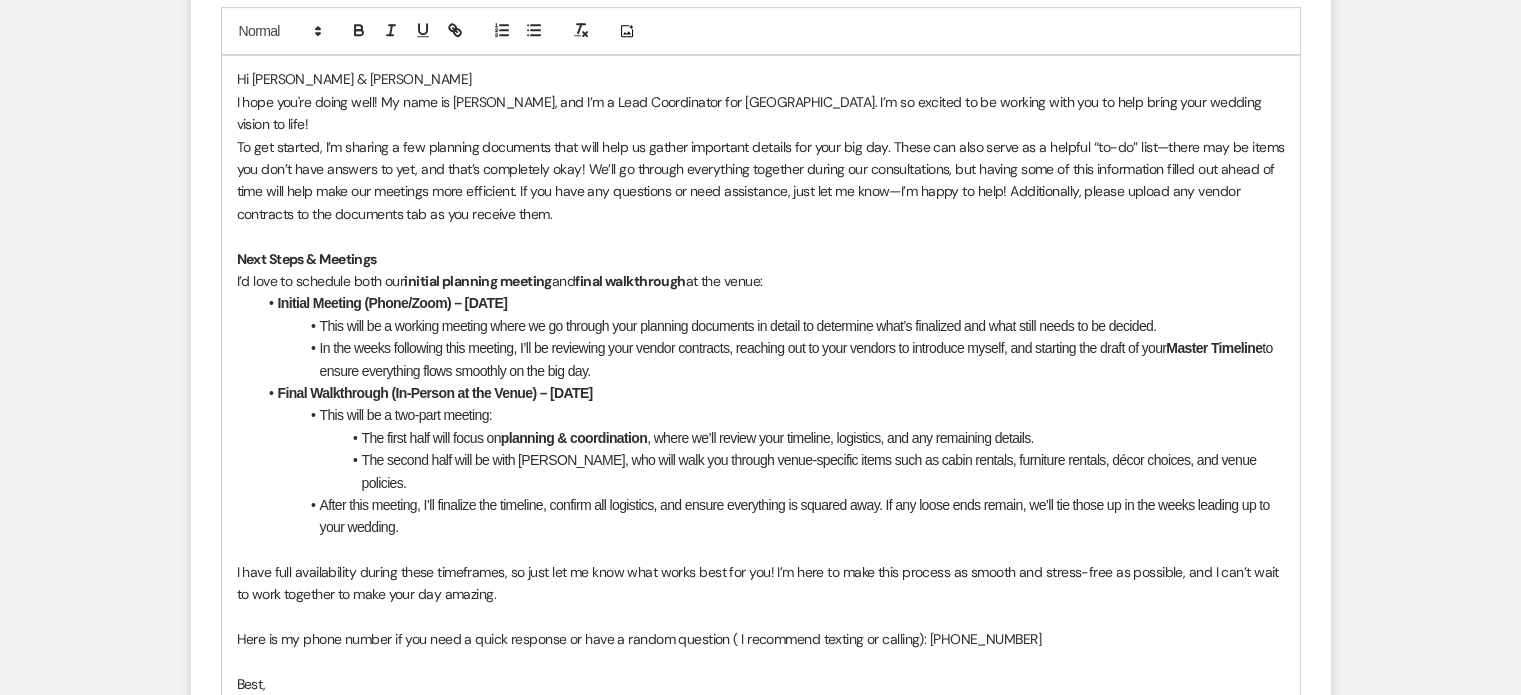 click on "Here is my phone number if you need a quick response or have a random question ( I recommend texting or calling): [PHONE_NUMBER]" at bounding box center (639, 639) 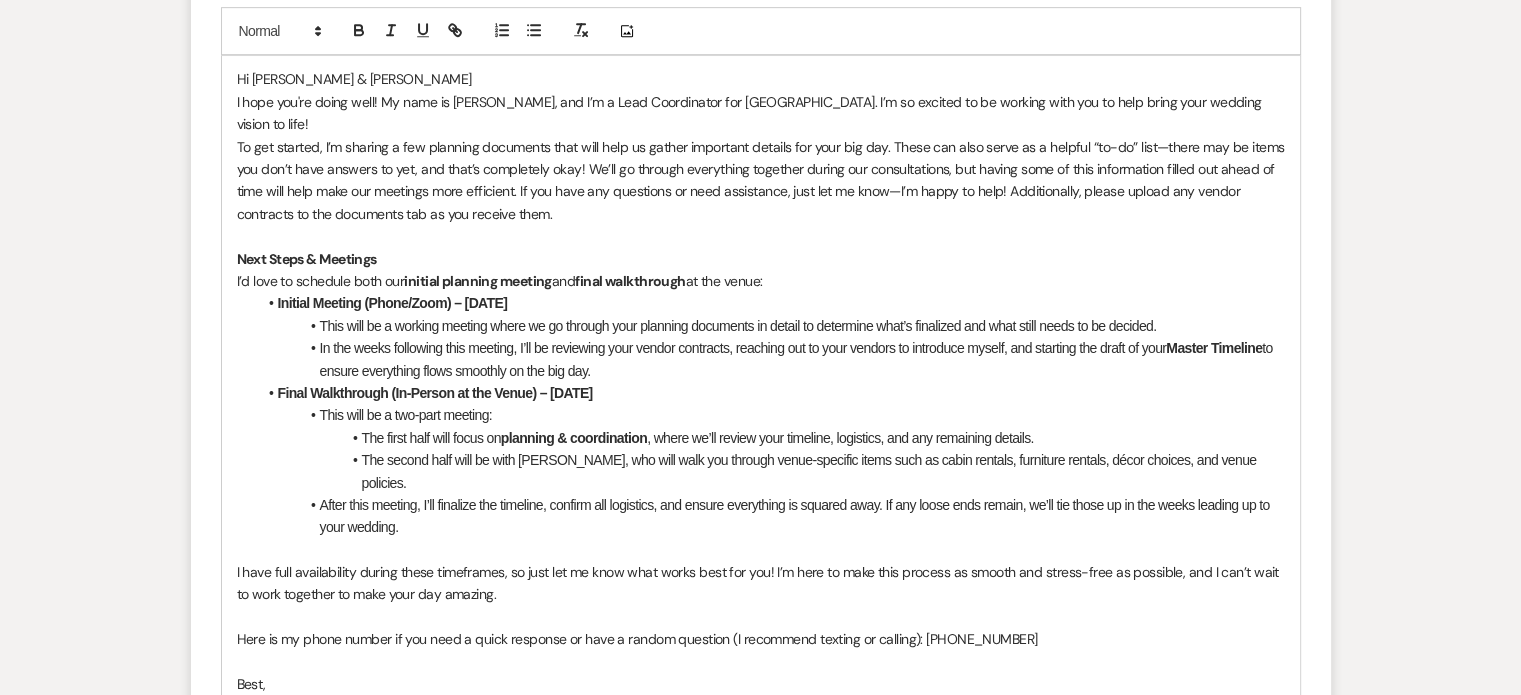 drag, startPoint x: 618, startPoint y: 370, endPoint x: 554, endPoint y: 359, distance: 64.93843 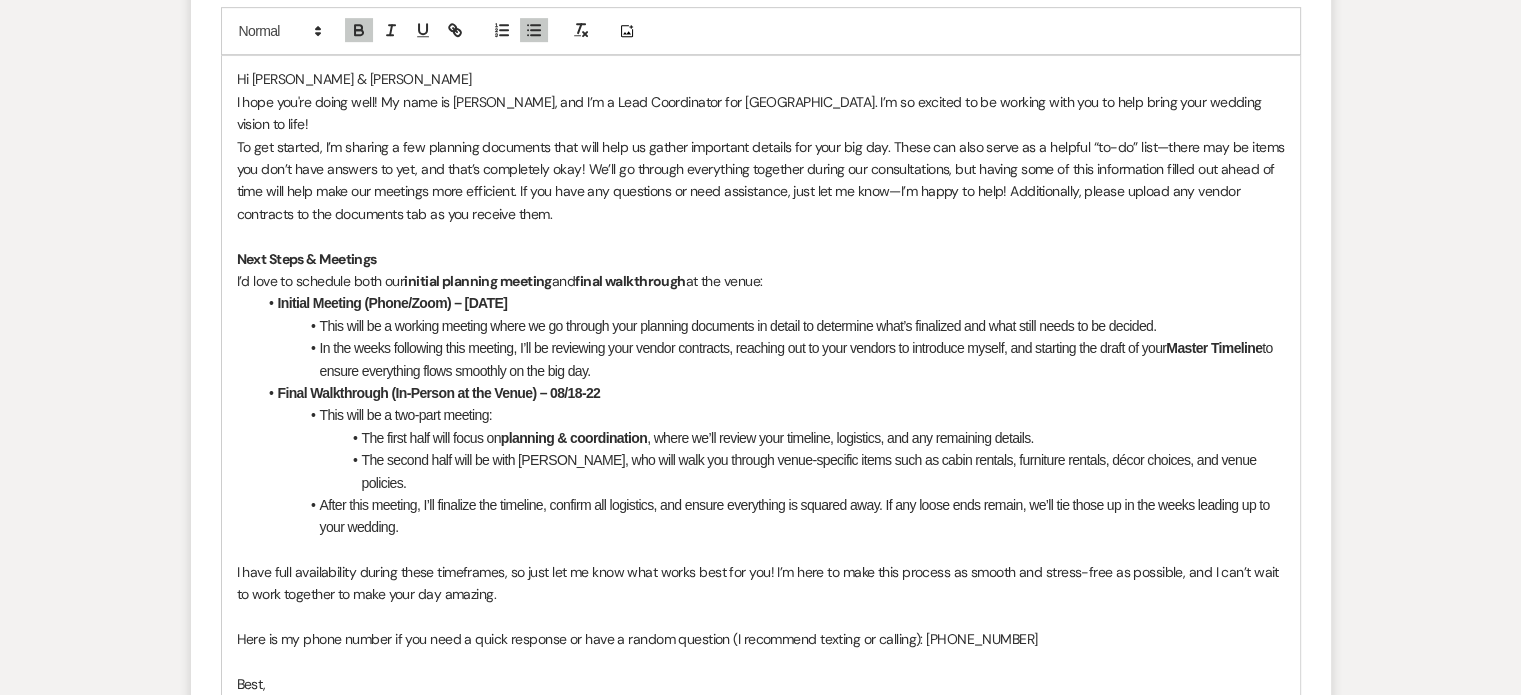 click on "Final Walkthrough (In-Person at the Venue) – 08/18-22" at bounding box center [439, 393] 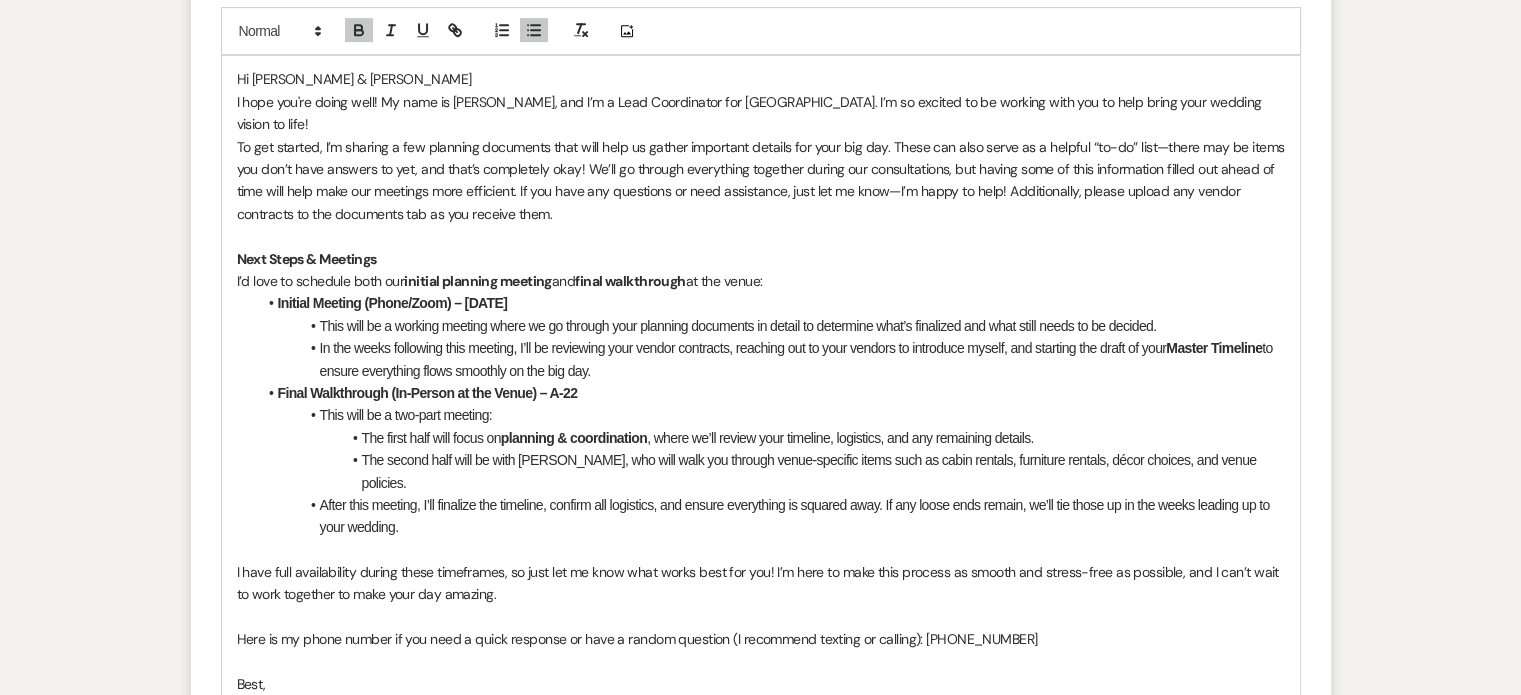 click on "Final Walkthrough (In-Person at the Venue) – A-22" at bounding box center (428, 393) 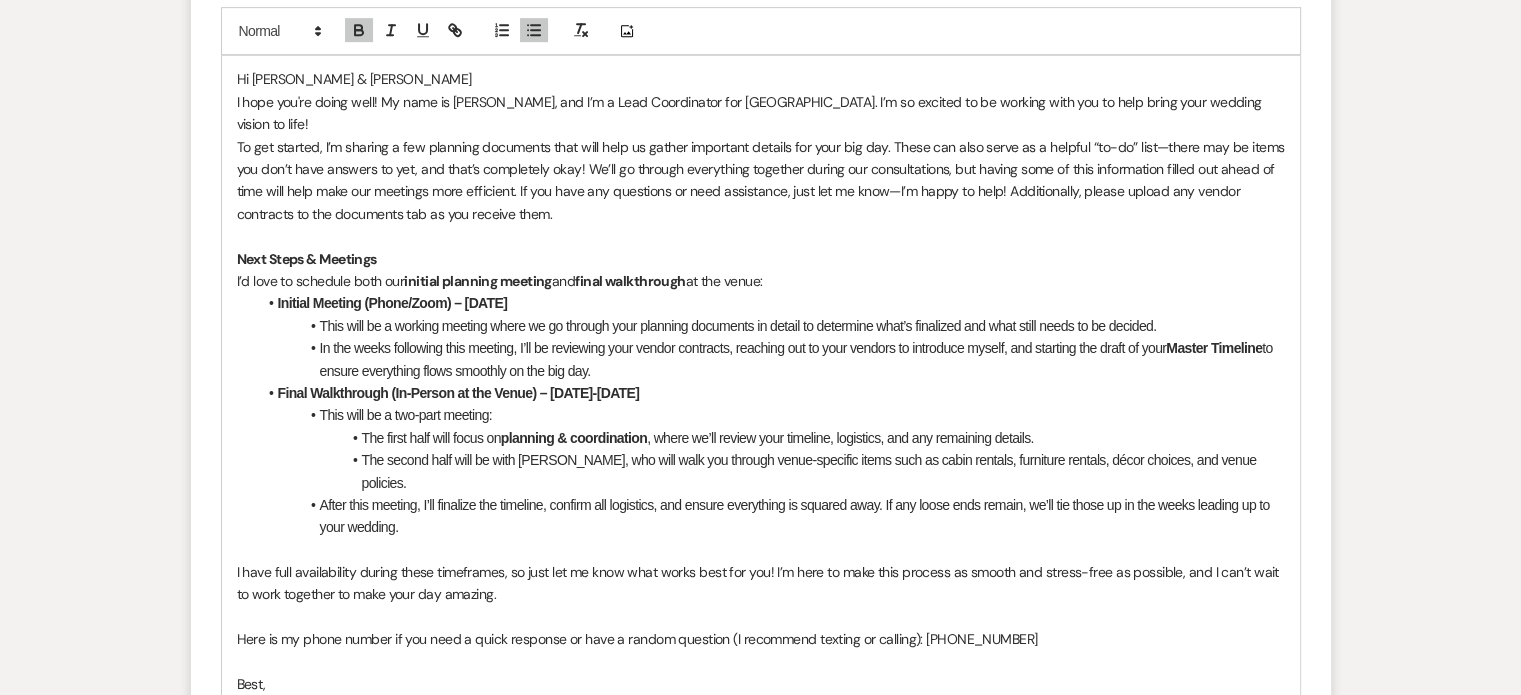 click on "Final Walkthrough (In-Person at the Venue) – [DATE]-[DATE]" at bounding box center [771, 393] 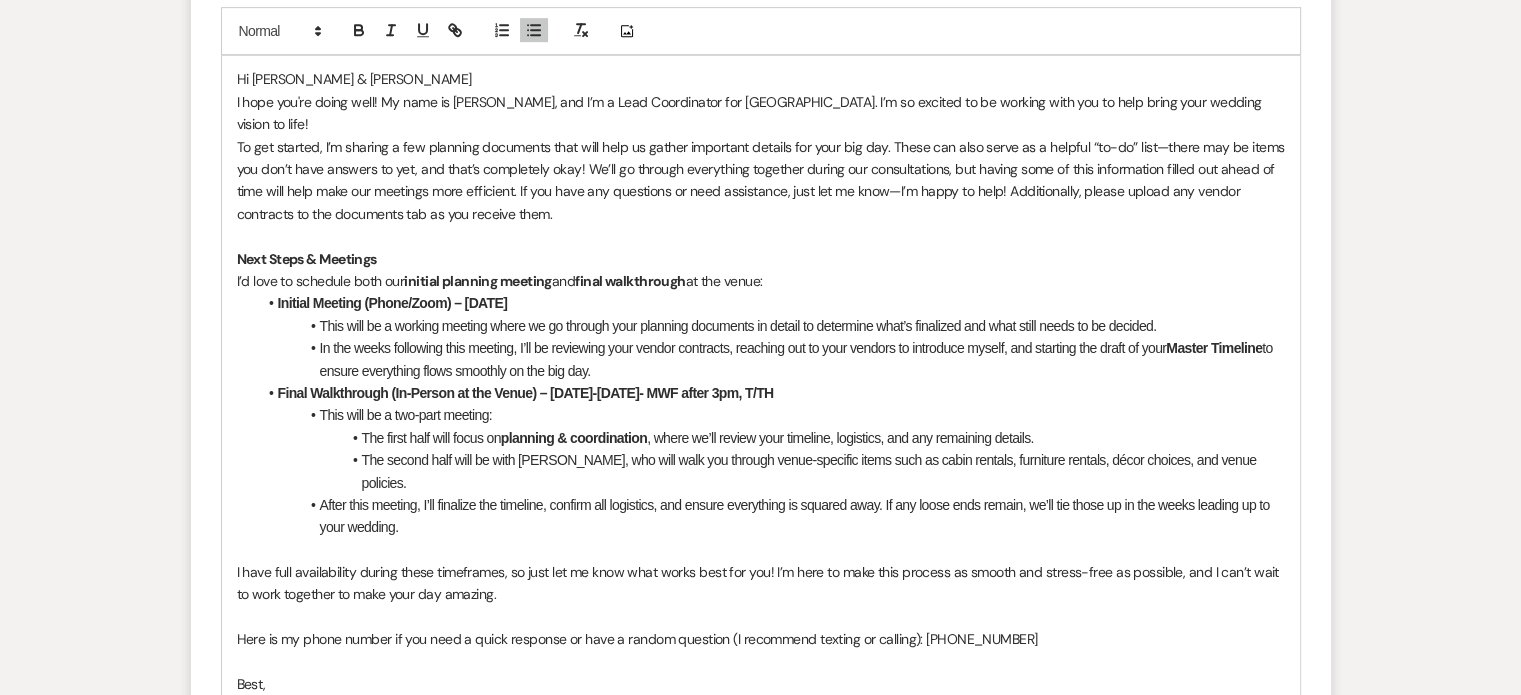 click on "Final Walkthrough (In-Person at the Venue) – [DATE]-[DATE]- MWF after 3pm, T/TH" at bounding box center (771, 393) 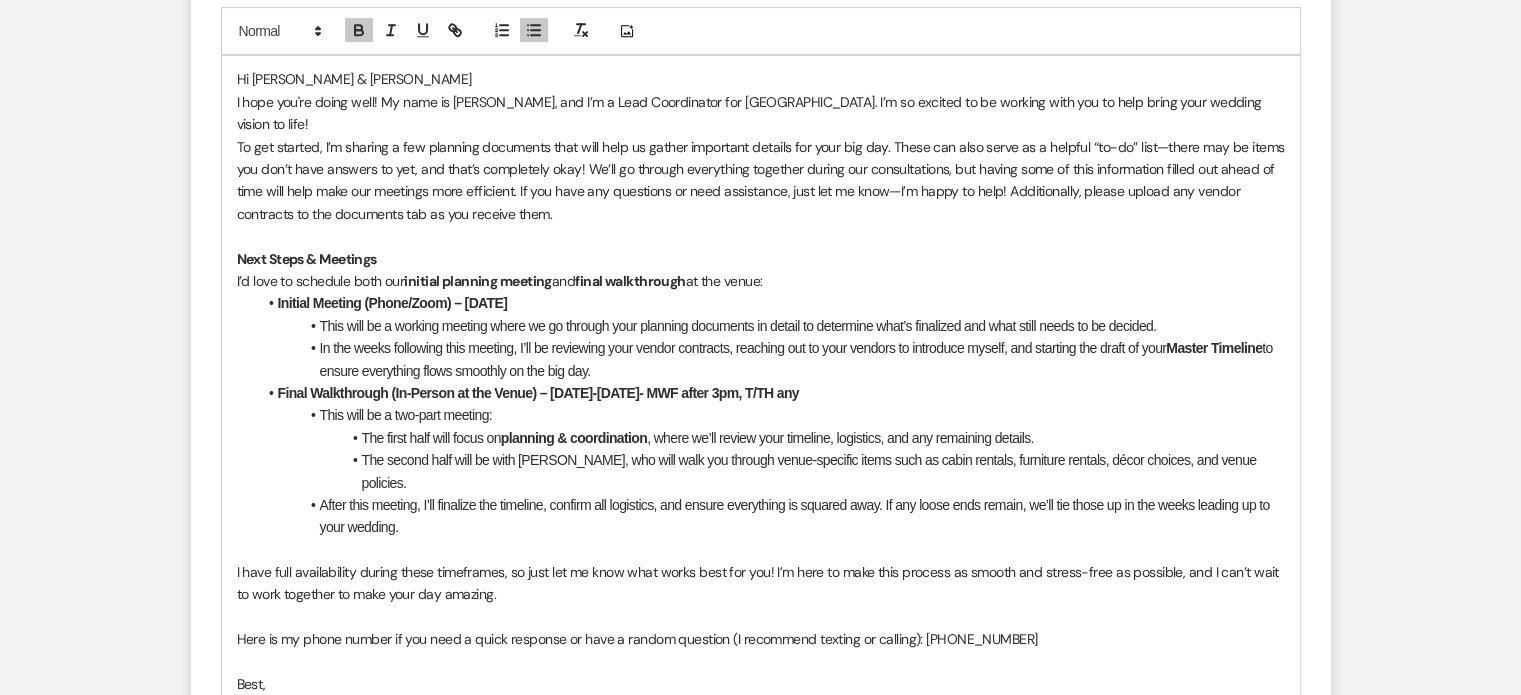 drag, startPoint x: 572, startPoint y: 277, endPoint x: 464, endPoint y: 274, distance: 108.04166 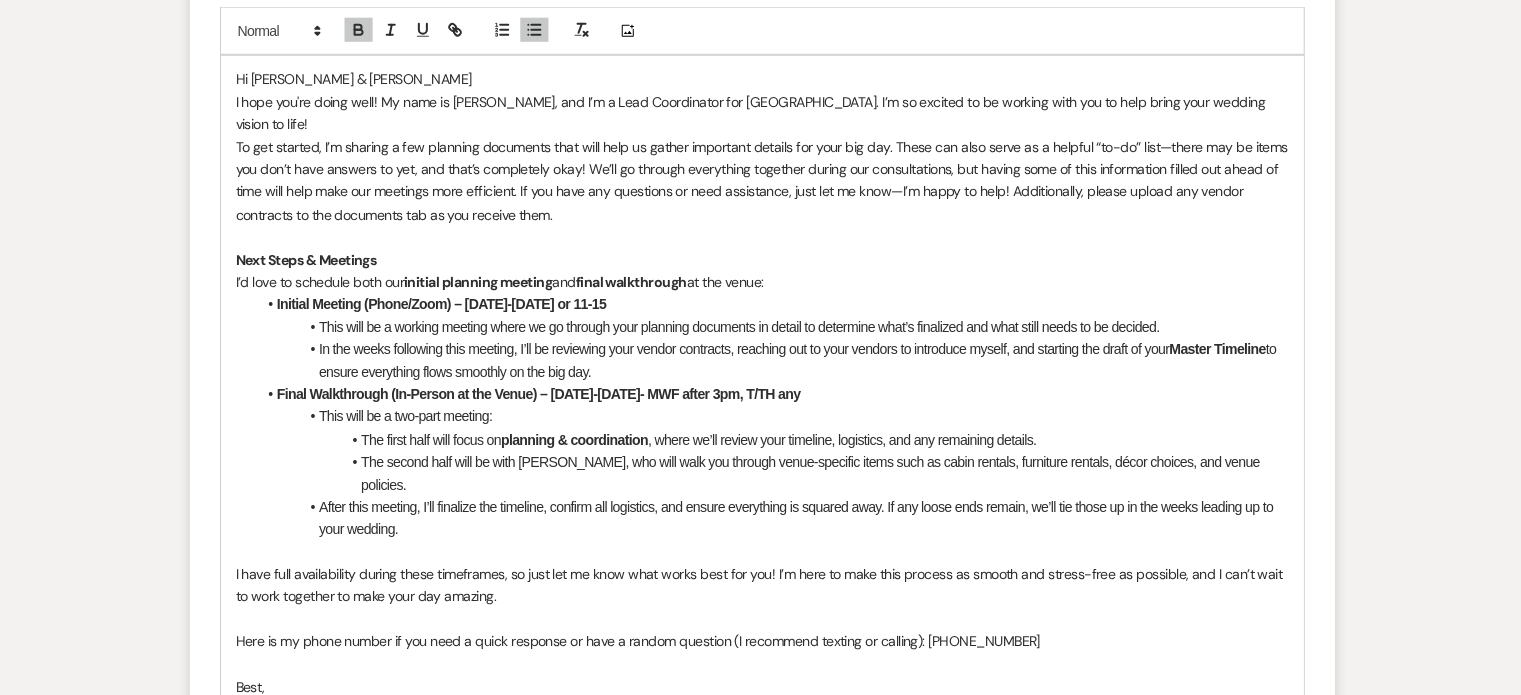 scroll, scrollTop: 1048, scrollLeft: 0, axis: vertical 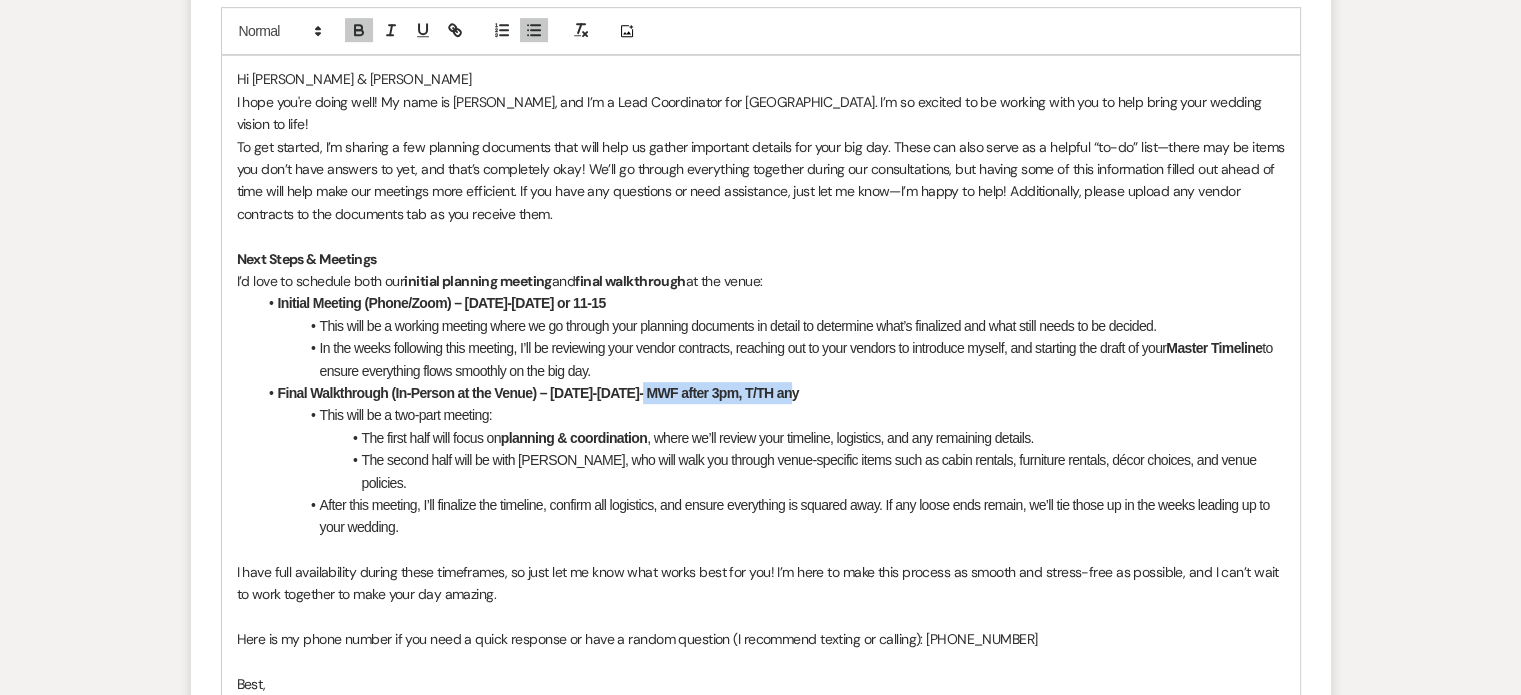 drag, startPoint x: 637, startPoint y: 371, endPoint x: 799, endPoint y: 363, distance: 162.19742 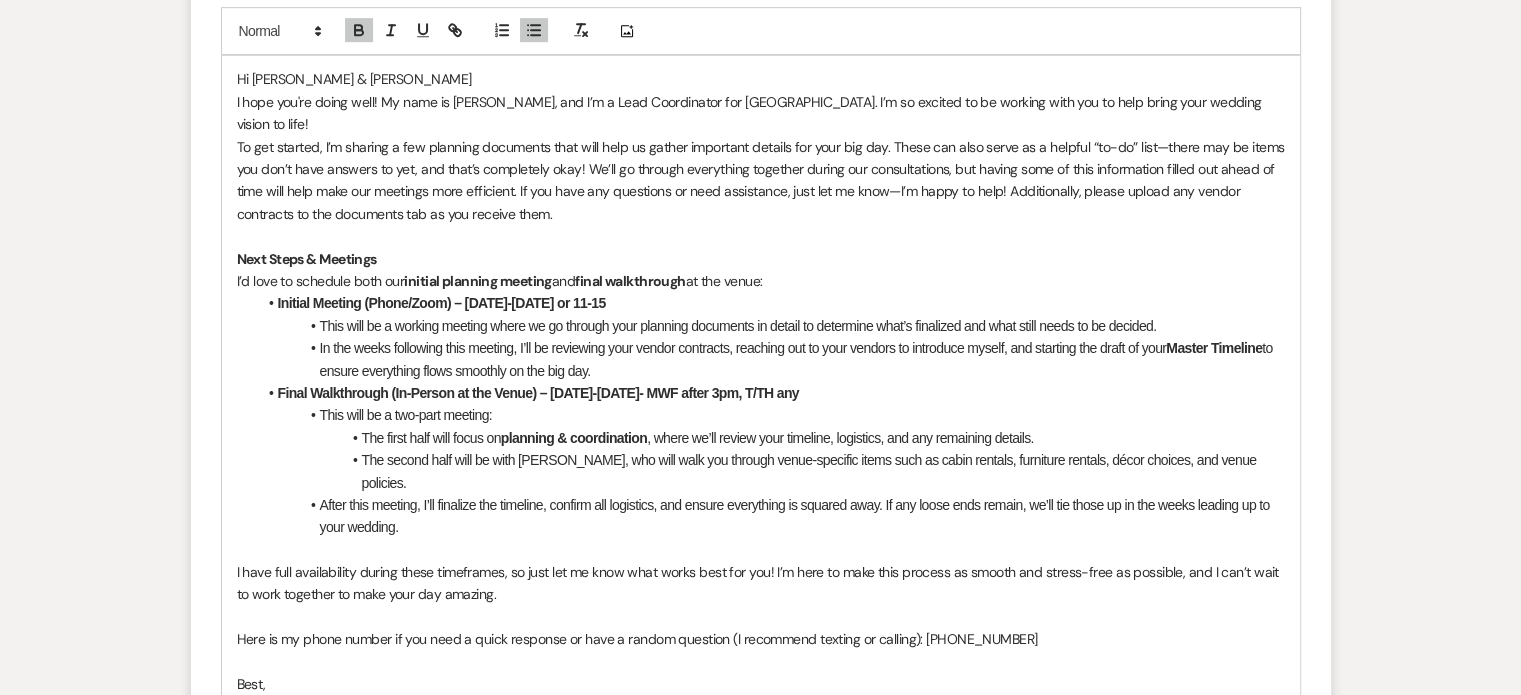 click on "Initial Meeting (Phone/Zoom) – [DATE]-[DATE] or 11-15" at bounding box center [771, 303] 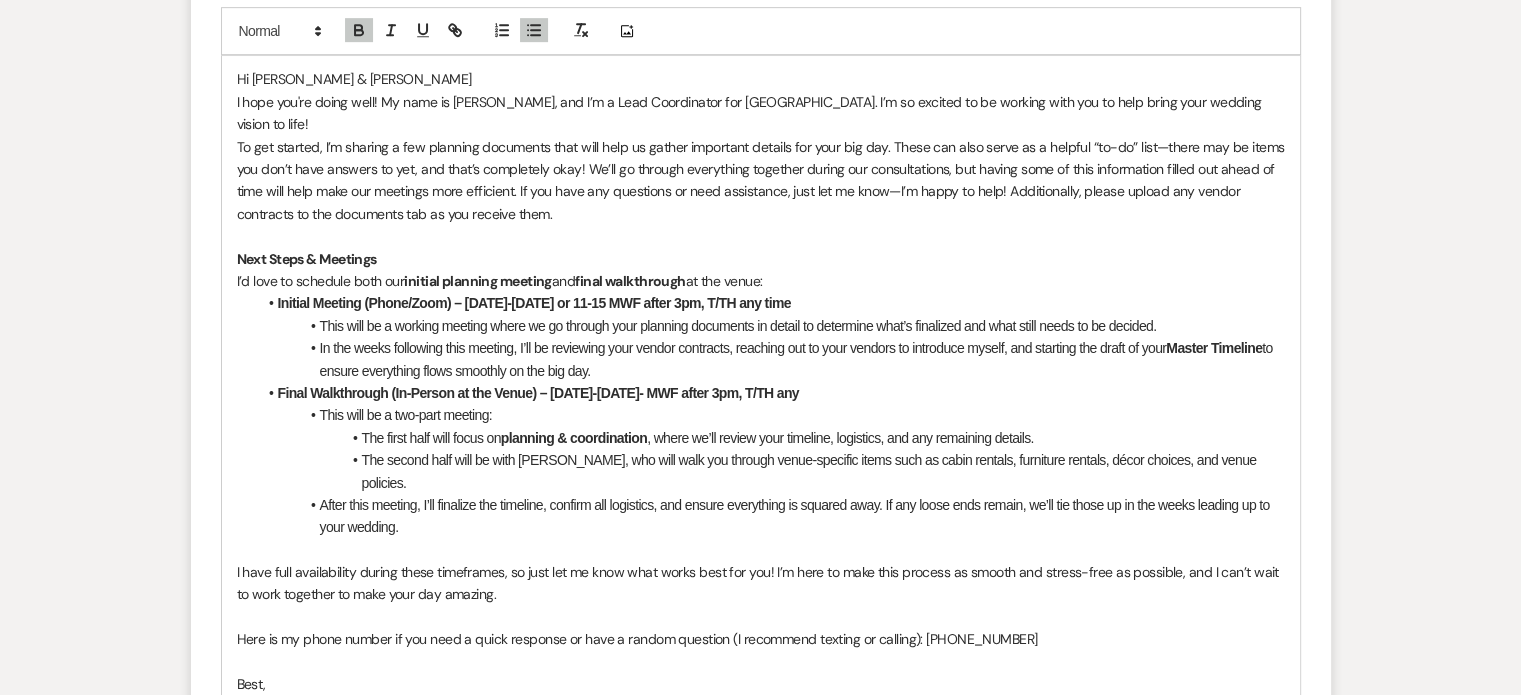 click on "Final Walkthrough (In-Person at the Venue) – [DATE]-[DATE]- MWF after 3pm, T/TH any" at bounding box center (771, 393) 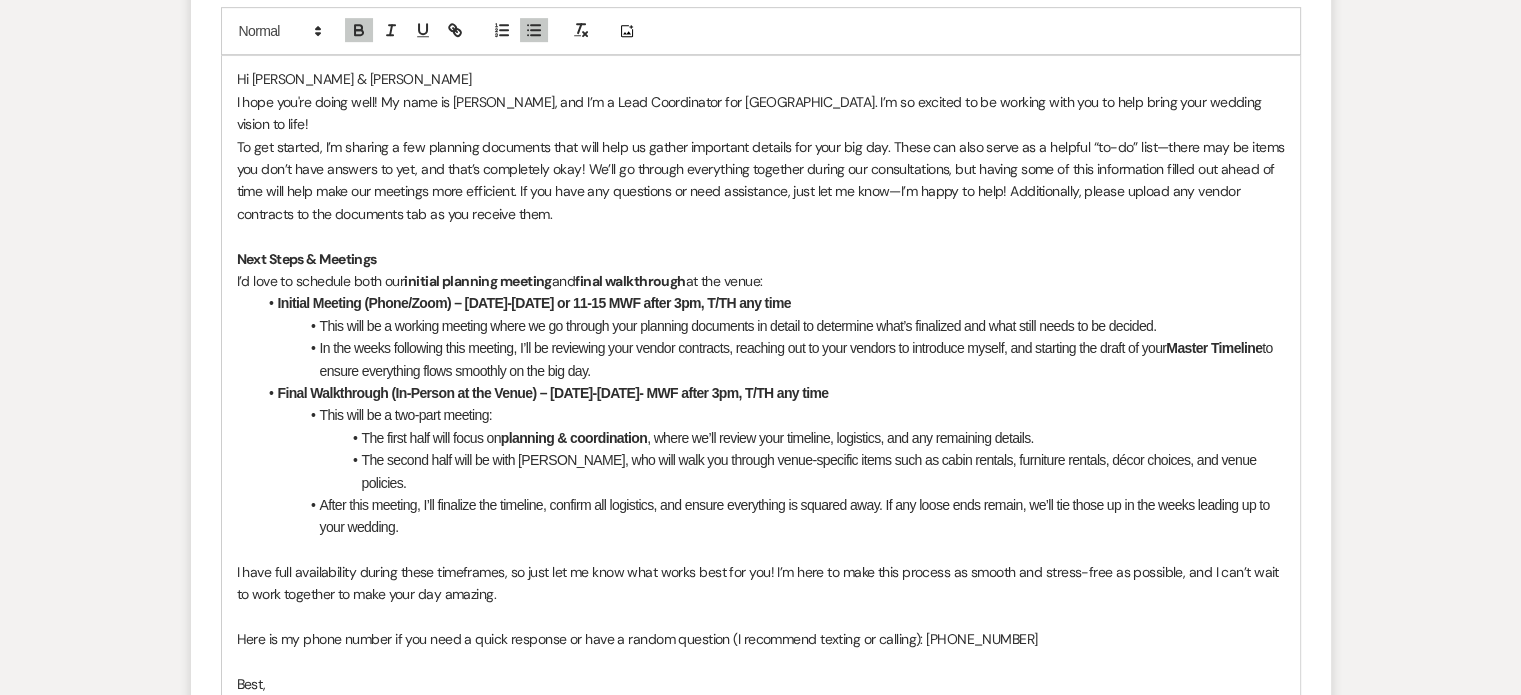 click on ", where we’ll review your timeline, logistics, and any remaining details." at bounding box center (840, 438) 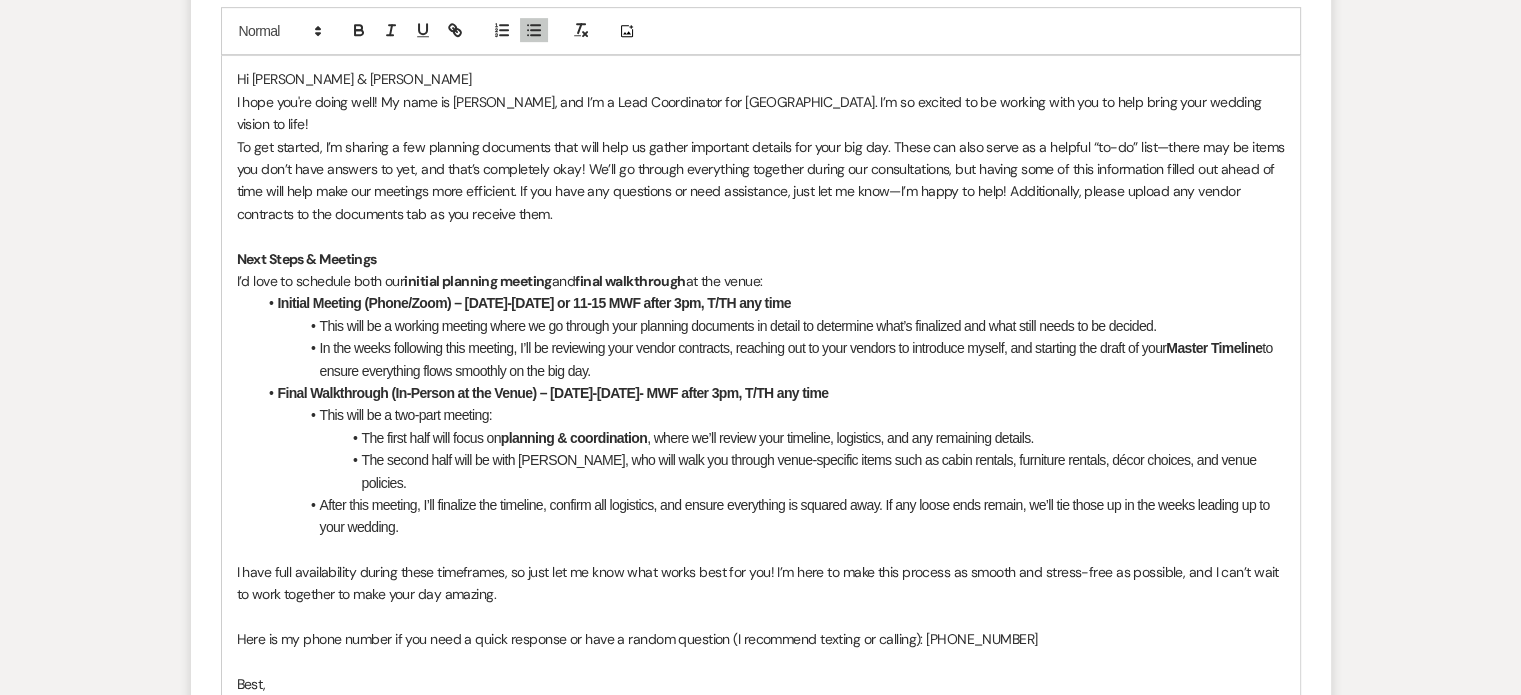 click on "The second half will be with [PERSON_NAME], who will walk you through venue-specific items such as cabin rentals, furniture rentals, décor choices, and venue policies." at bounding box center (771, 471) 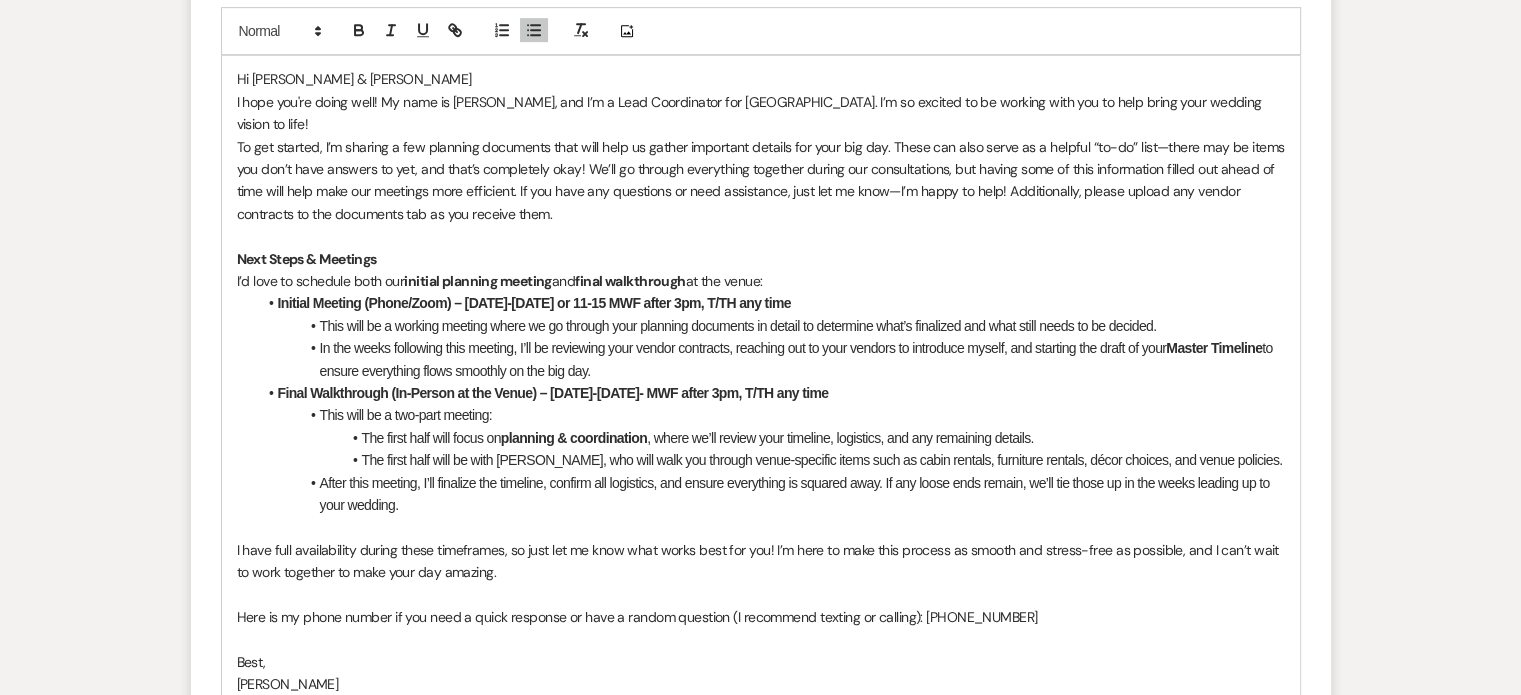 click on "The first half will focus on" at bounding box center (431, 438) 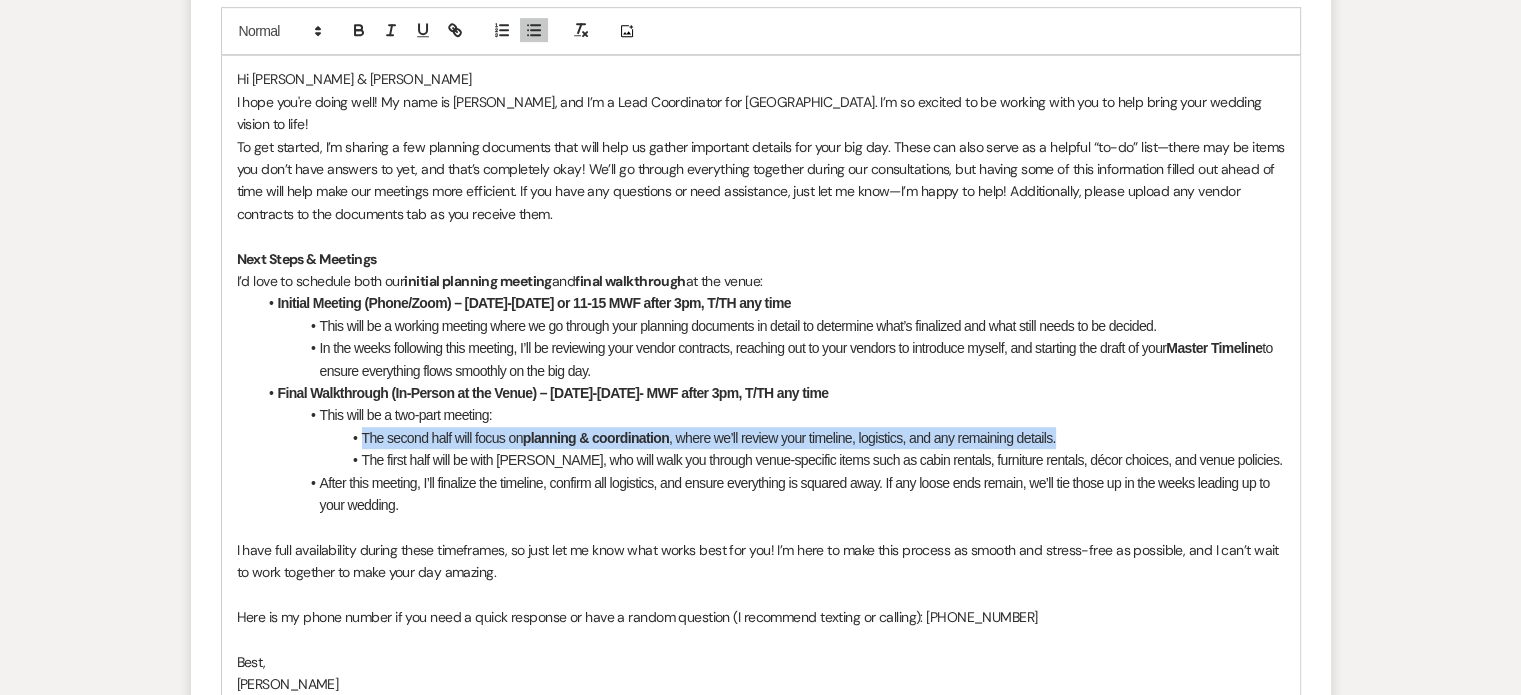 drag, startPoint x: 362, startPoint y: 409, endPoint x: 1082, endPoint y: 412, distance: 720.0062 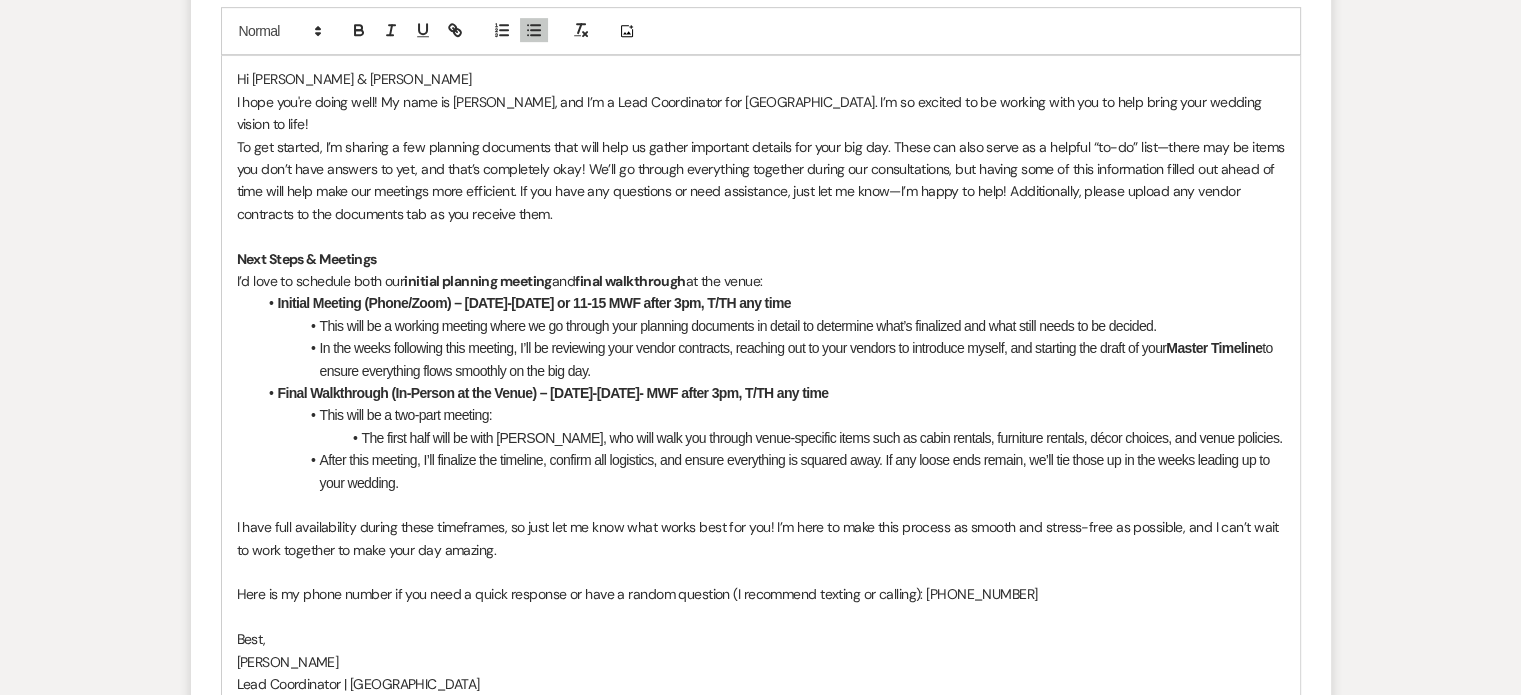 click on "The first half will be with [PERSON_NAME], who will walk you through venue-specific items such as cabin rentals, furniture rentals, décor choices, and venue policies." at bounding box center [771, 438] 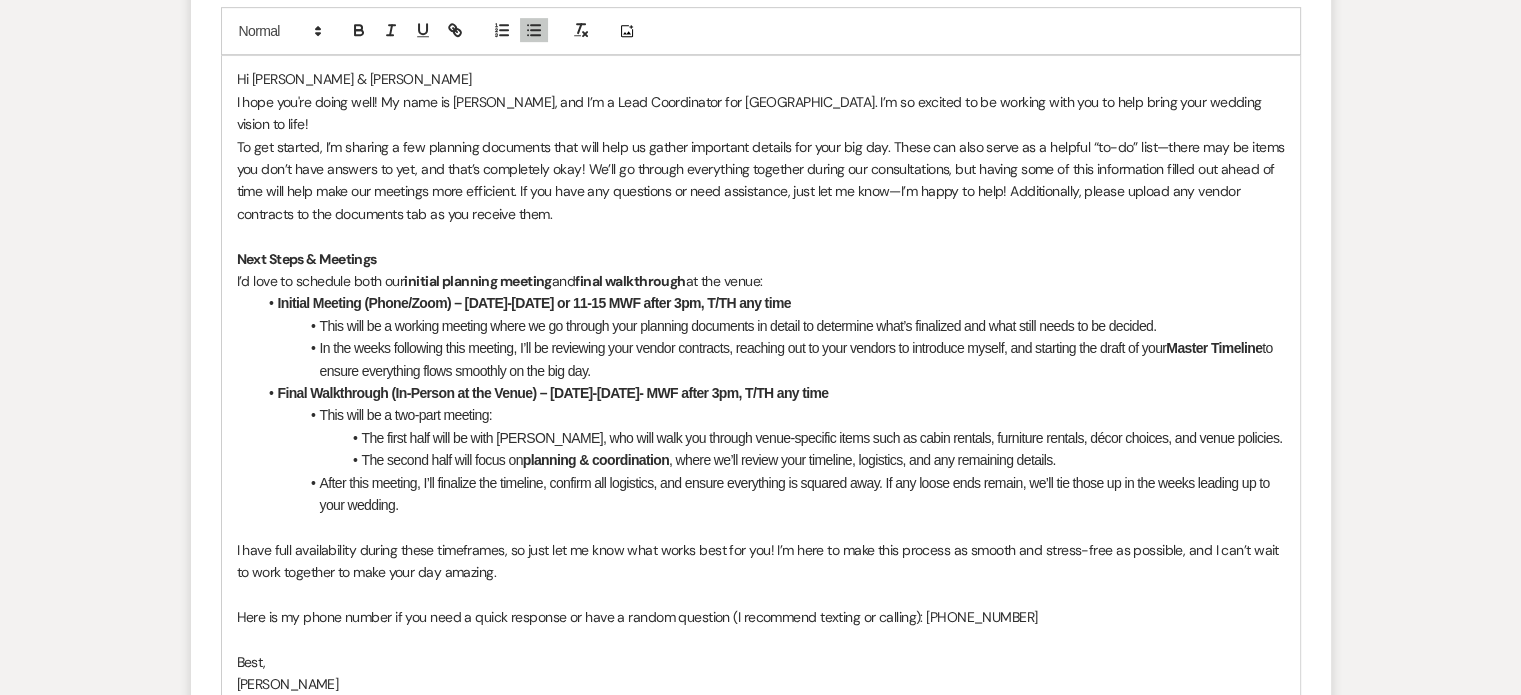 click on "The first half will be with [PERSON_NAME], who will walk you through venue-specific items such as cabin rentals, furniture rentals, décor choices, and venue policies." at bounding box center (771, 438) 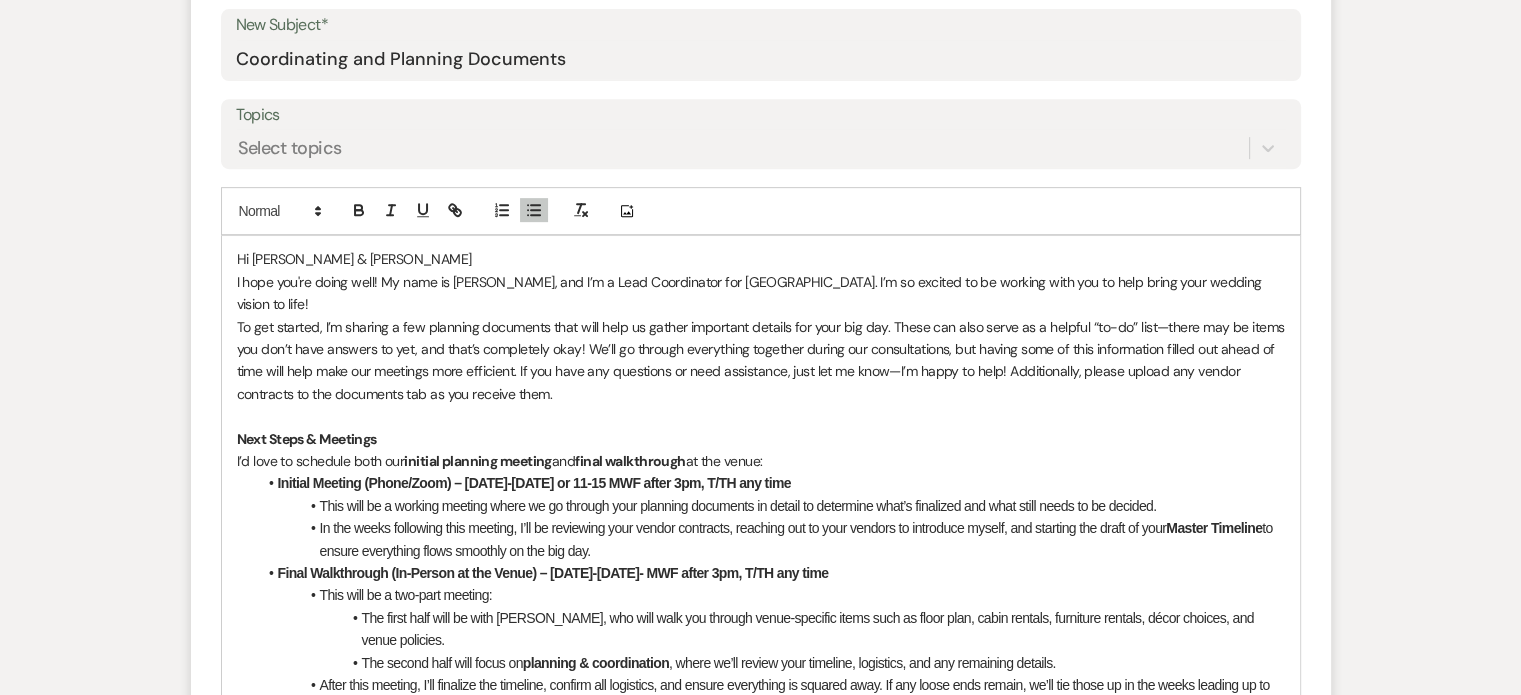 scroll, scrollTop: 868, scrollLeft: 0, axis: vertical 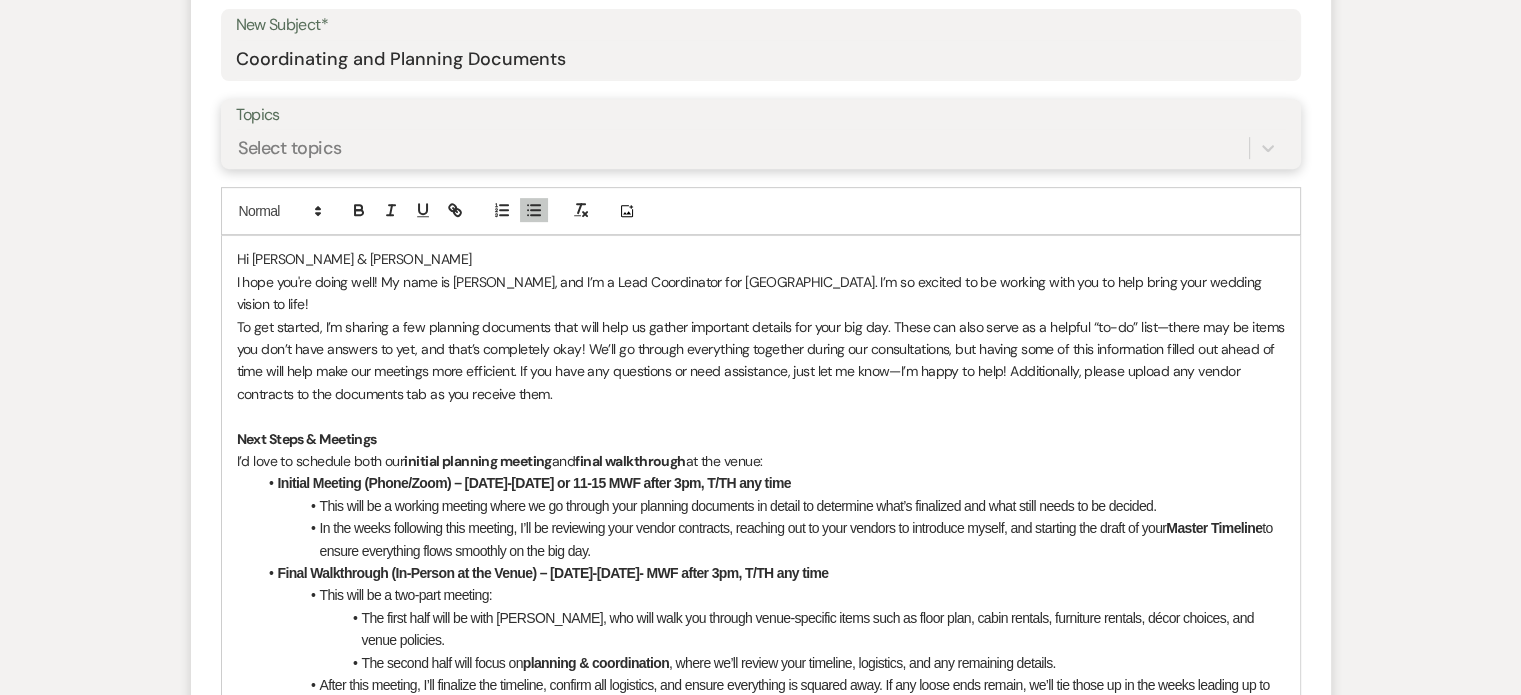 click on "Select topics" at bounding box center (742, 148) 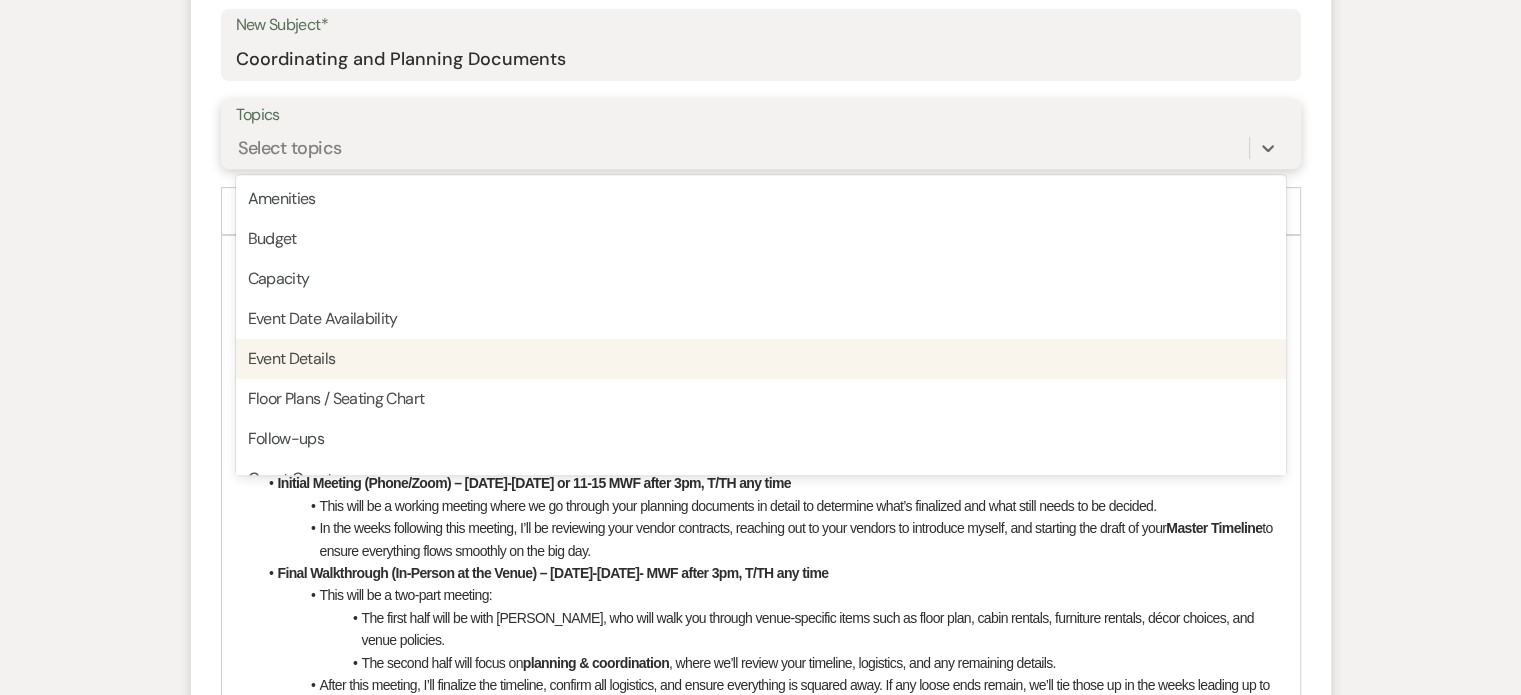 click on "Event Details" at bounding box center [761, 359] 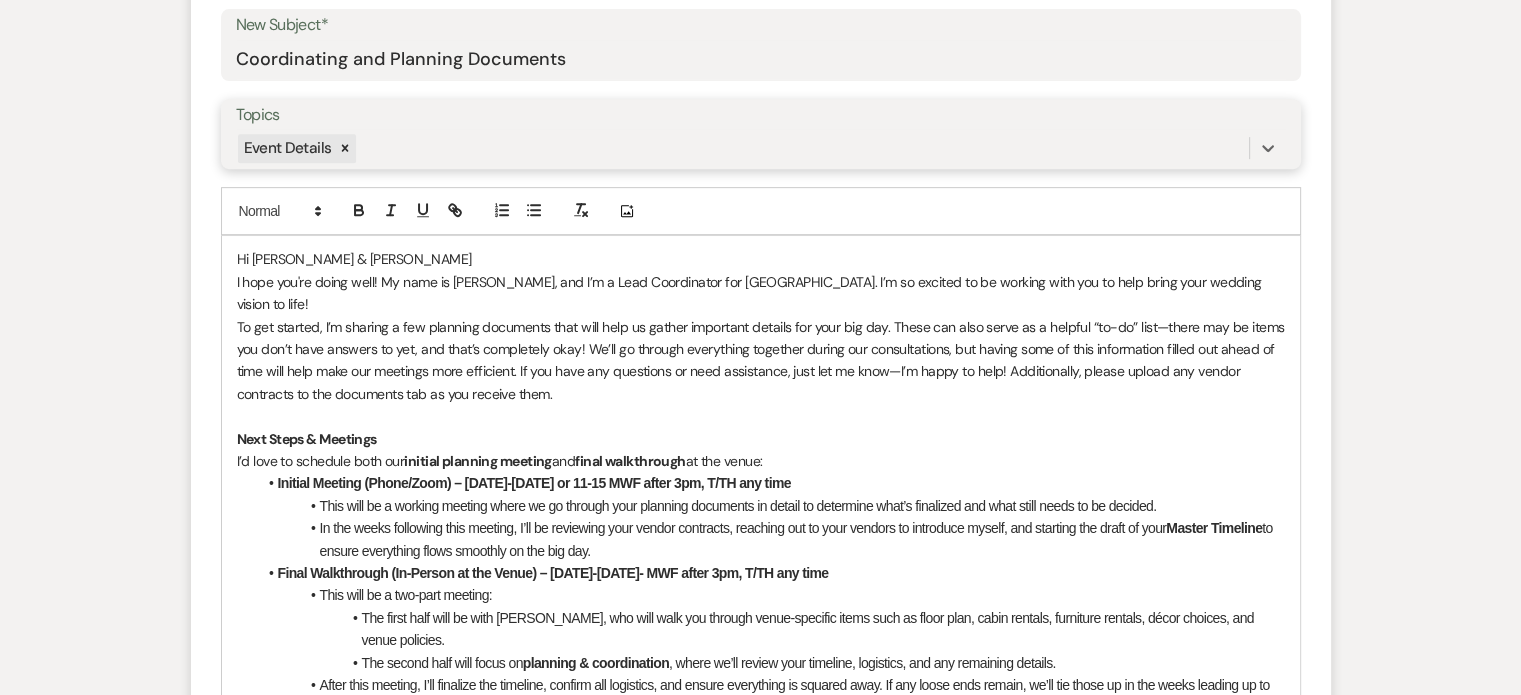 click on "Event Details" at bounding box center [742, 148] 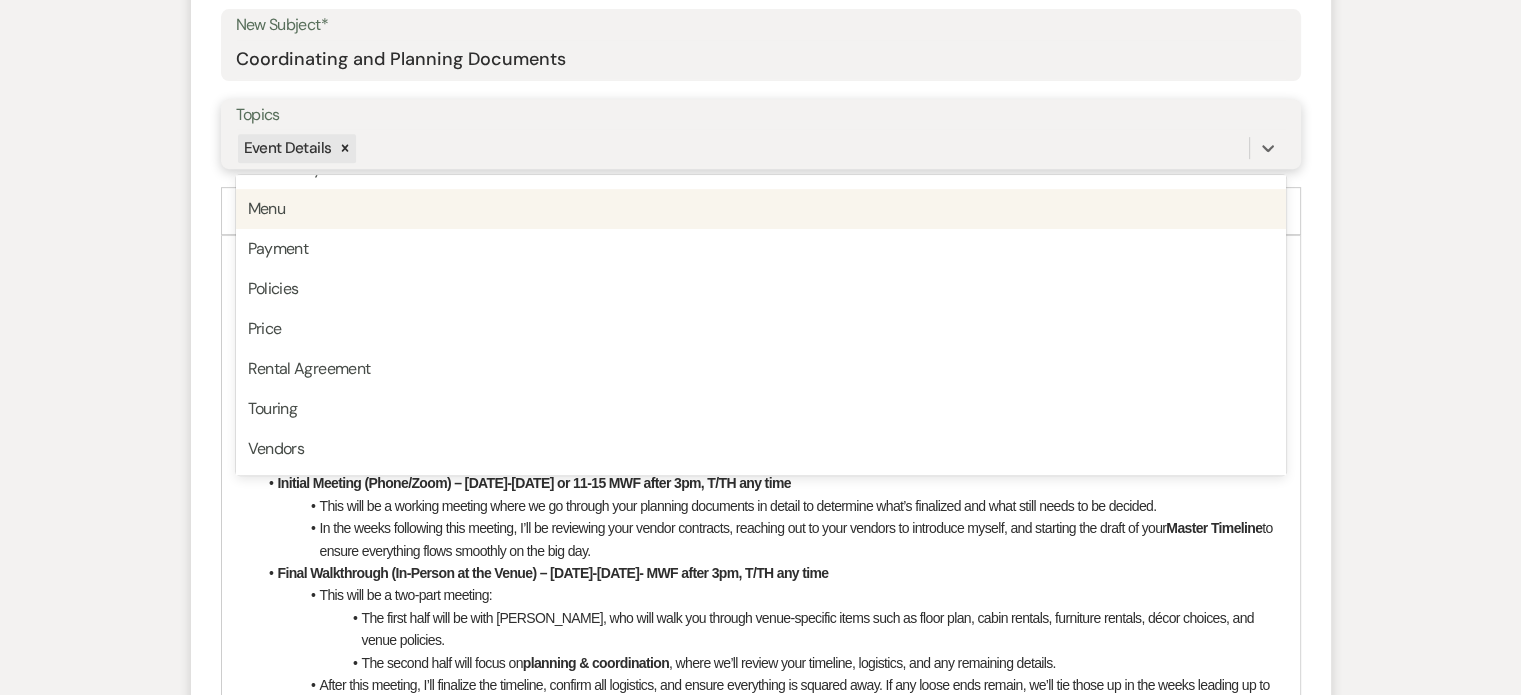 scroll, scrollTop: 468, scrollLeft: 0, axis: vertical 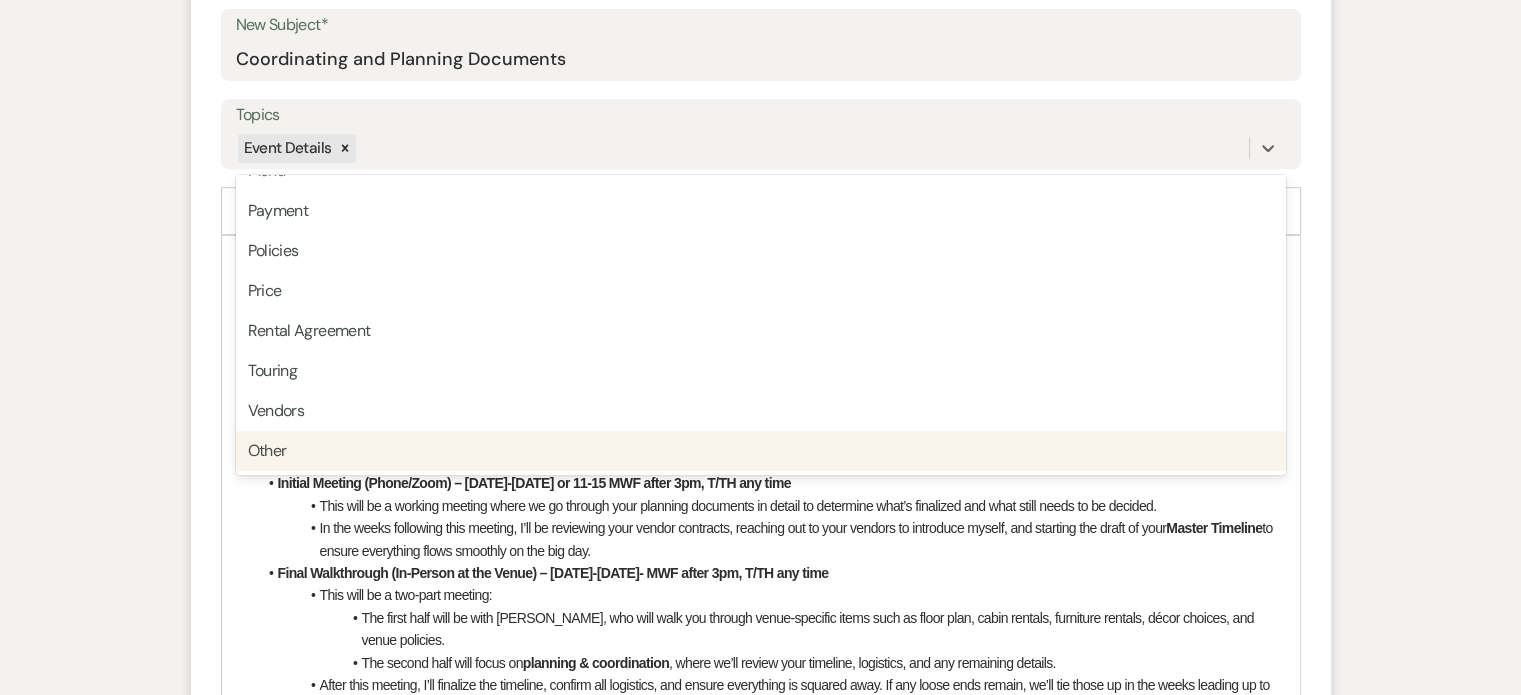 click on "In the weeks following this meeting, I’ll be reviewing your vendor contracts, reaching out to your vendors to introduce myself, and starting the draft of your" at bounding box center (743, 528) 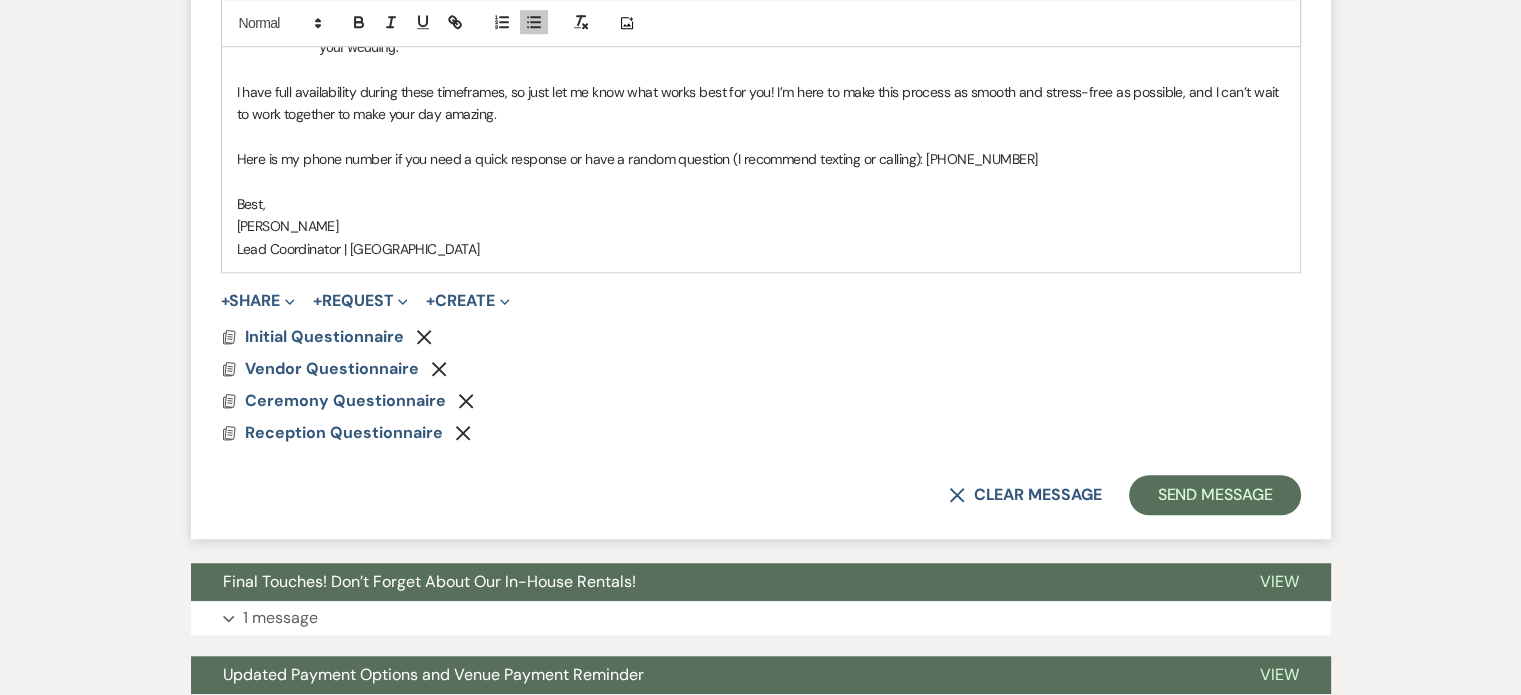 scroll, scrollTop: 1528, scrollLeft: 0, axis: vertical 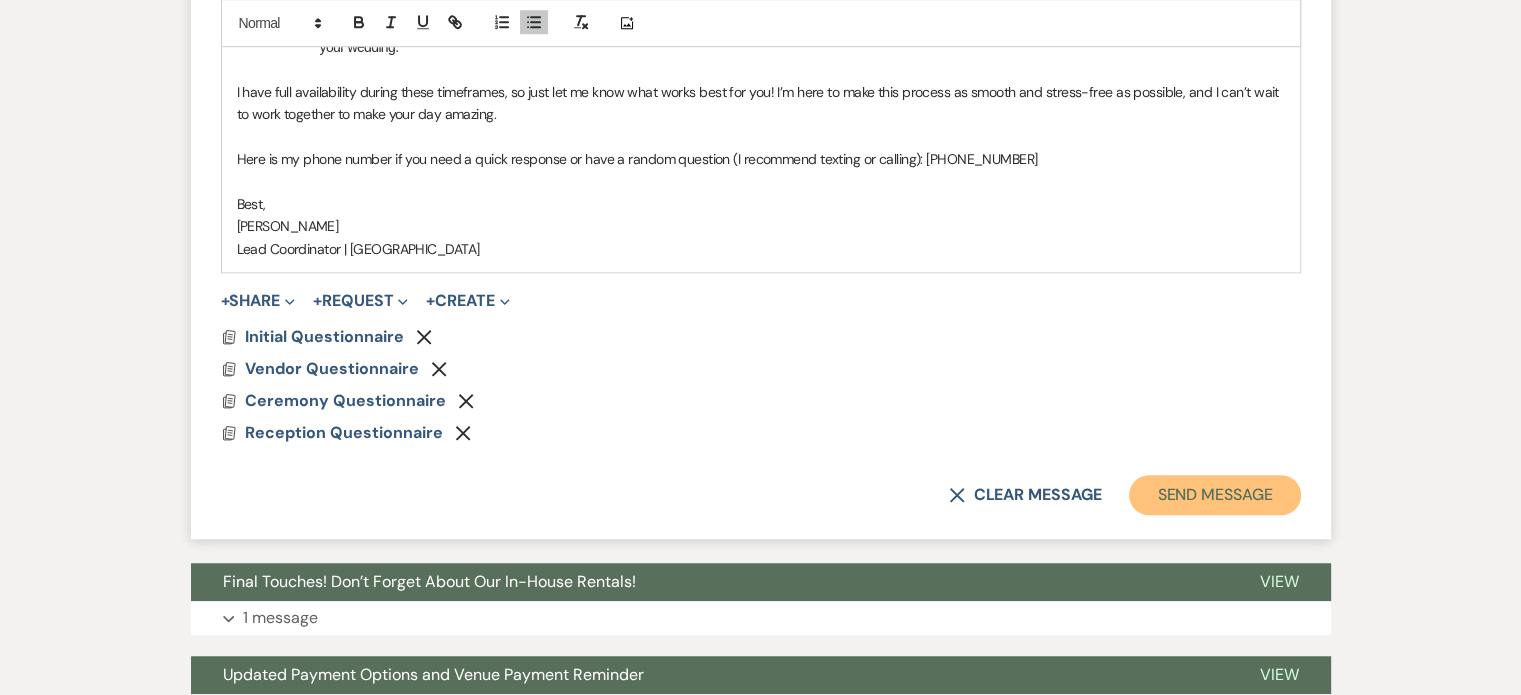click on "Send Message" at bounding box center [1214, 495] 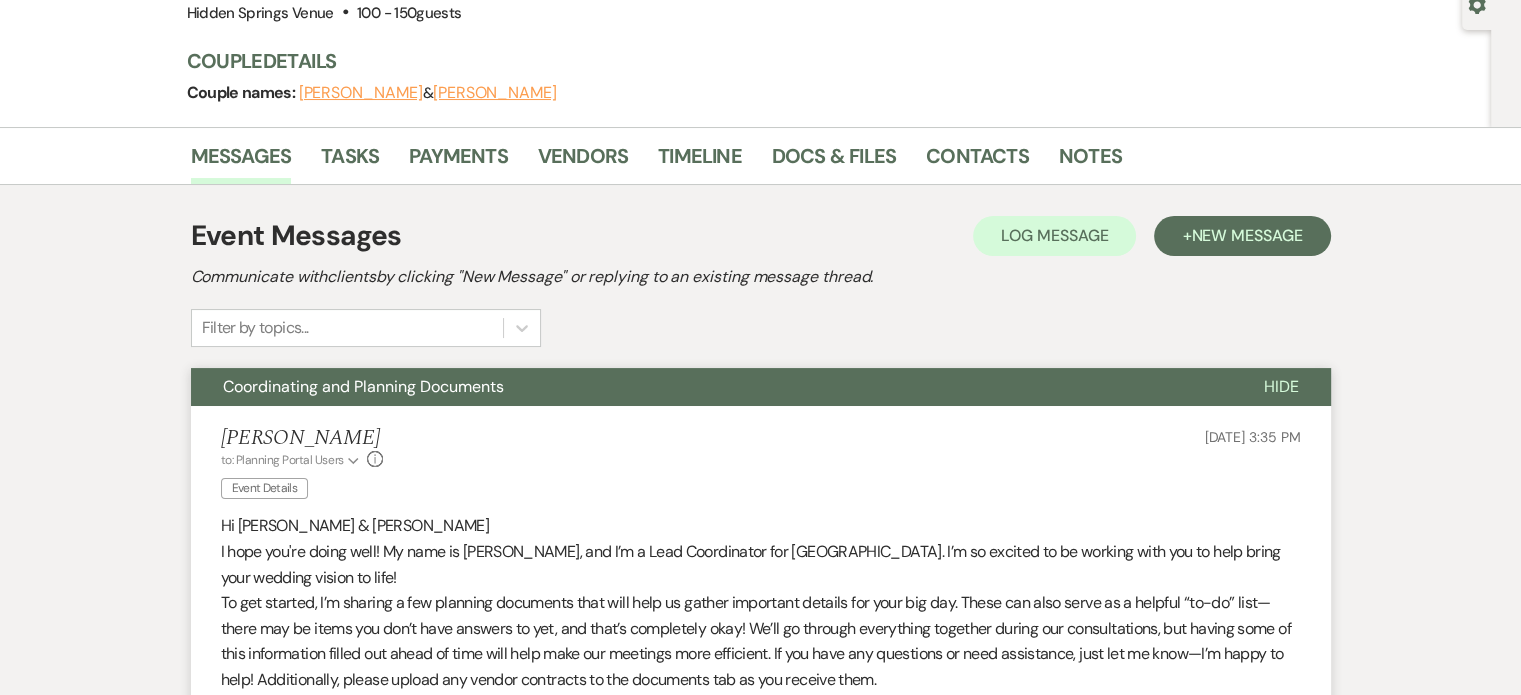 scroll, scrollTop: 0, scrollLeft: 0, axis: both 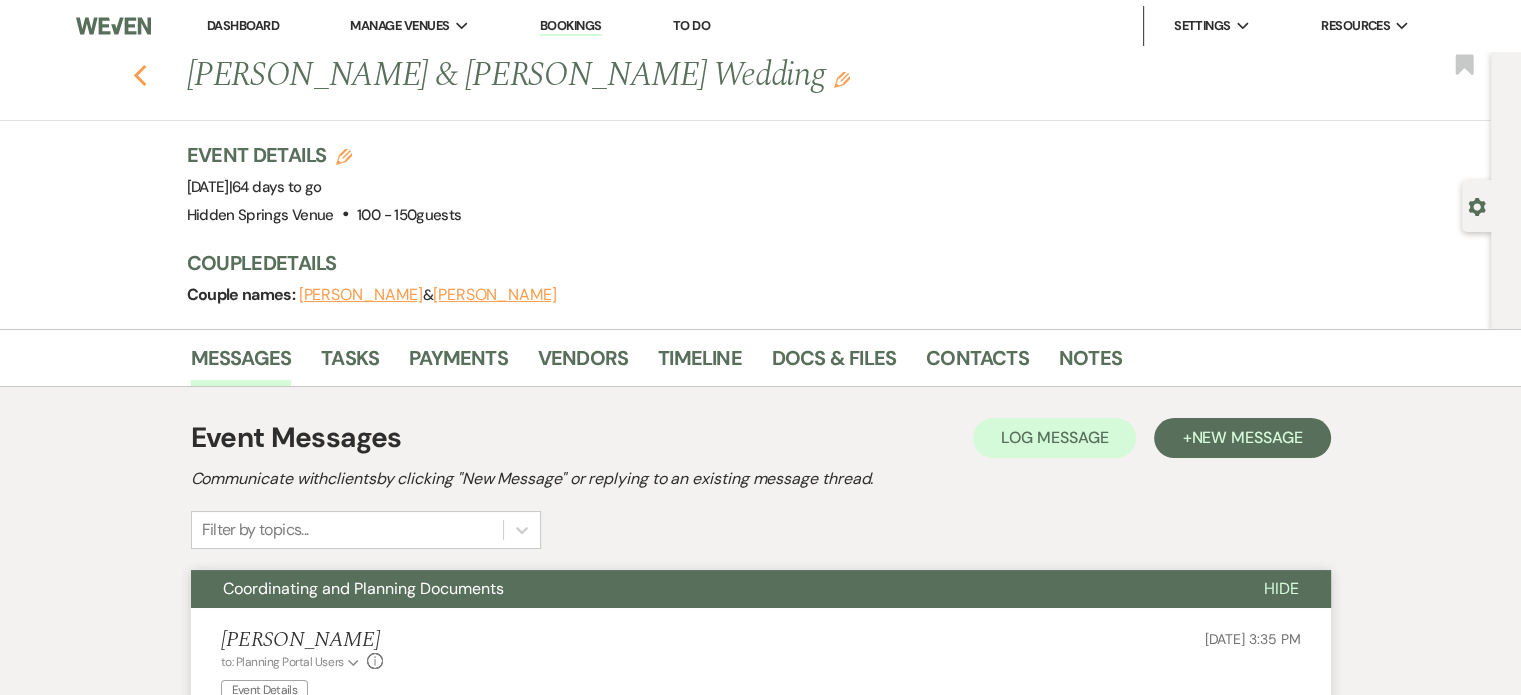 click on "Previous" 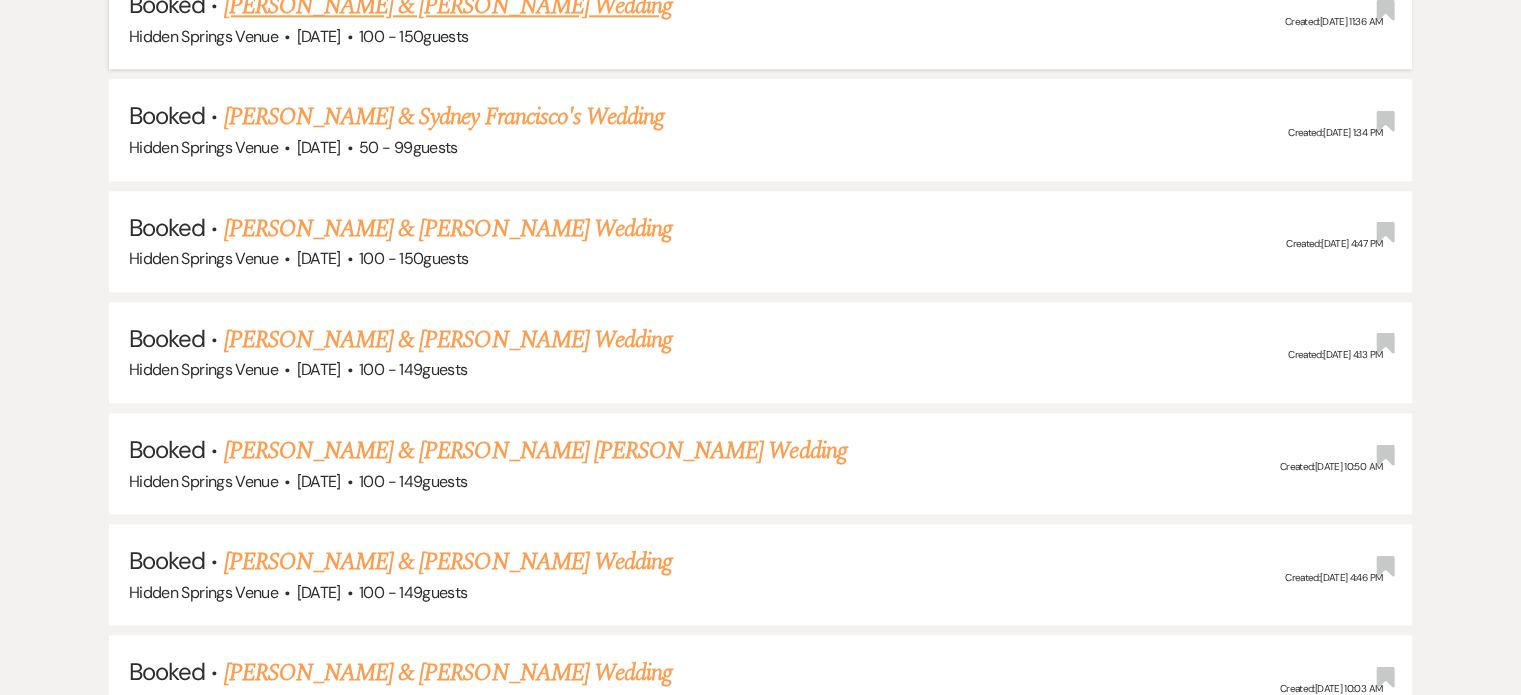 scroll, scrollTop: 2392, scrollLeft: 0, axis: vertical 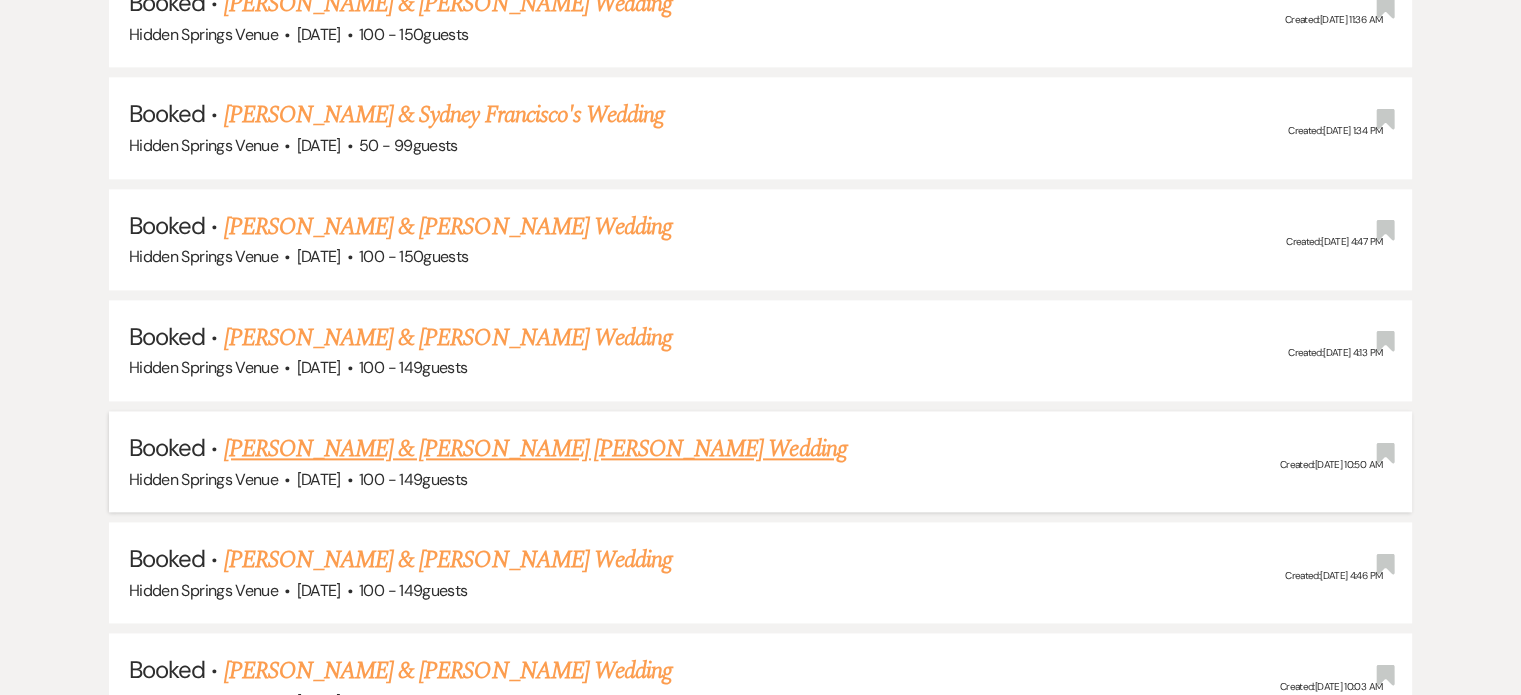 click on "[PERSON_NAME] & [PERSON_NAME] [PERSON_NAME] Wedding" at bounding box center [535, 449] 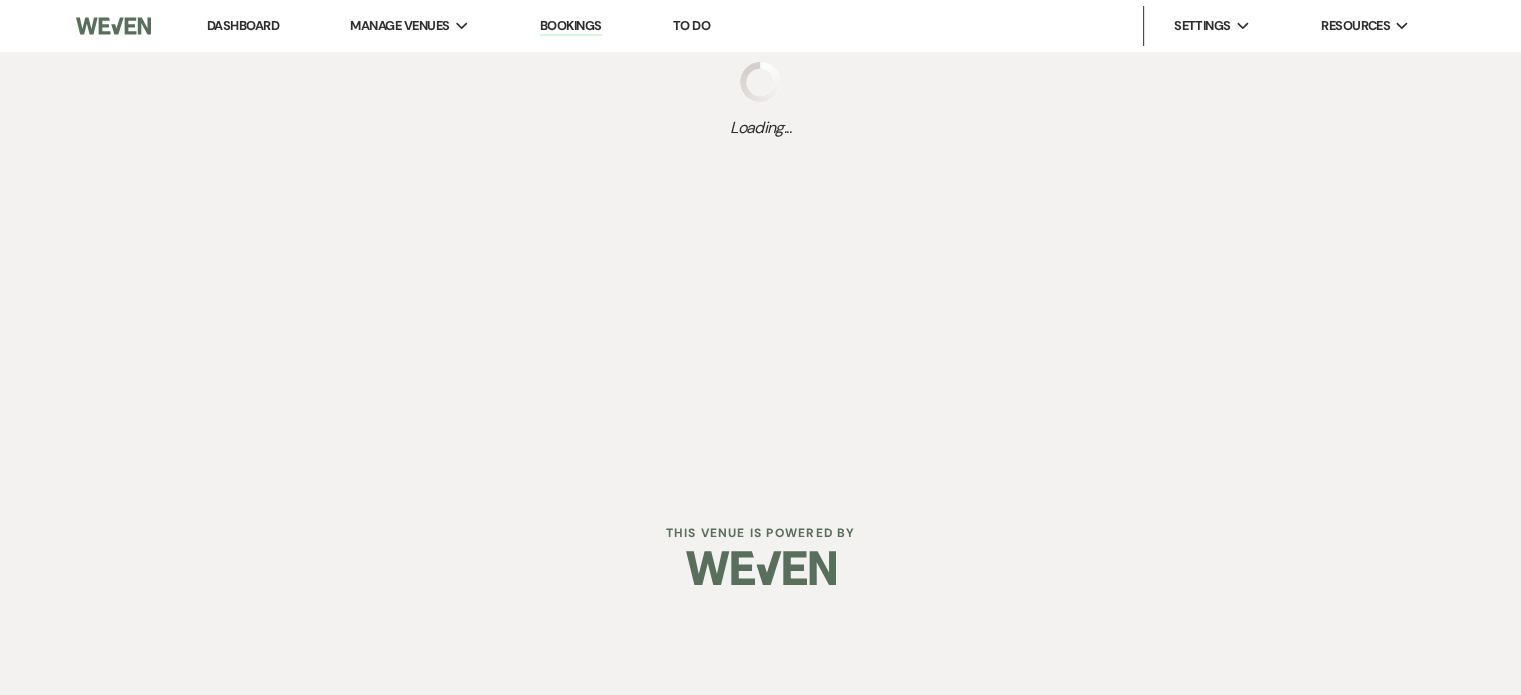 scroll, scrollTop: 0, scrollLeft: 0, axis: both 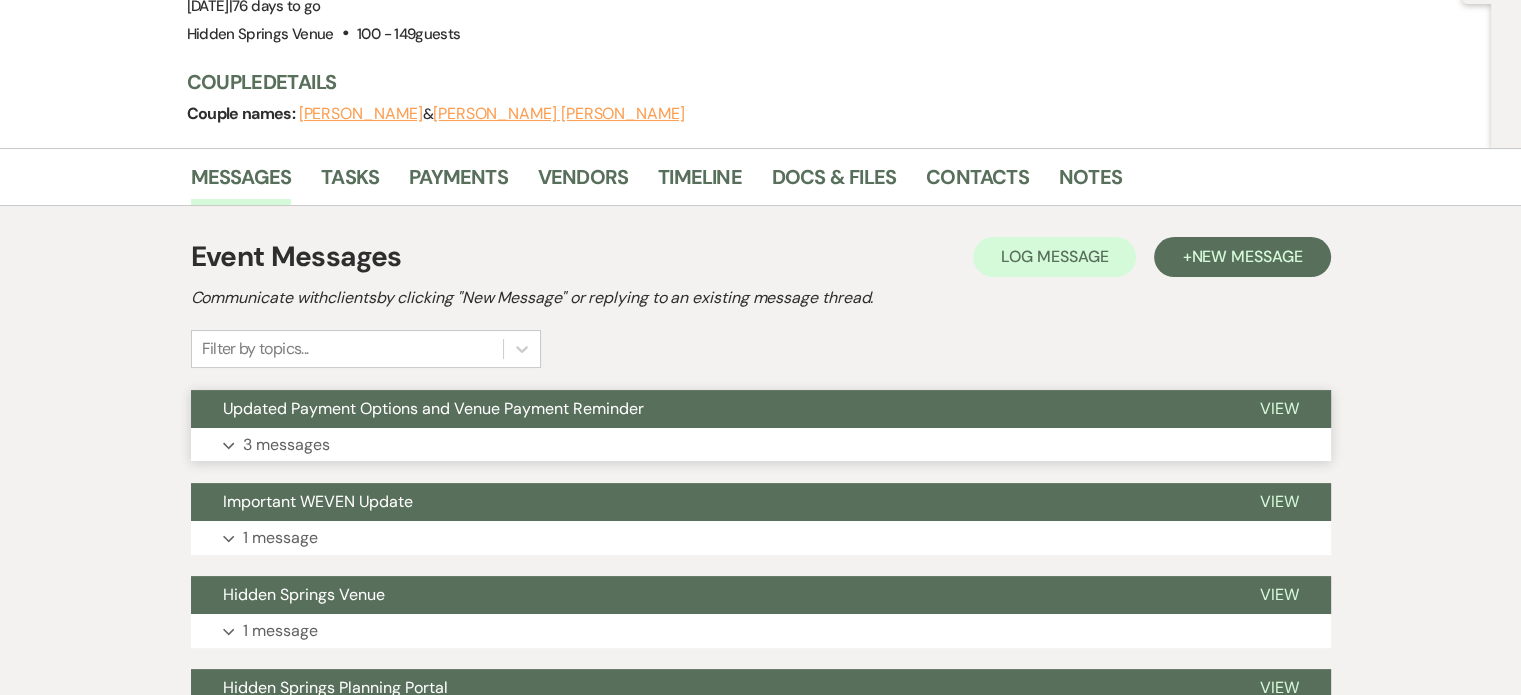 click on "Expand 3 messages" at bounding box center [761, 445] 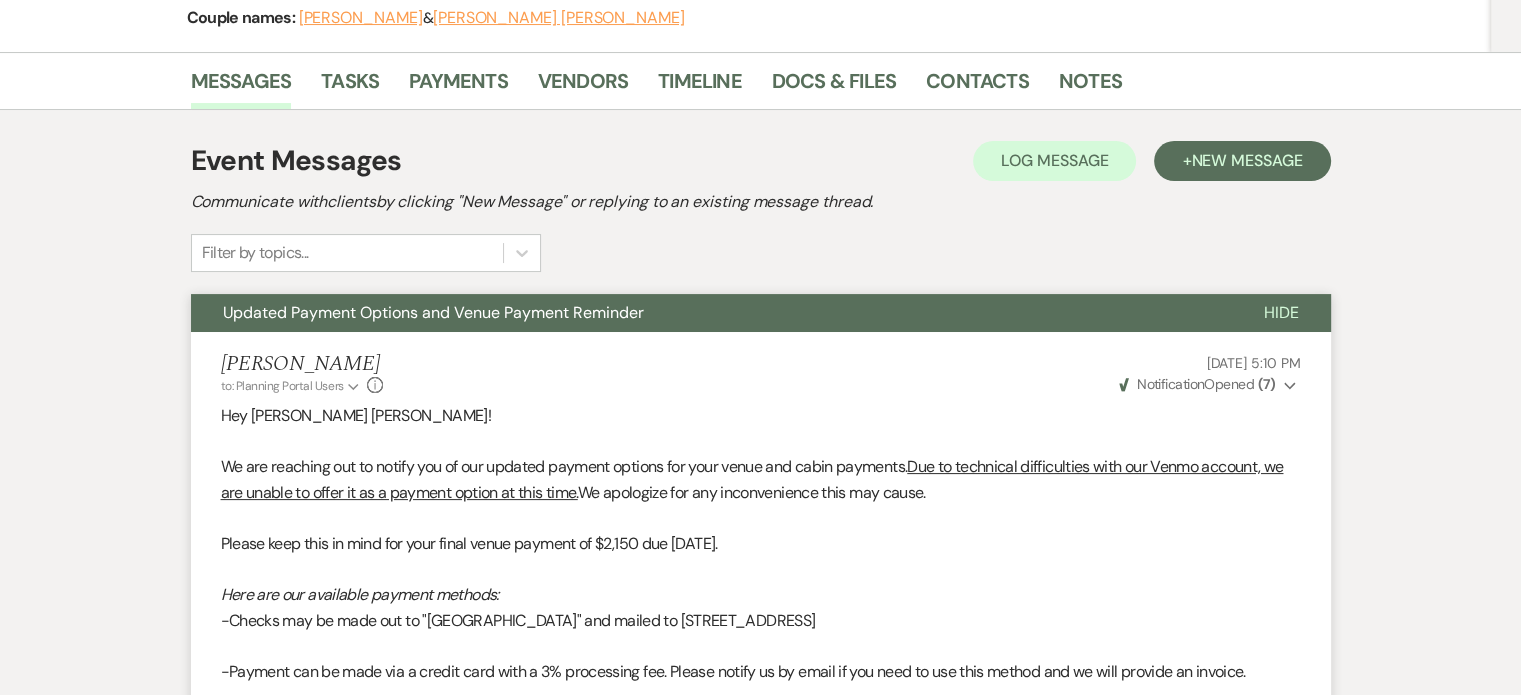 scroll, scrollTop: 310, scrollLeft: 0, axis: vertical 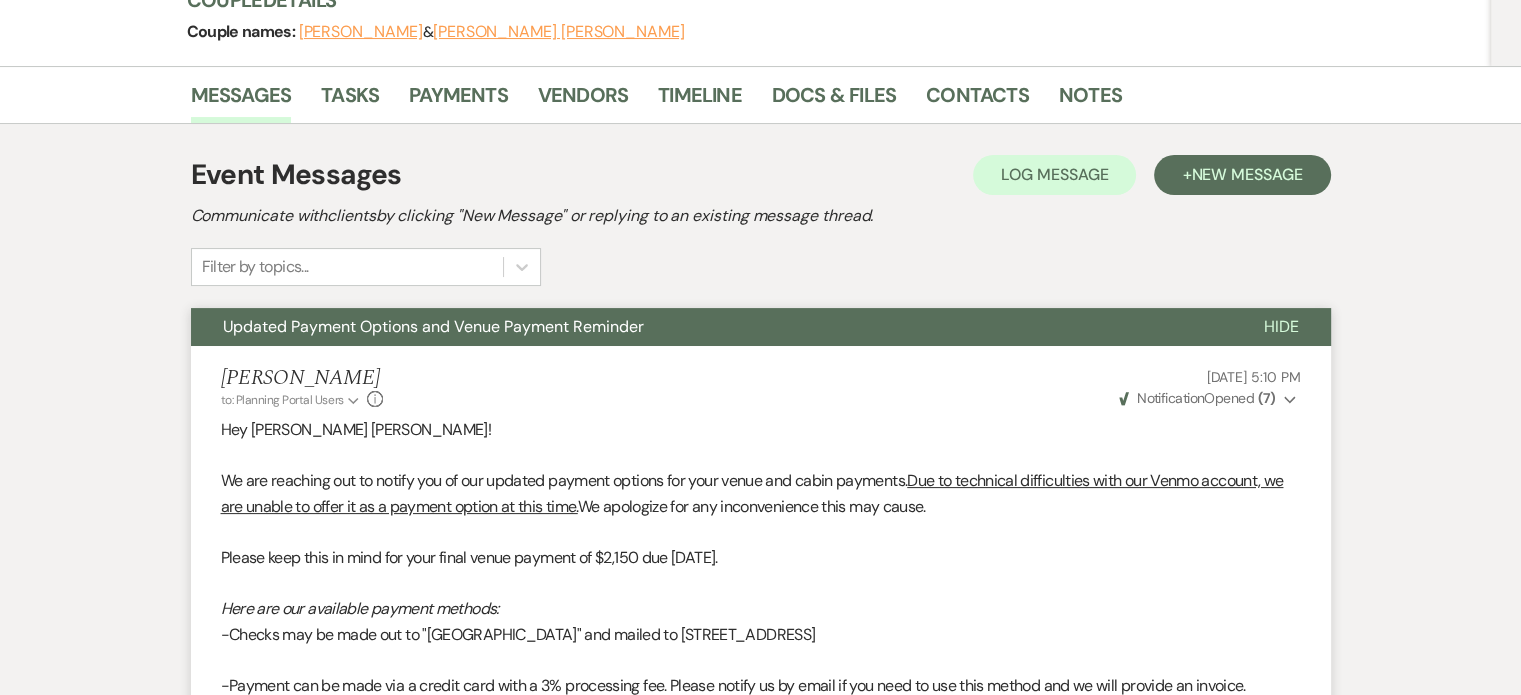 click on "Weven Check Notification  Opened   ( 7 )" at bounding box center [1197, 398] 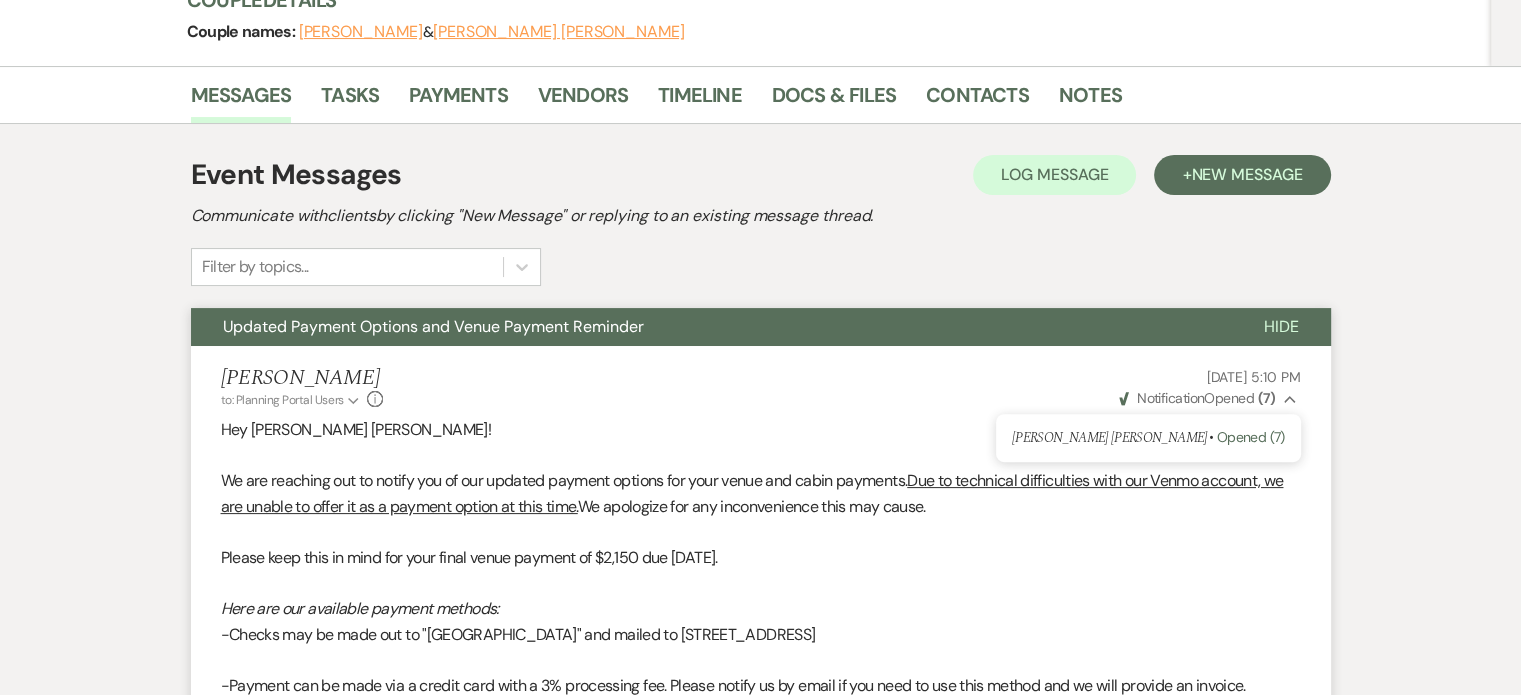 click on "Weven Check Notification  Opened   ( 7 ) Collapse" at bounding box center (1208, 398) 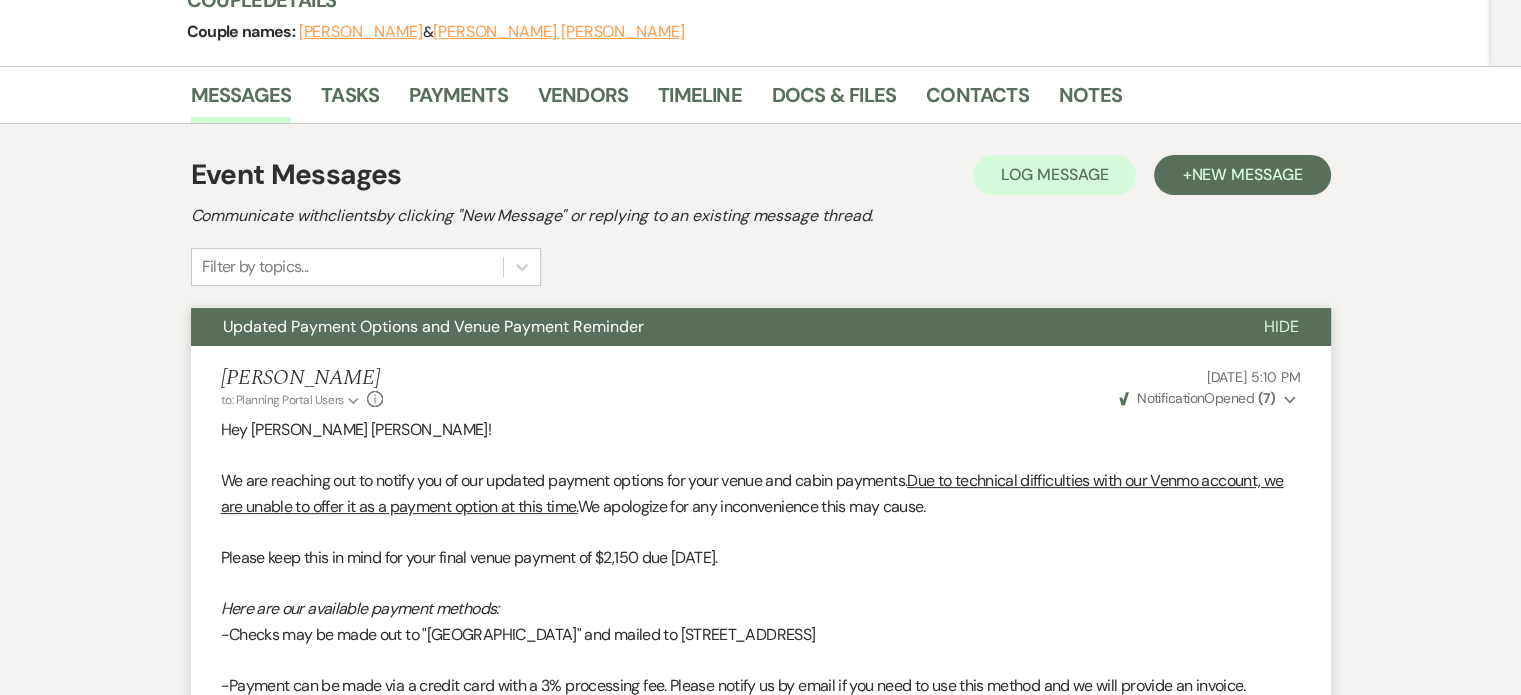 click on "Hide" at bounding box center [1281, 326] 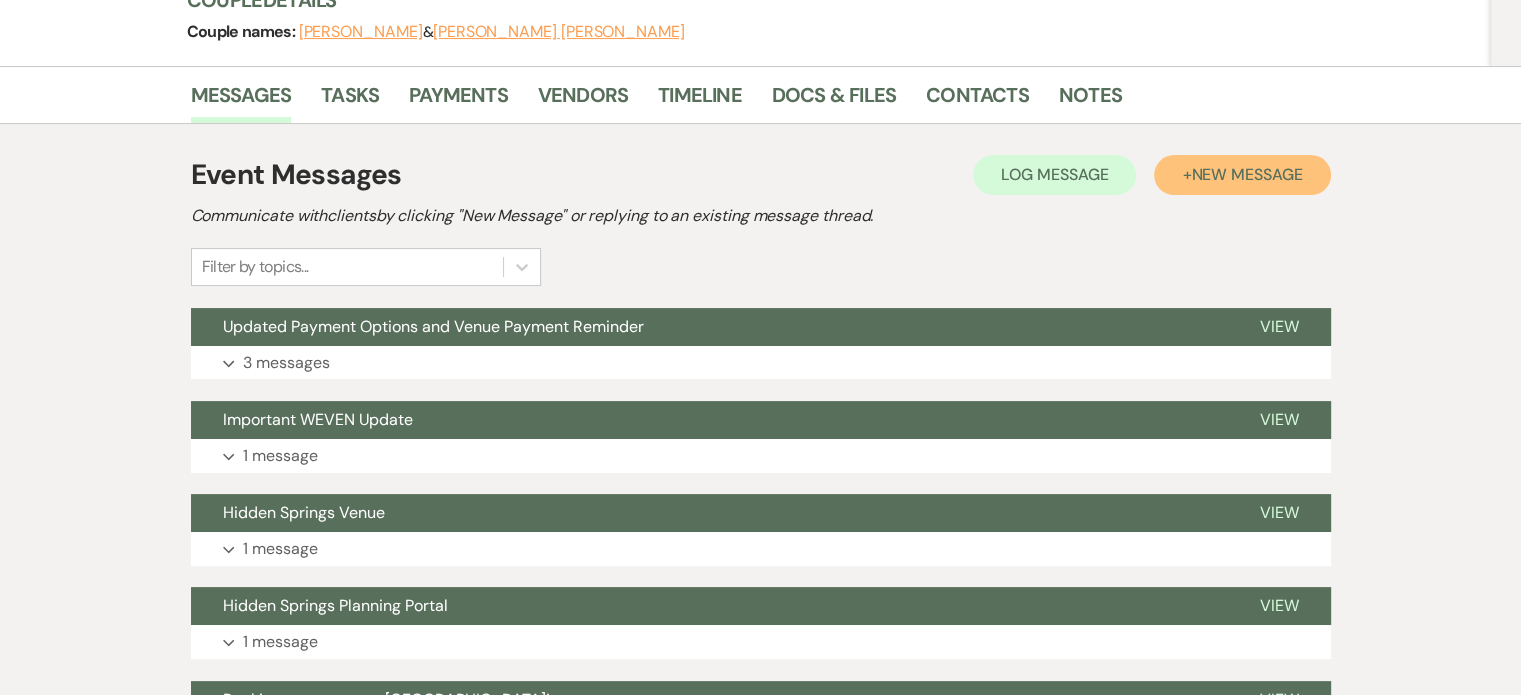 click on "New Message" at bounding box center [1246, 174] 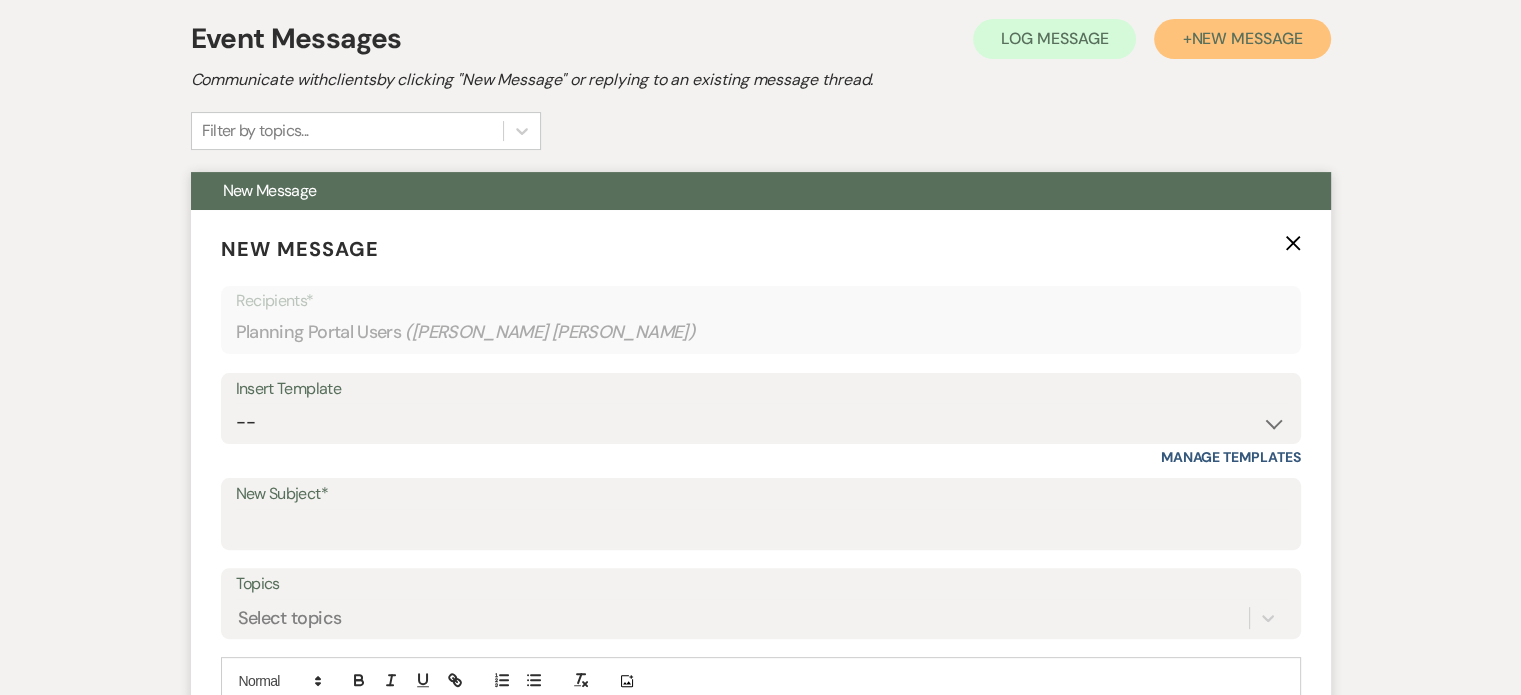 scroll, scrollTop: 479, scrollLeft: 0, axis: vertical 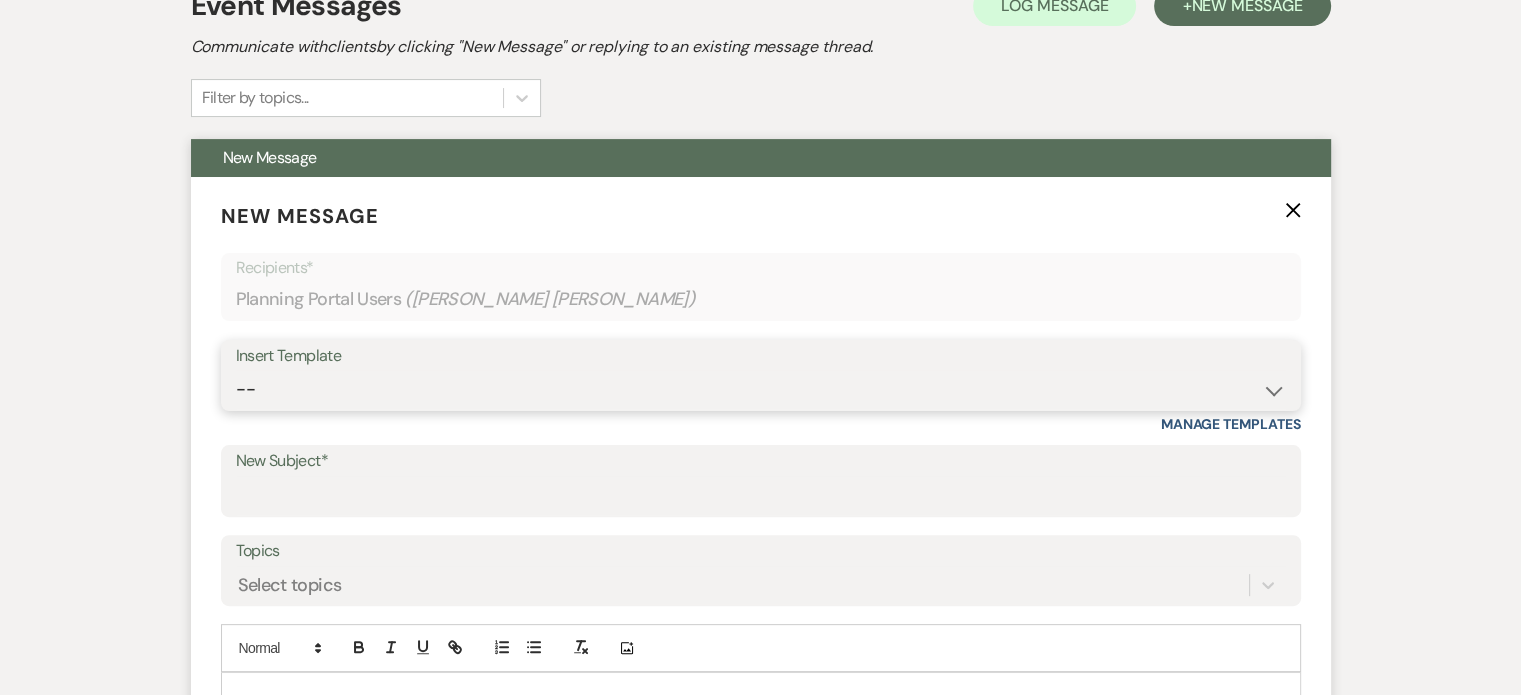 click on "-- Initial Inquiry Response Tour Request Response Follow Up Review Email Check-in Email Welcome Email Weven Planning Portal Introduction (Previously Booked Clients) Contract (Pre-Booked Leads) *Updated Weven Planning Portal Introduction (Booked Events) *Updated Open House Cabin Rental Reminders Coordination Package Facebook Ad Inquiry Updated Initial Inquiry Response Coordination Inquiry + Reminder Venue Final Walkthrough- Hosting Venue Payment Reminder Here Comes the Guide Inquiry Initial Inquiry- Zola template Virtual Tour Packet Cabin Invoice Details Coordination Initial Contact Message Coordinator Welcome Message Venue Final Walkthrough- HSV Coordinating Platform Changing Update Rental Reminders" at bounding box center (761, 389) 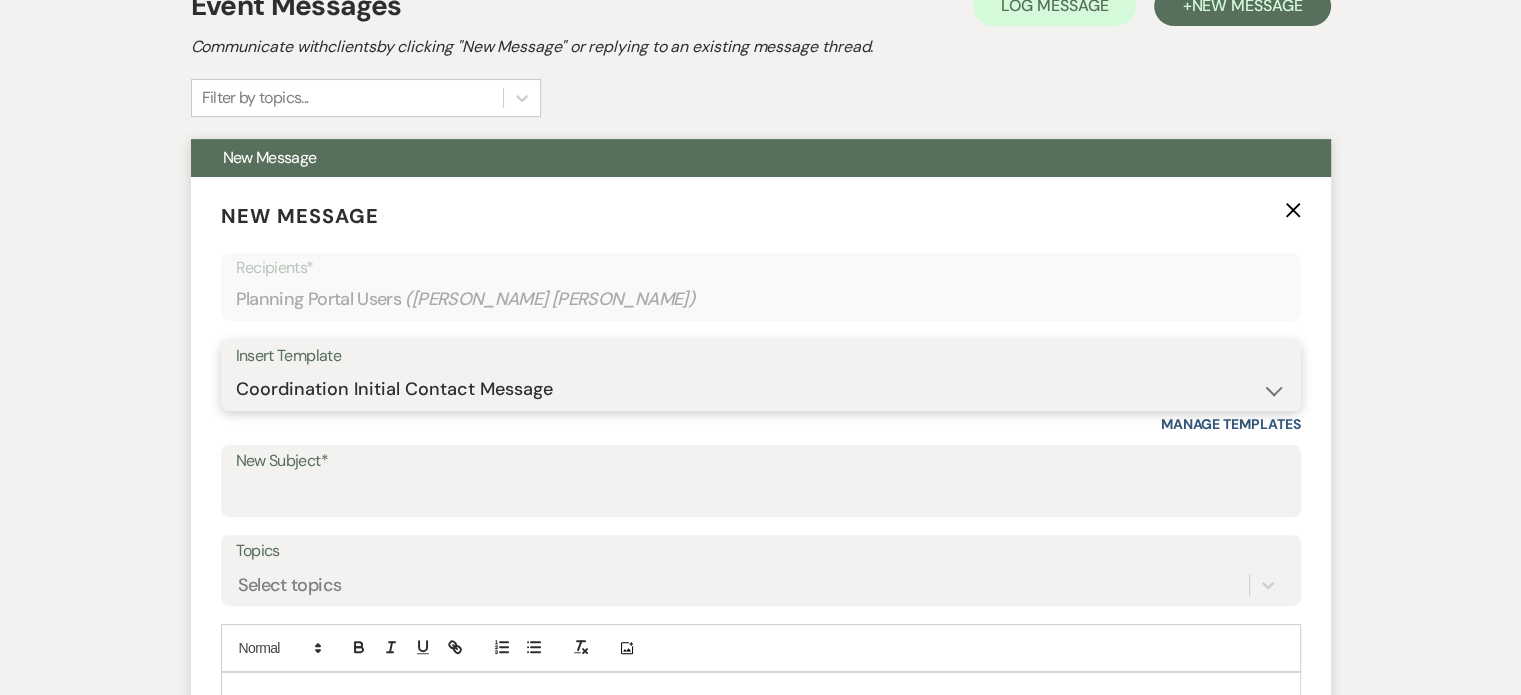 click on "-- Initial Inquiry Response Tour Request Response Follow Up Review Email Check-in Email Welcome Email Weven Planning Portal Introduction (Previously Booked Clients) Contract (Pre-Booked Leads) *Updated Weven Planning Portal Introduction (Booked Events) *Updated Open House Cabin Rental Reminders Coordination Package Facebook Ad Inquiry Updated Initial Inquiry Response Coordination Inquiry + Reminder Venue Final Walkthrough- Hosting Venue Payment Reminder Here Comes the Guide Inquiry Initial Inquiry- Zola template Virtual Tour Packet Cabin Invoice Details Coordination Initial Contact Message Coordinator Welcome Message Venue Final Walkthrough- HSV Coordinating Platform Changing Update Rental Reminders" at bounding box center [761, 389] 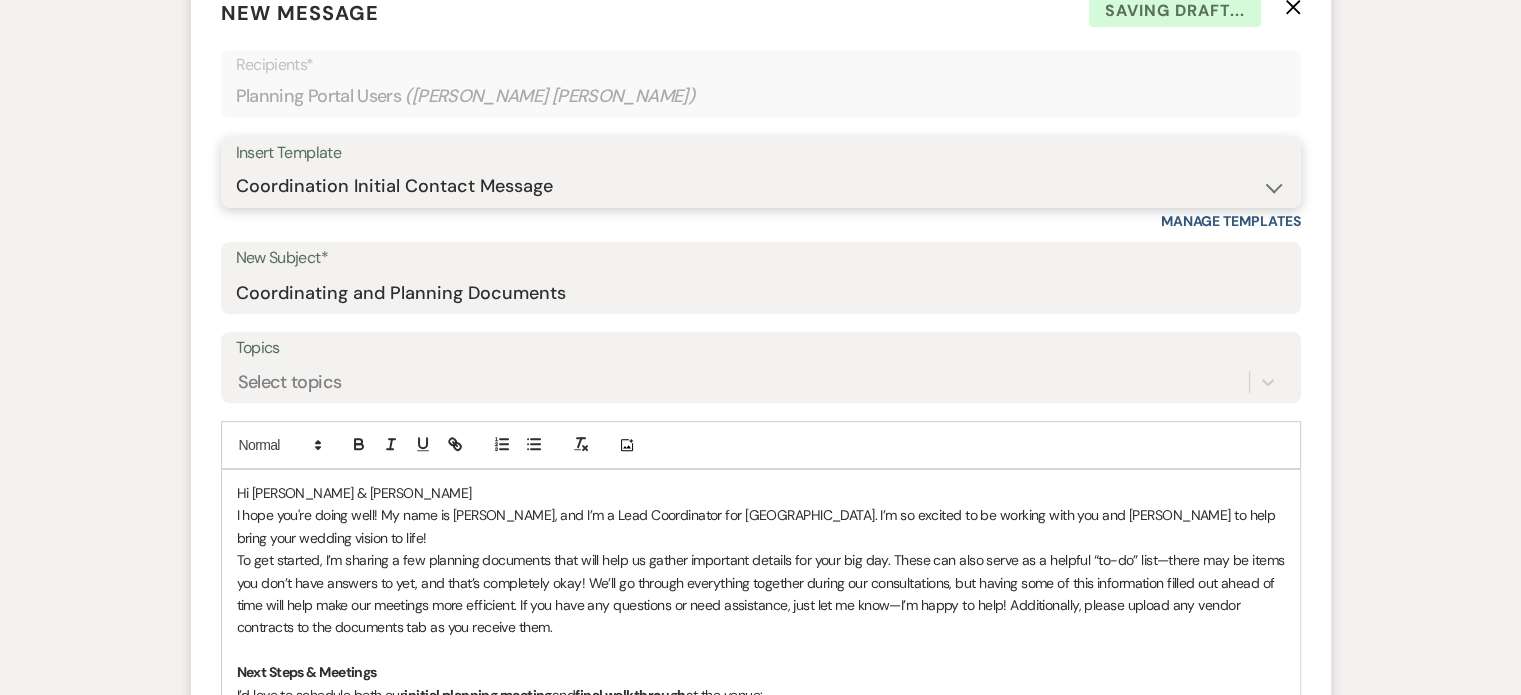 scroll, scrollTop: 683, scrollLeft: 0, axis: vertical 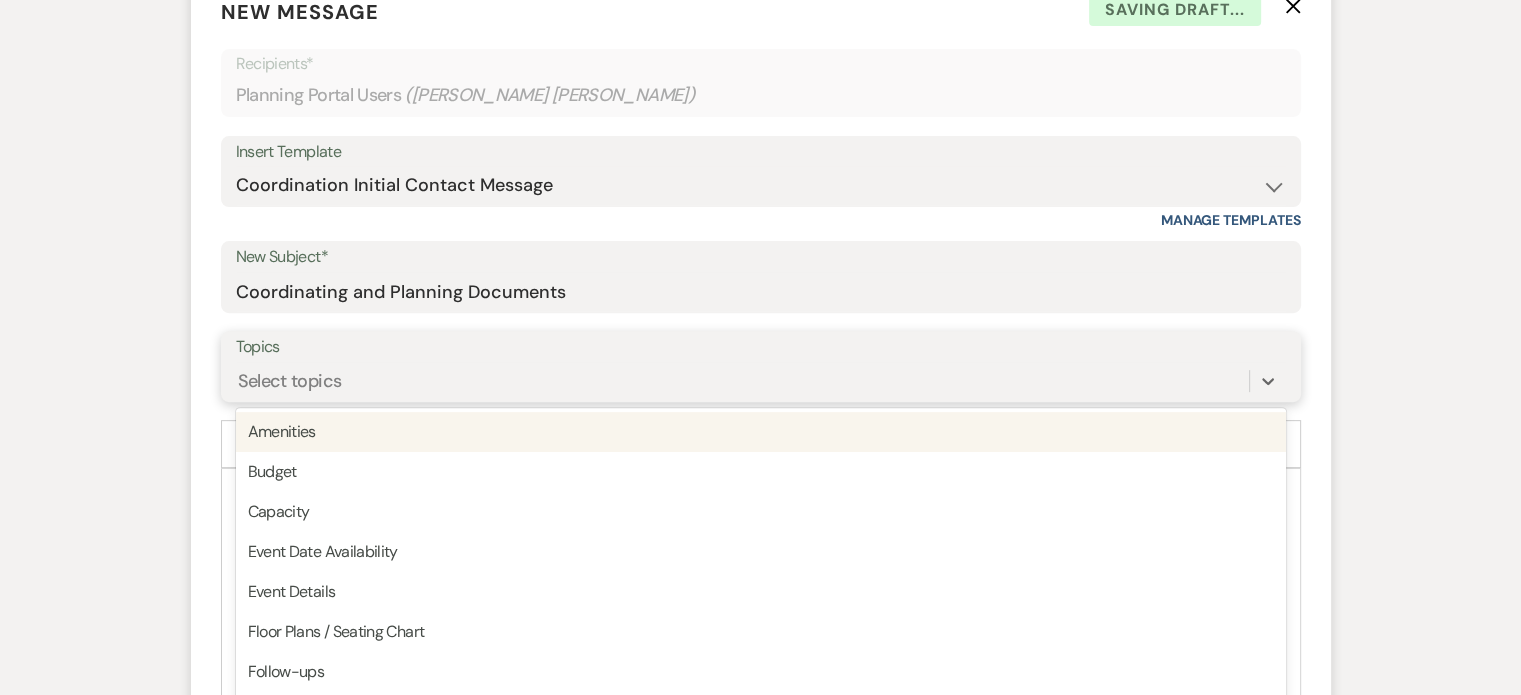 click on "Select topics" at bounding box center (742, 381) 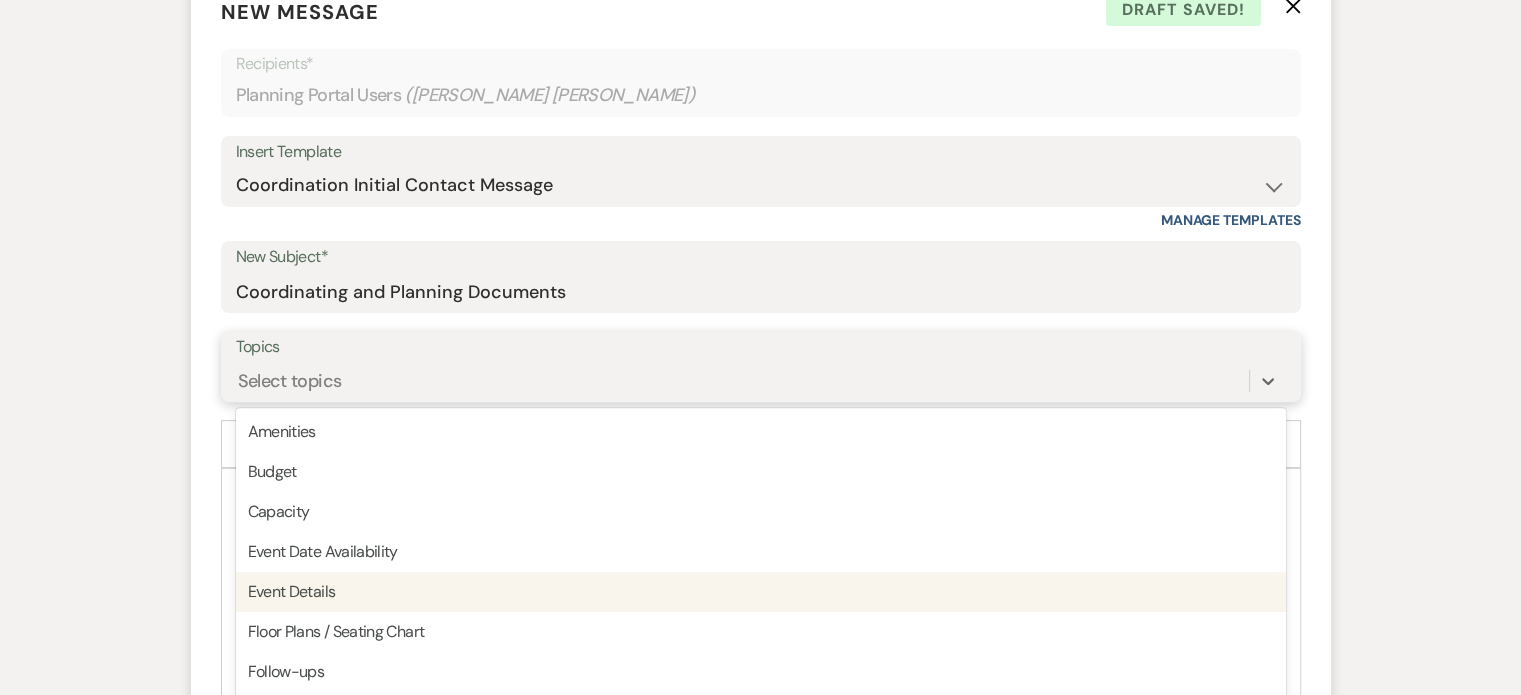 click on "Event Details" at bounding box center [761, 592] 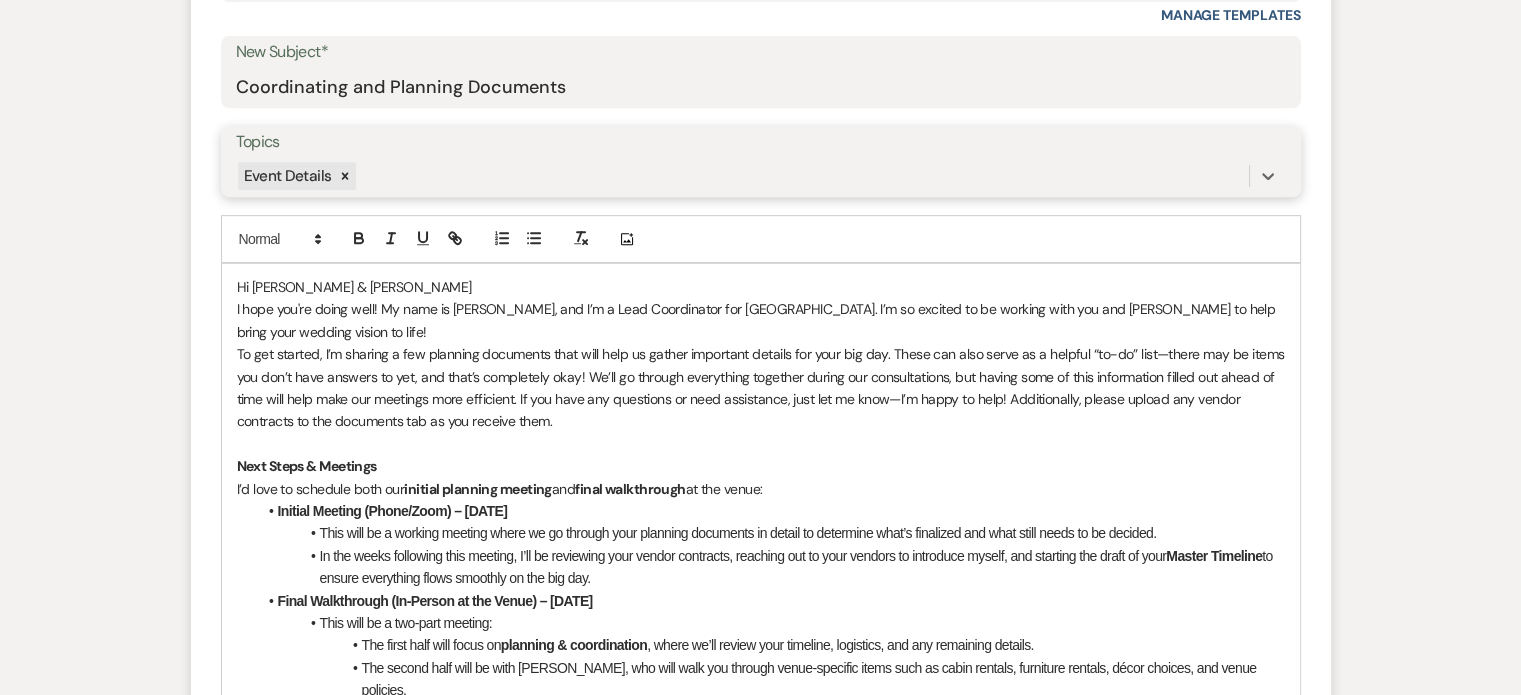 scroll, scrollTop: 916, scrollLeft: 0, axis: vertical 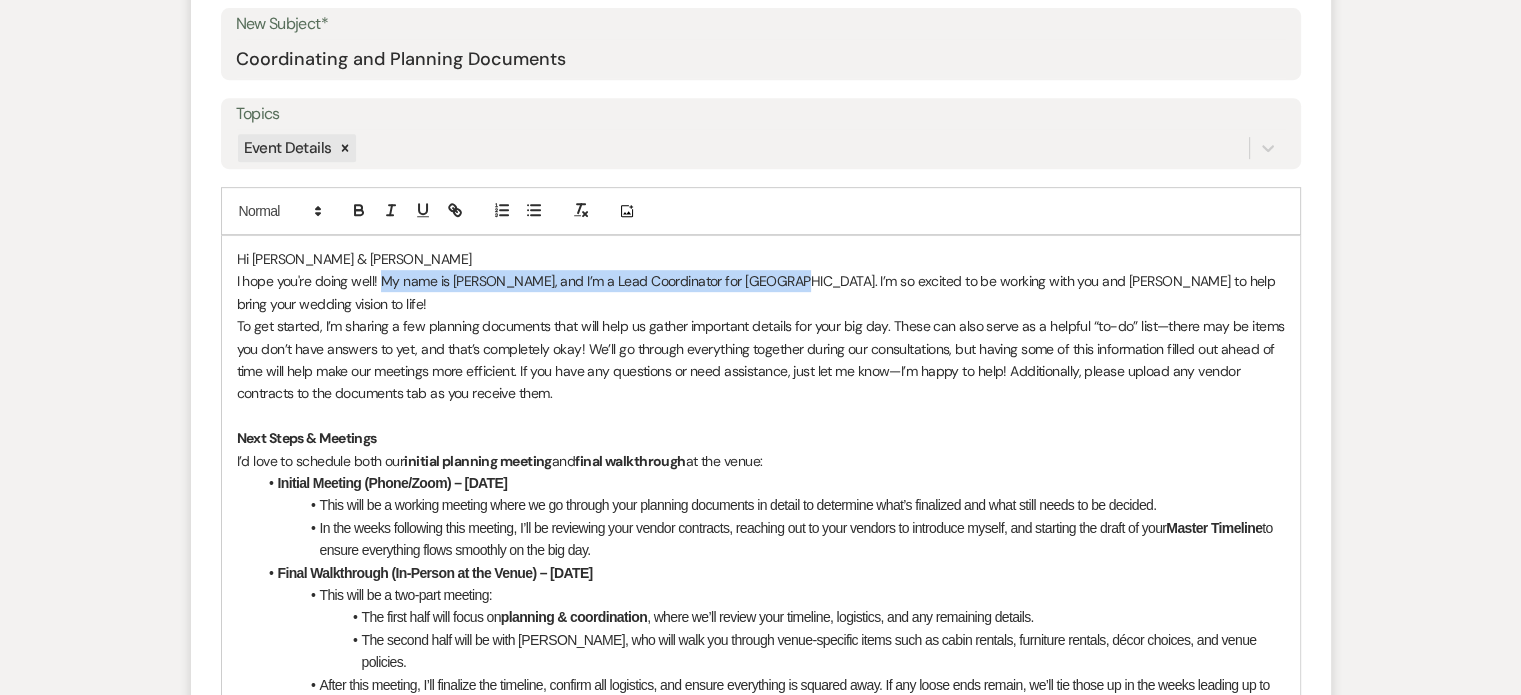 drag, startPoint x: 776, startPoint y: 231, endPoint x: 384, endPoint y: 225, distance: 392.04593 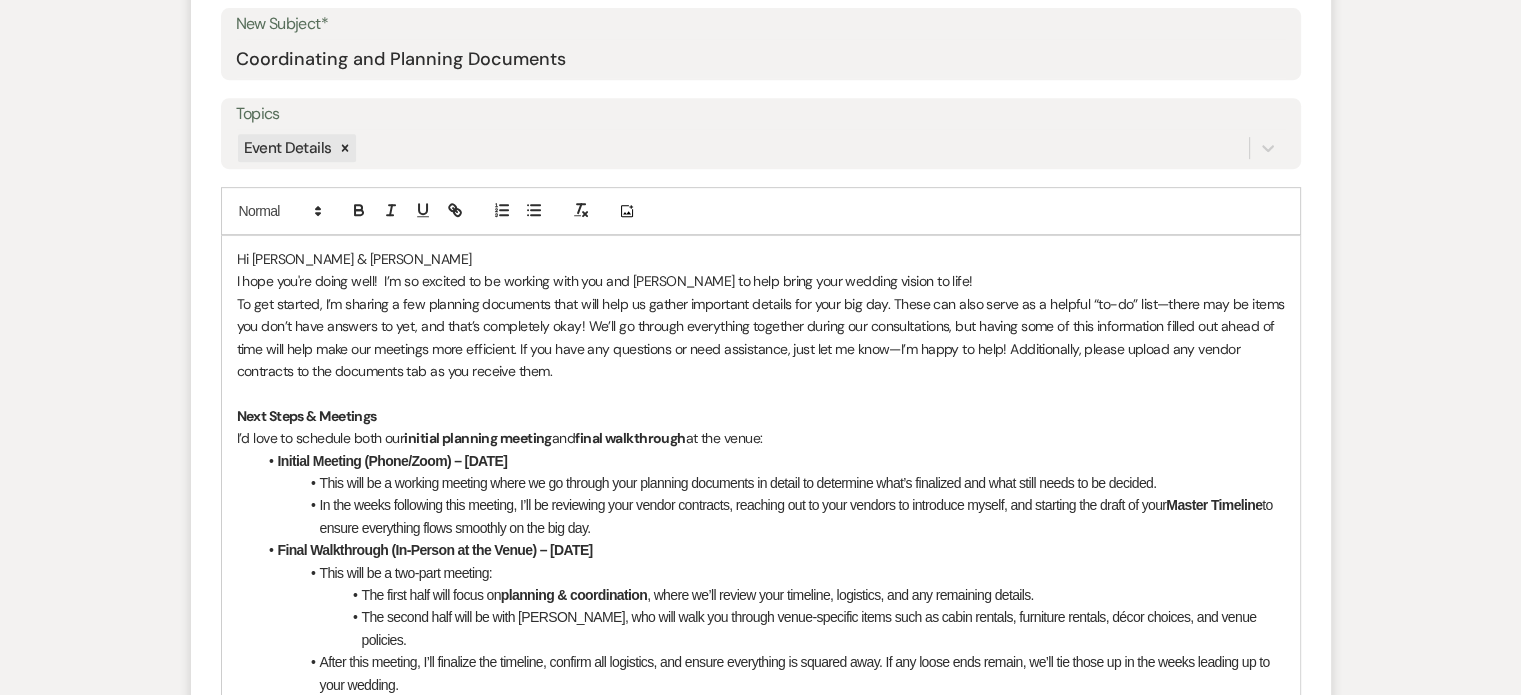 type 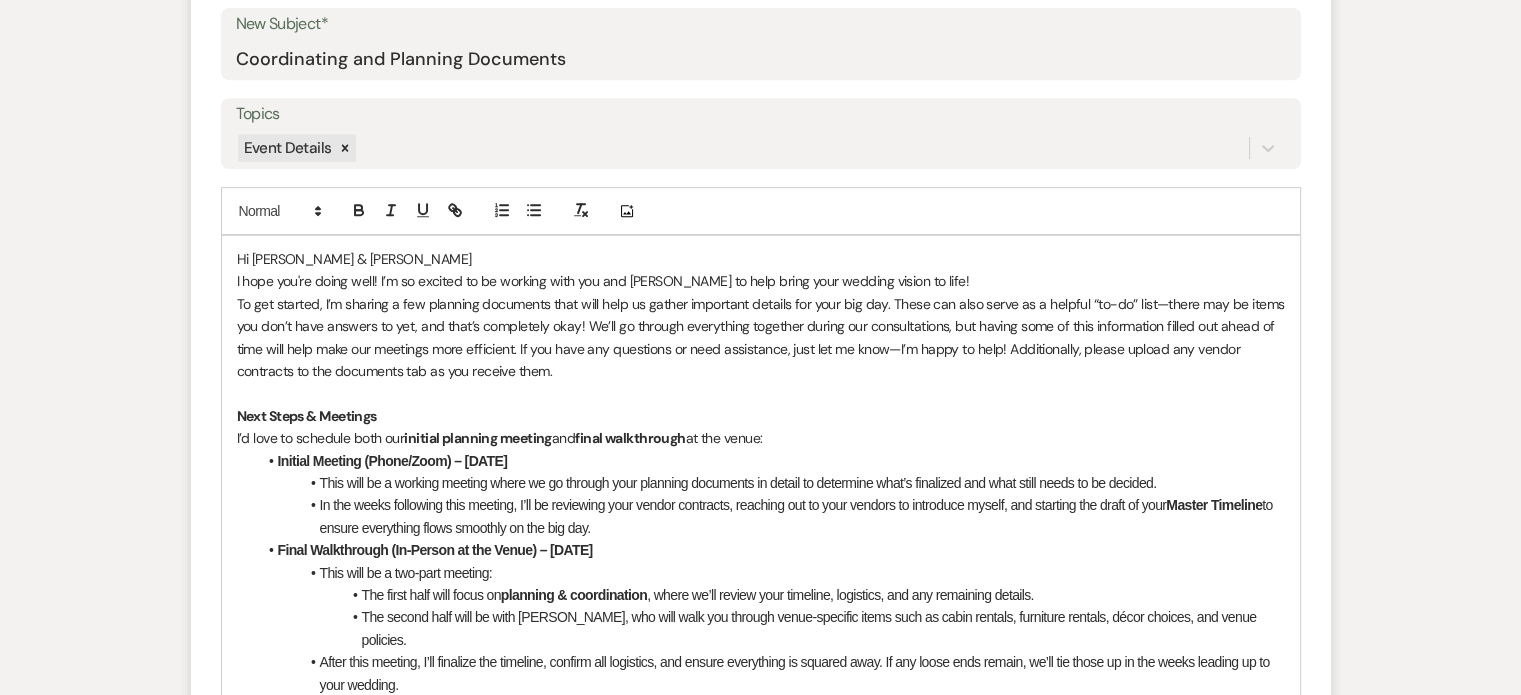 click on "I hope you're doing well! I’m so excited to be working with you and [PERSON_NAME] to help bring your wedding vision to life!" at bounding box center [603, 281] 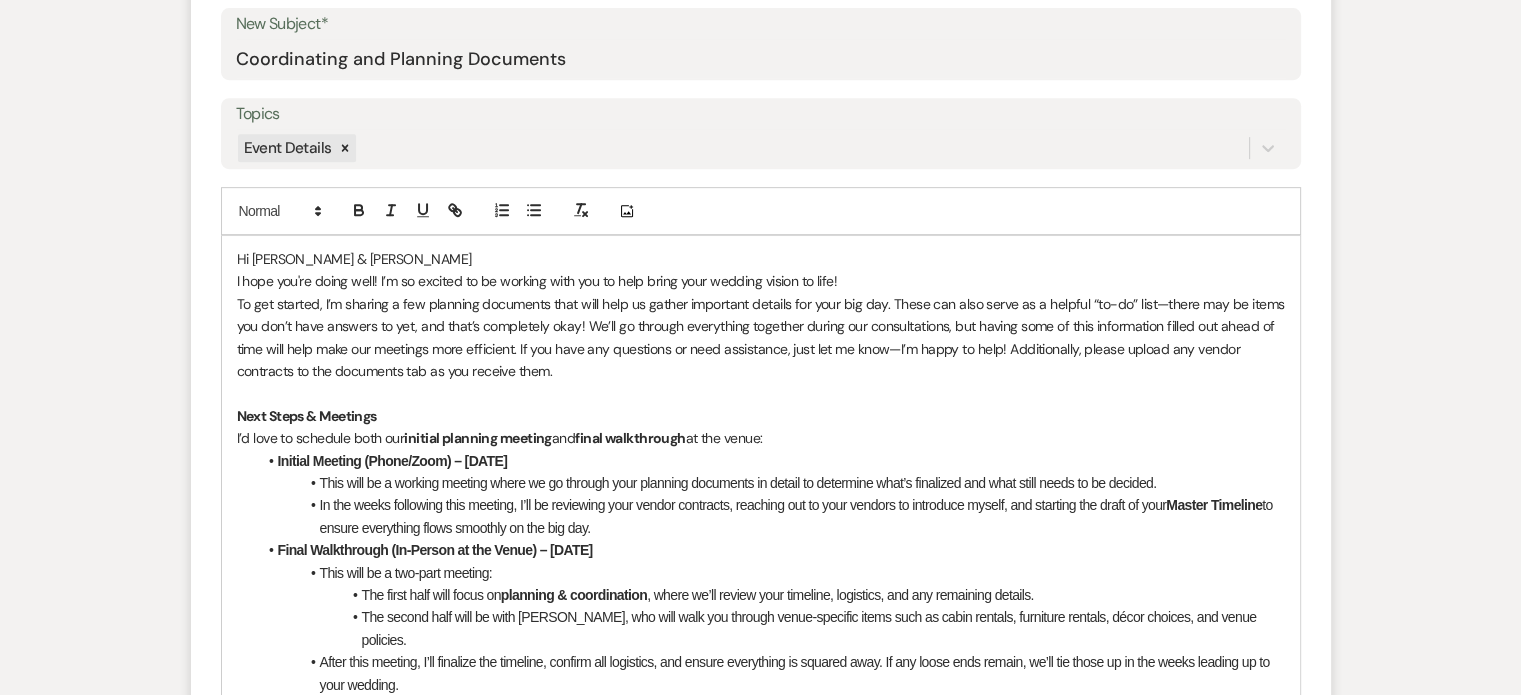 click on "I hope you're doing well! I’m so excited to be working with you to help bring your wedding vision to life!" at bounding box center (761, 281) 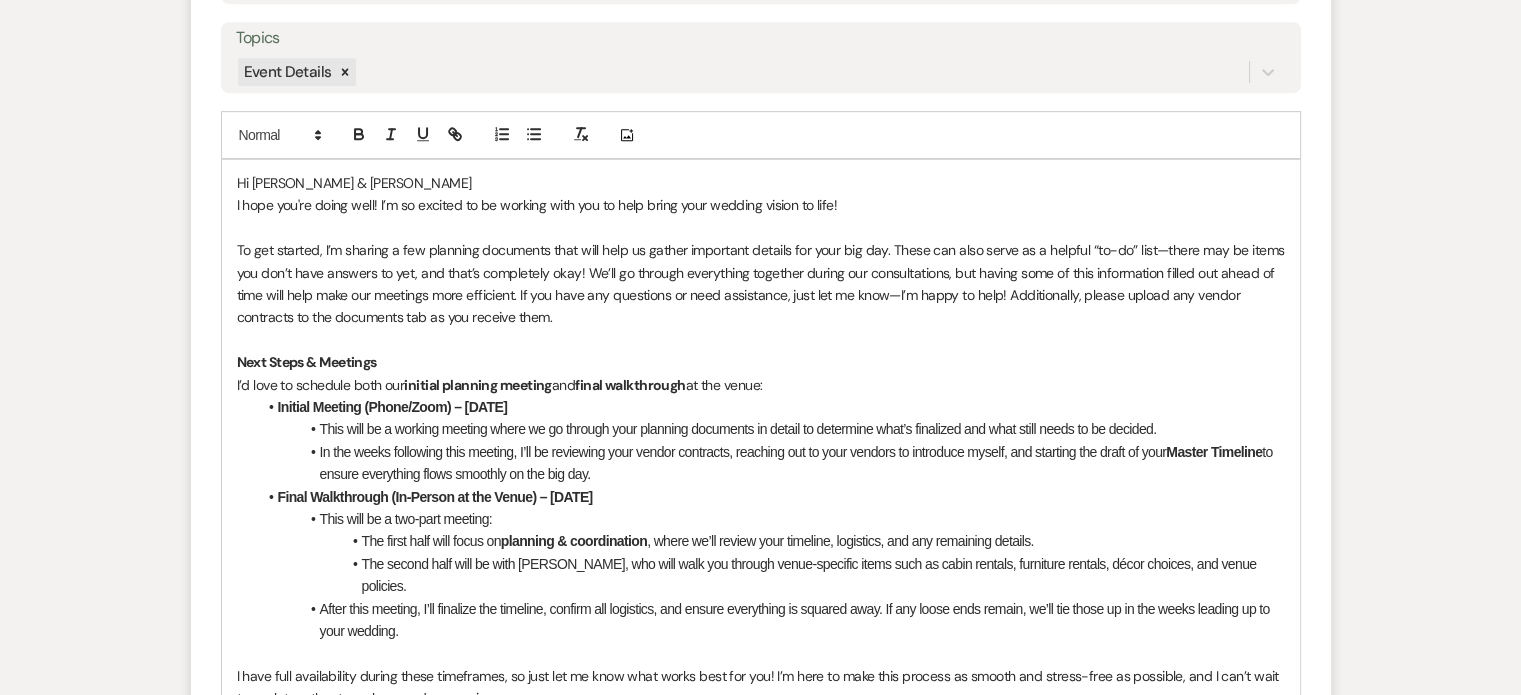 scroll, scrollTop: 999, scrollLeft: 0, axis: vertical 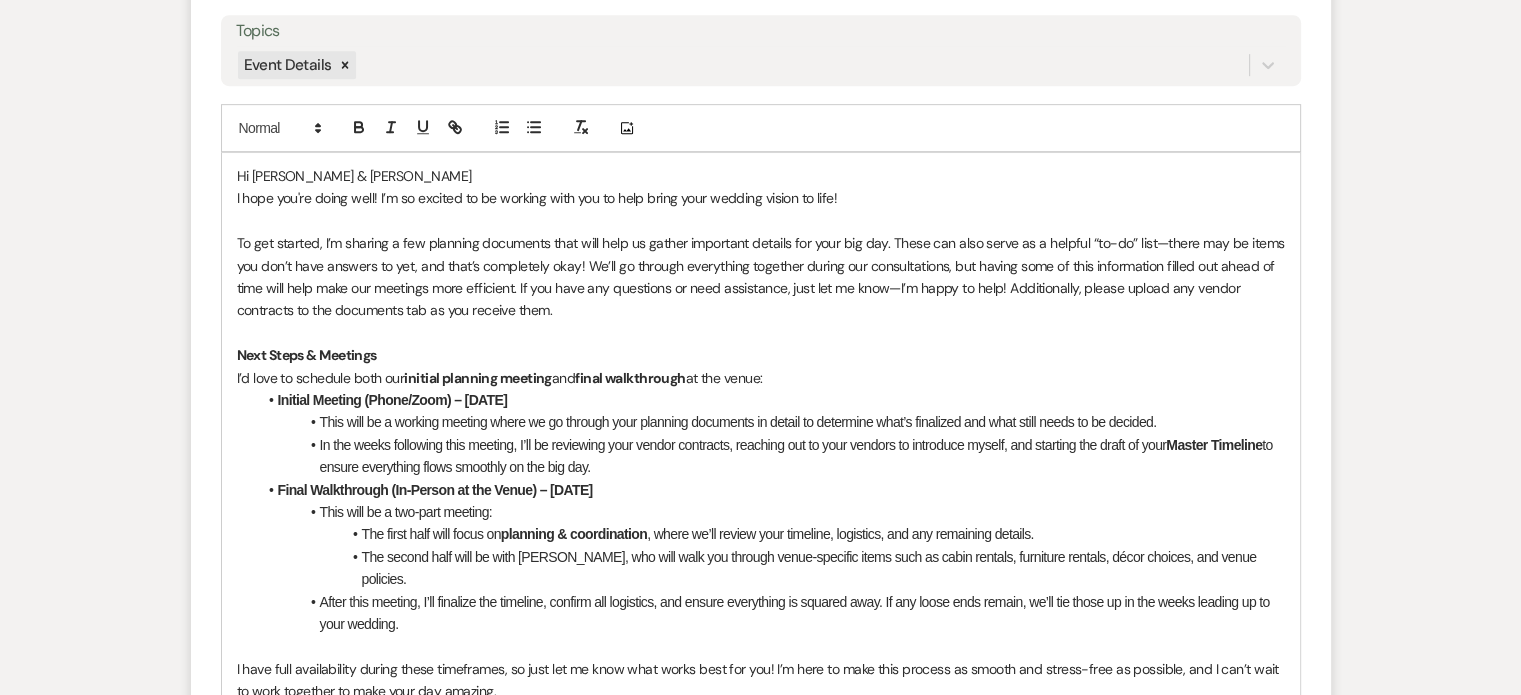 click on "I hope you're doing well! I’m so excited to be working with you to help bring your wedding vision to life!" at bounding box center (761, 198) 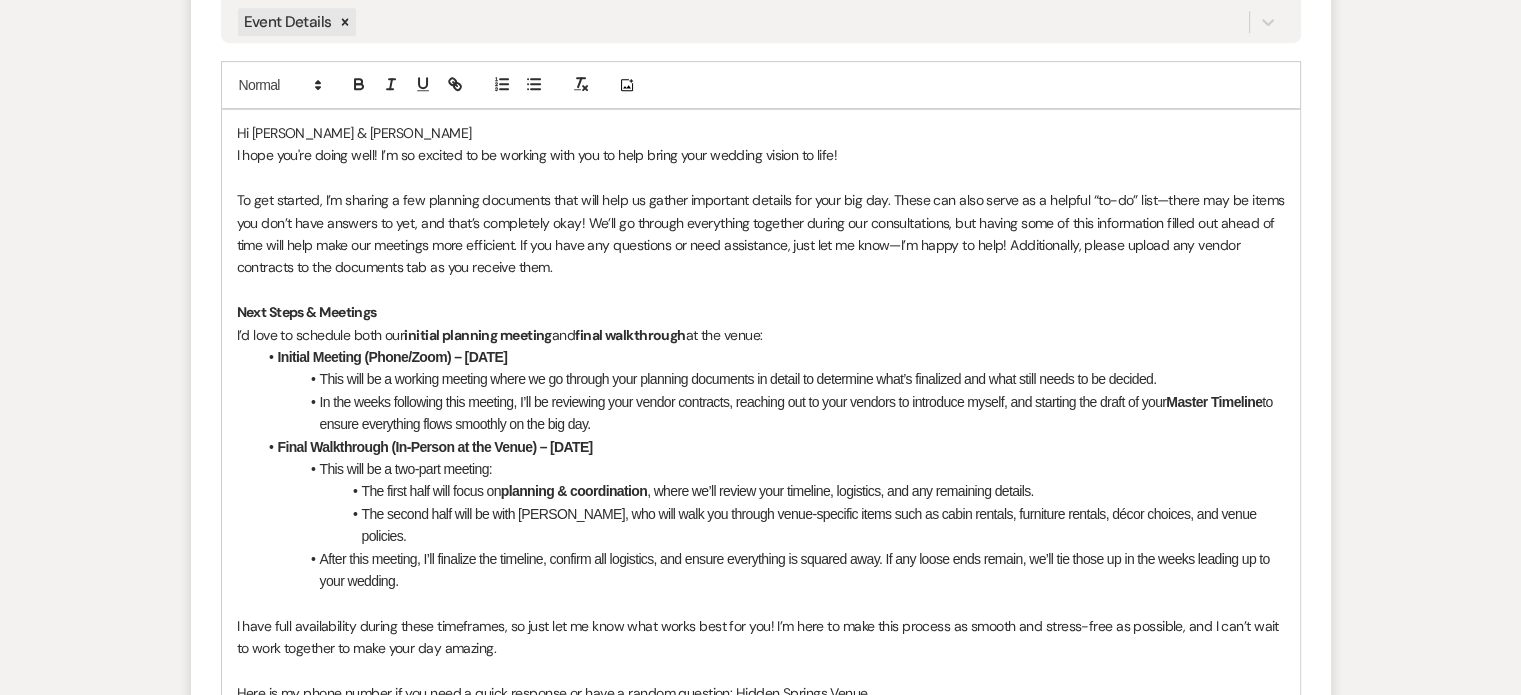 scroll, scrollTop: 1043, scrollLeft: 0, axis: vertical 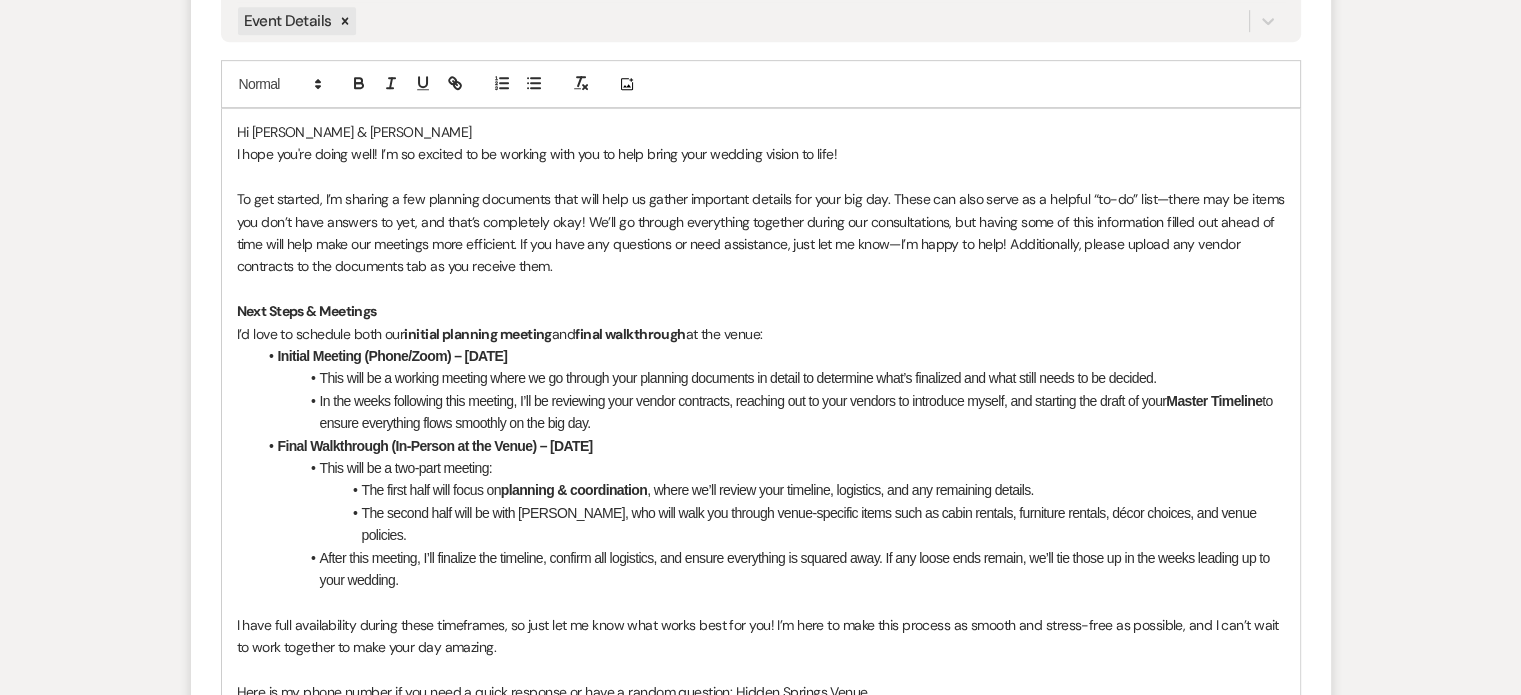 click on "To get started, I’m sharing a few planning documents that will help us gather important details for your big day. These can also serve as a helpful “to-do” list—there may be items you don’t have answers to yet, and that’s completely okay! We’ll go through everything together during our consultations, but having some of this information filled out ahead of time will help make our meetings more efficient. If you have any questions or need assistance, just let me know—I’m happy to help! Additionally, please upload any vendor contracts to the documents tab as you receive them." at bounding box center [762, 232] 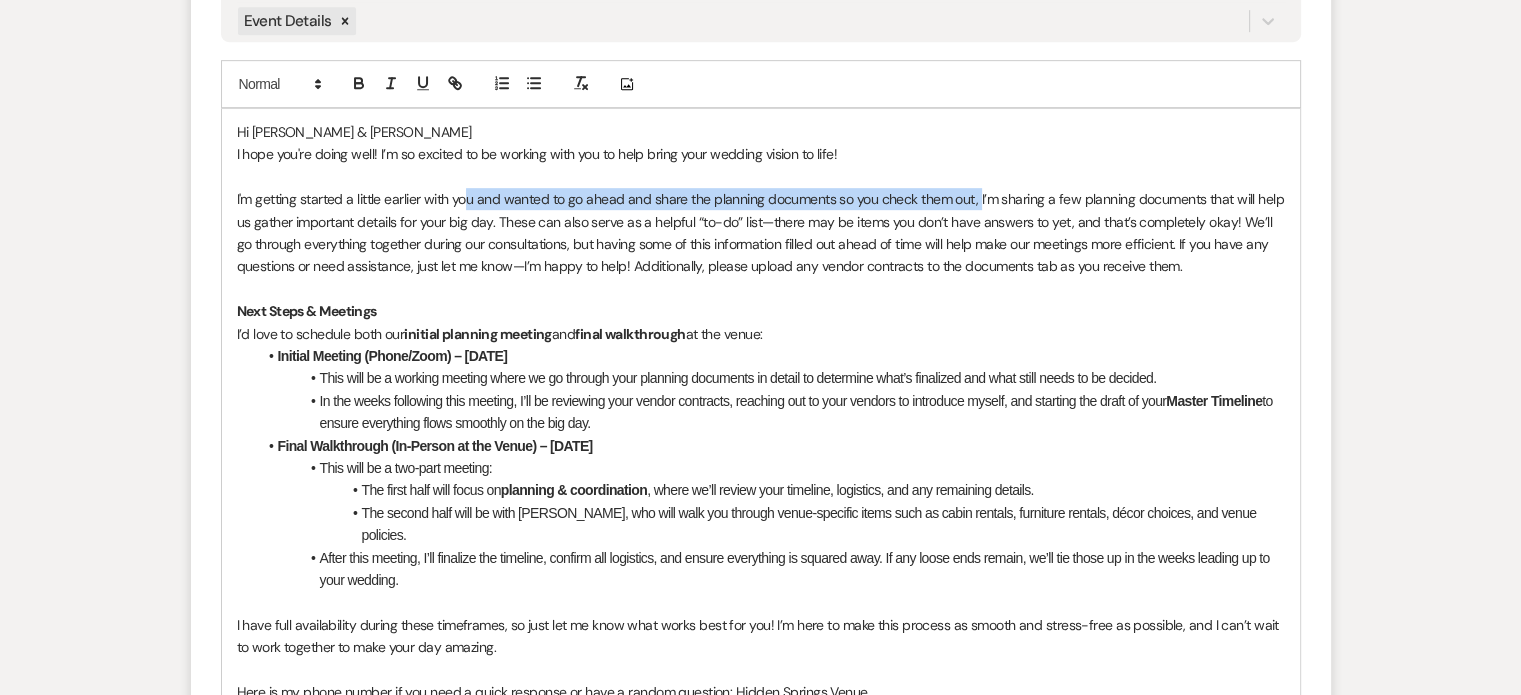 drag, startPoint x: 977, startPoint y: 150, endPoint x: 470, endPoint y: 145, distance: 507.02466 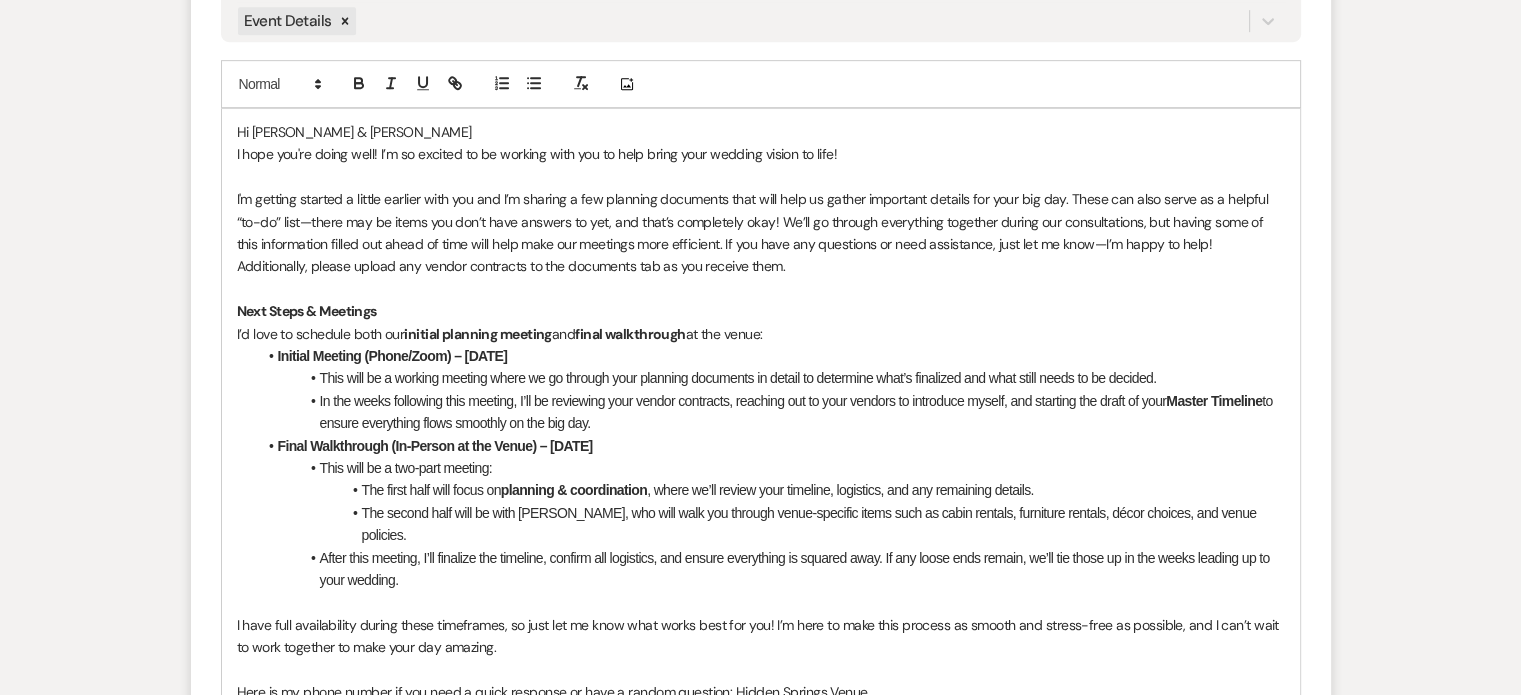 click on "I'm getting started a little earlier with you and I’m sharing a few planning documents that will help us gather important details for your big day. These can also serve as a helpful “to-do” list—there may be items you don’t have answers to yet, and that’s completely okay! We’ll go through everything together during our consultations, but having some of this information filled out ahead of time will help make our meetings more efficient. If you have any questions or need assistance, just let me know—I’m happy to help! Additionally, please upload any vendor contracts to the documents tab as you receive them." at bounding box center (754, 232) 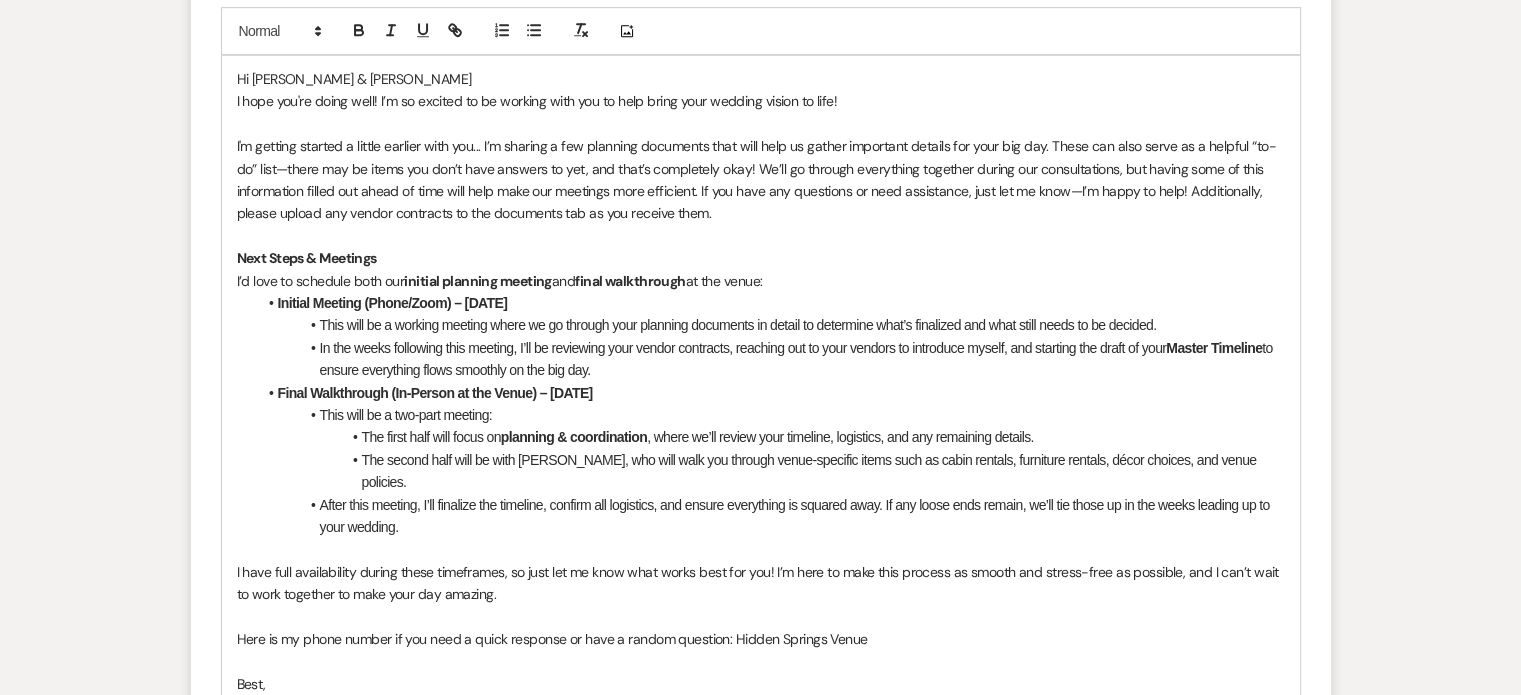 scroll, scrollTop: 1103, scrollLeft: 0, axis: vertical 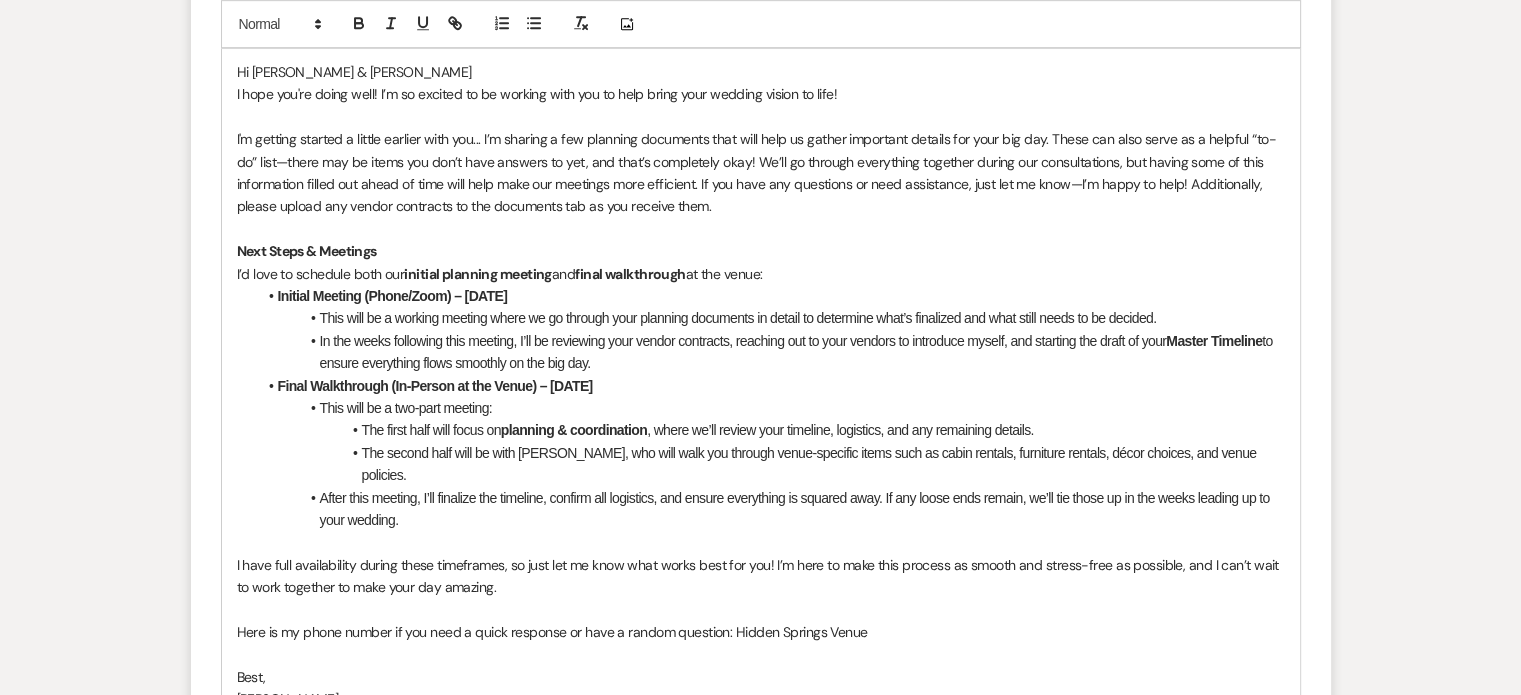 click on "at the venue:" at bounding box center (724, 274) 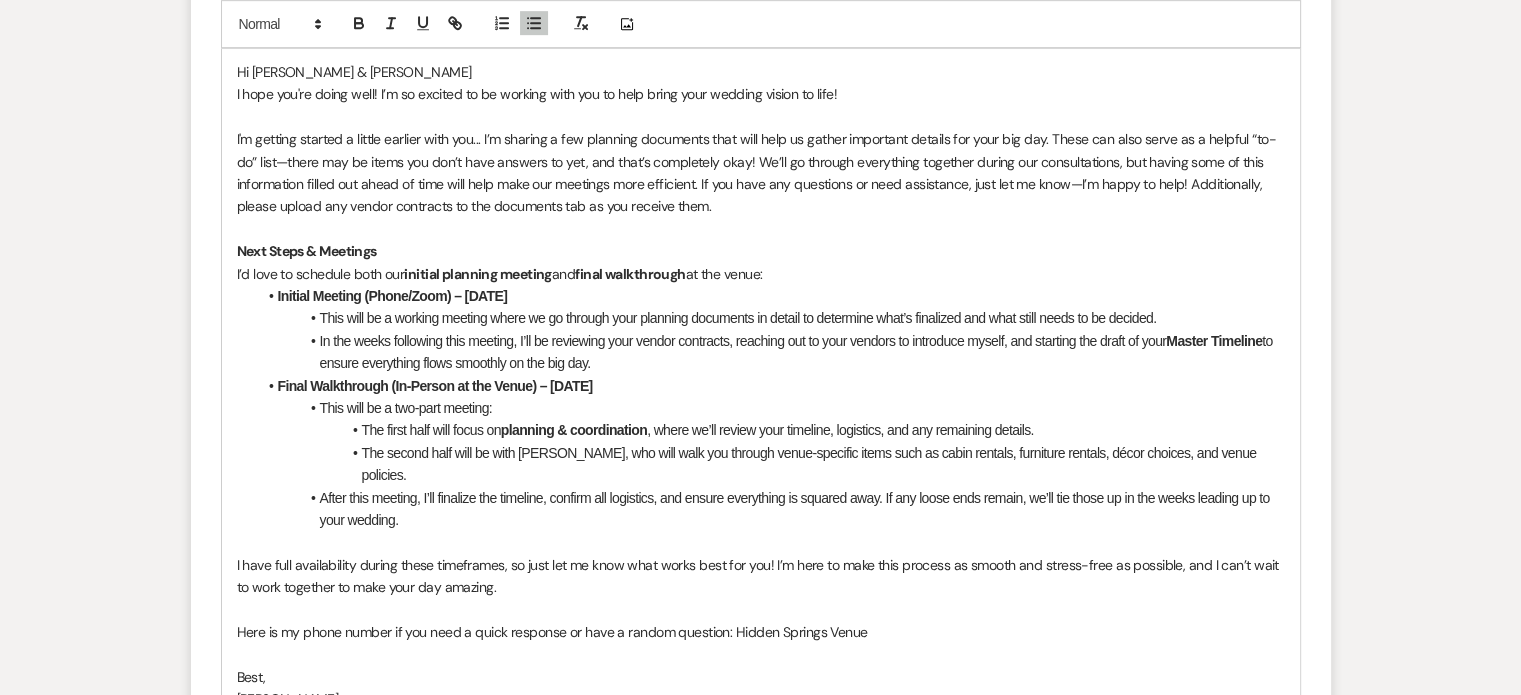 drag, startPoint x: 620, startPoint y: 335, endPoint x: 554, endPoint y: 337, distance: 66.0303 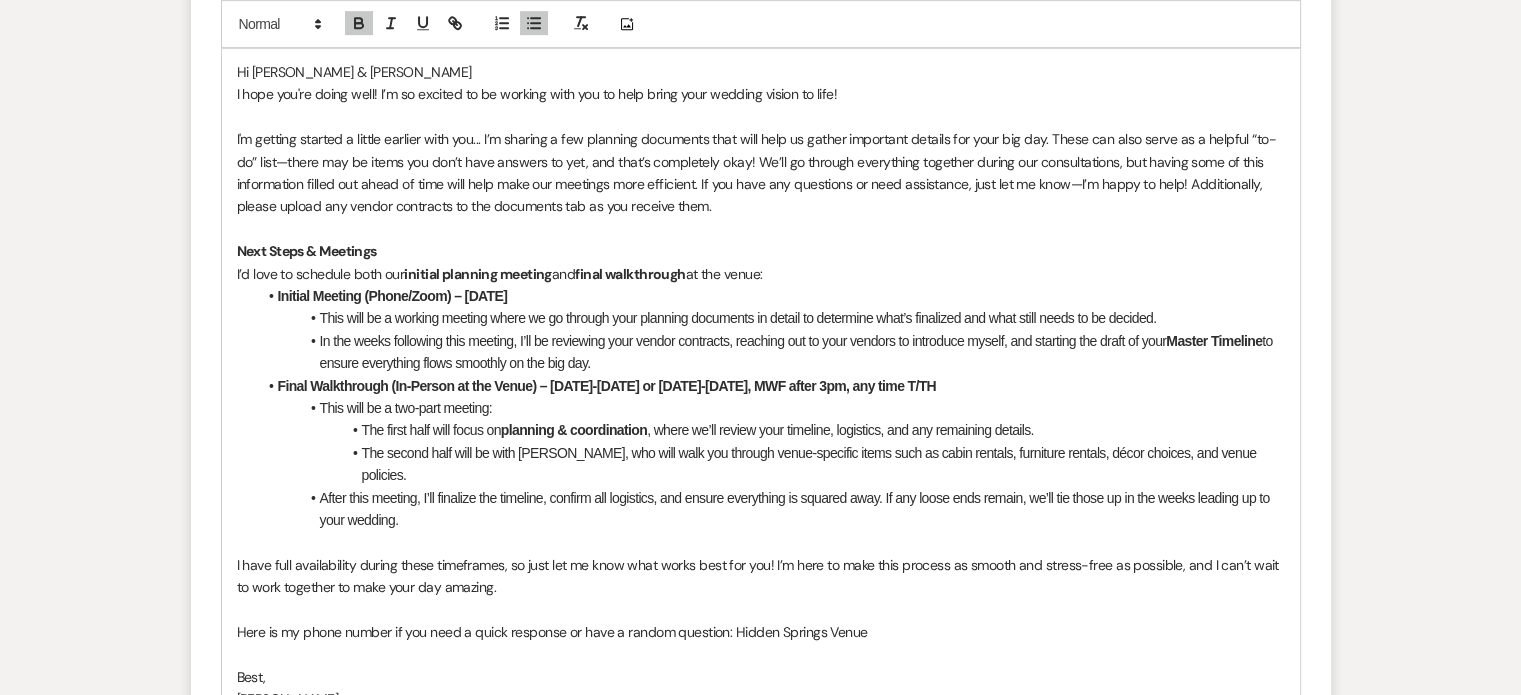 click on "The second half will be with [PERSON_NAME], who will walk you through venue-specific items such as cabin rentals, furniture rentals, décor choices, and venue policies." at bounding box center (771, 464) 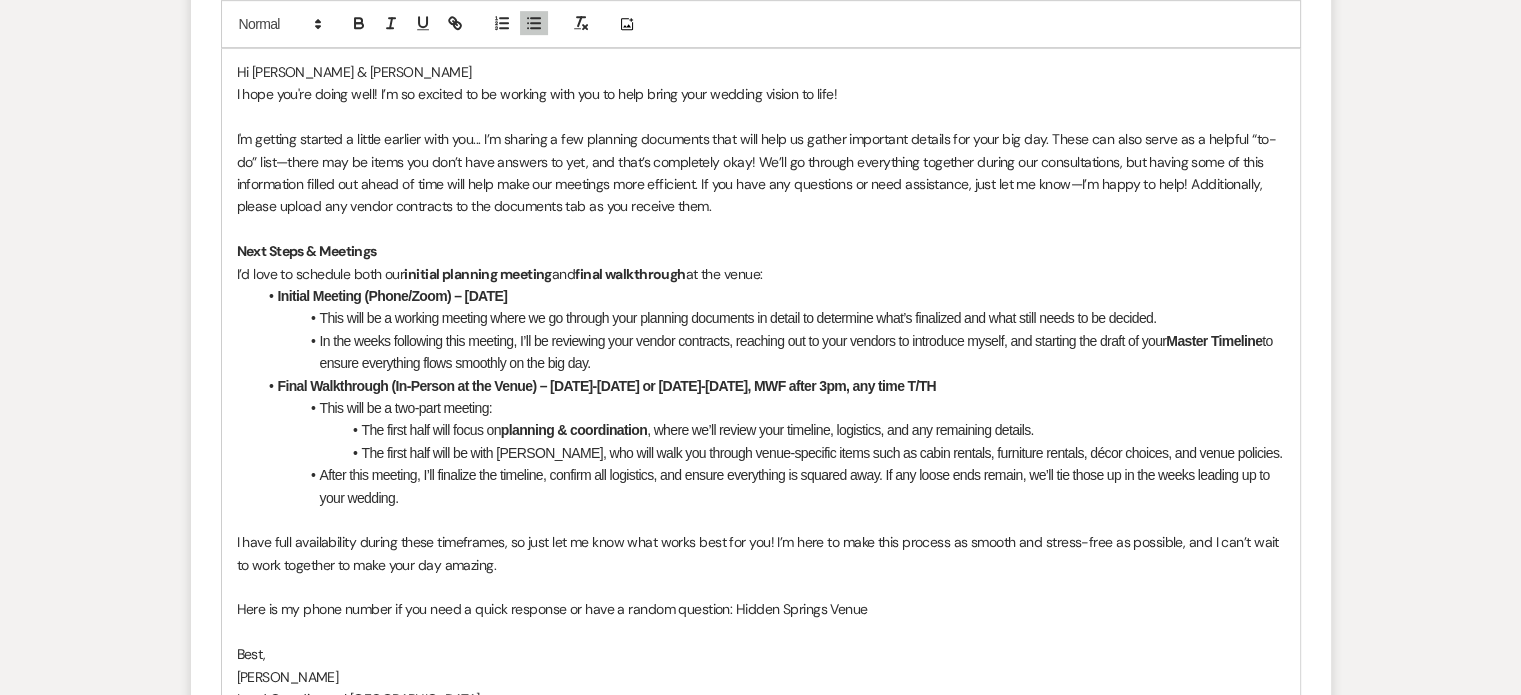 click on "The first half will focus on" at bounding box center [431, 430] 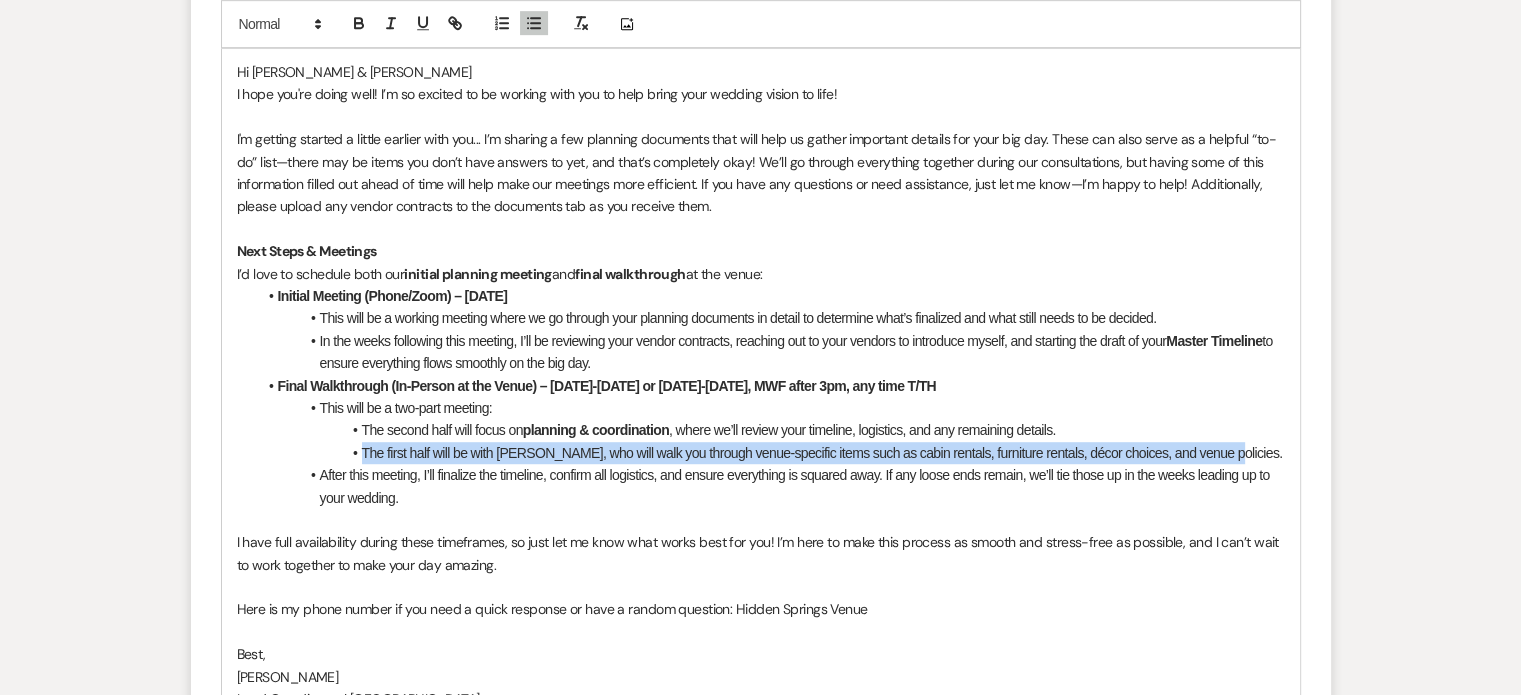 drag, startPoint x: 360, startPoint y: 401, endPoint x: 1223, endPoint y: 397, distance: 863.0093 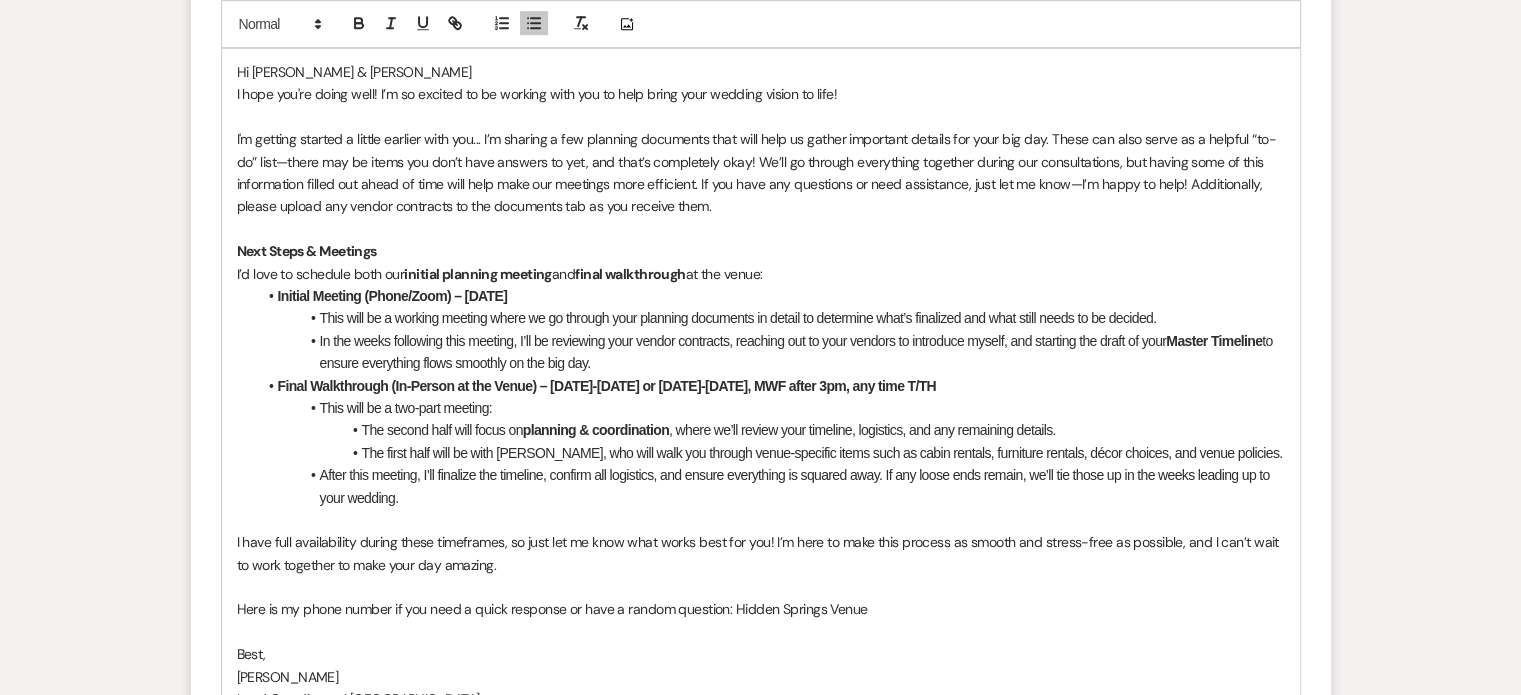 click on "The second half will focus on" at bounding box center [442, 430] 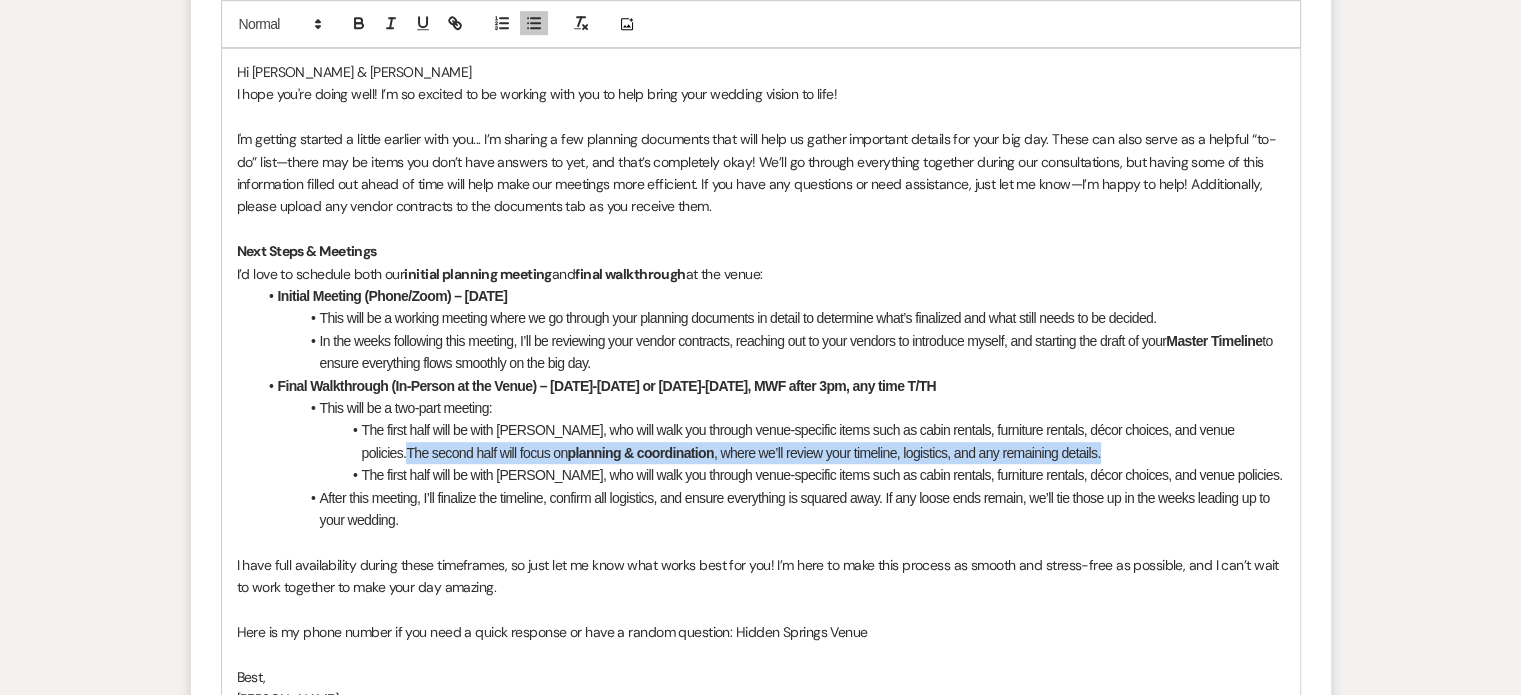 drag, startPoint x: 1202, startPoint y: 377, endPoint x: 1210, endPoint y: 403, distance: 27.202942 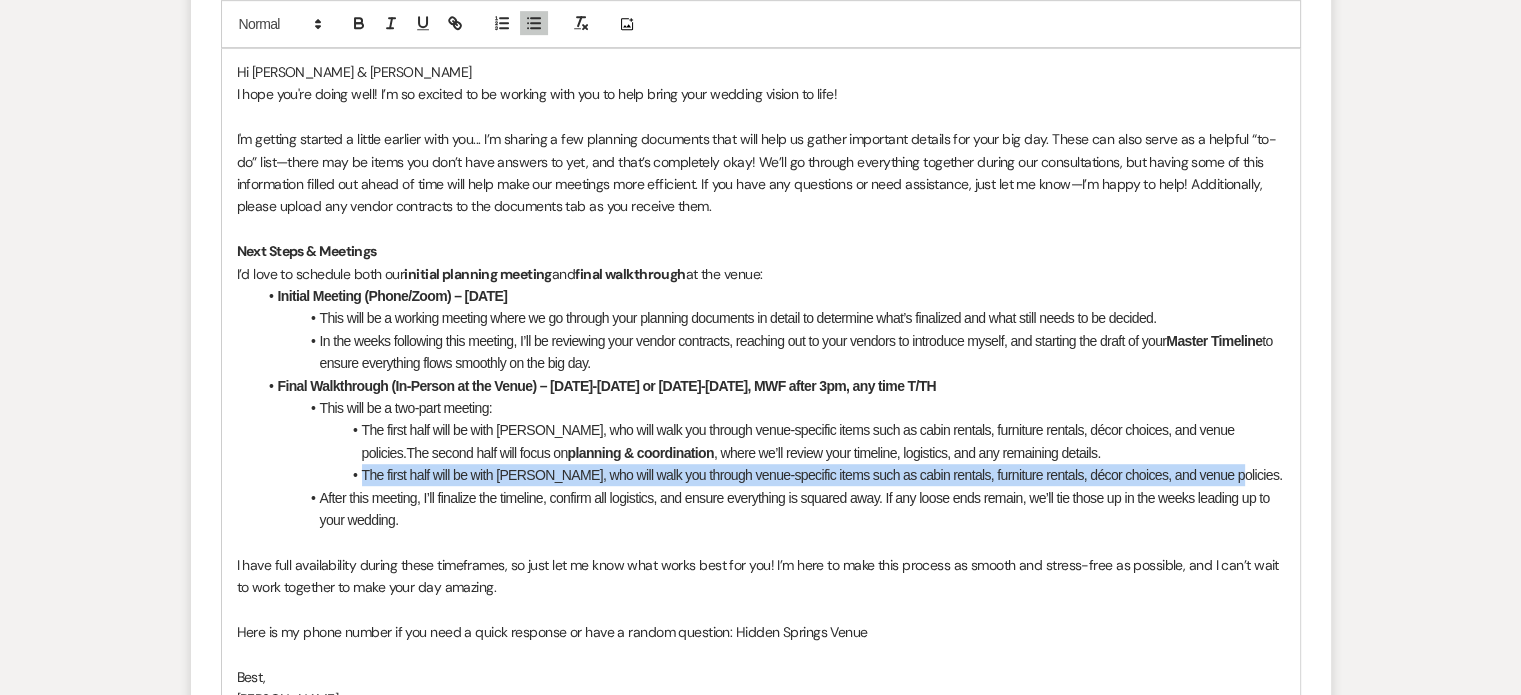 drag, startPoint x: 1210, startPoint y: 426, endPoint x: 361, endPoint y: 419, distance: 849.0289 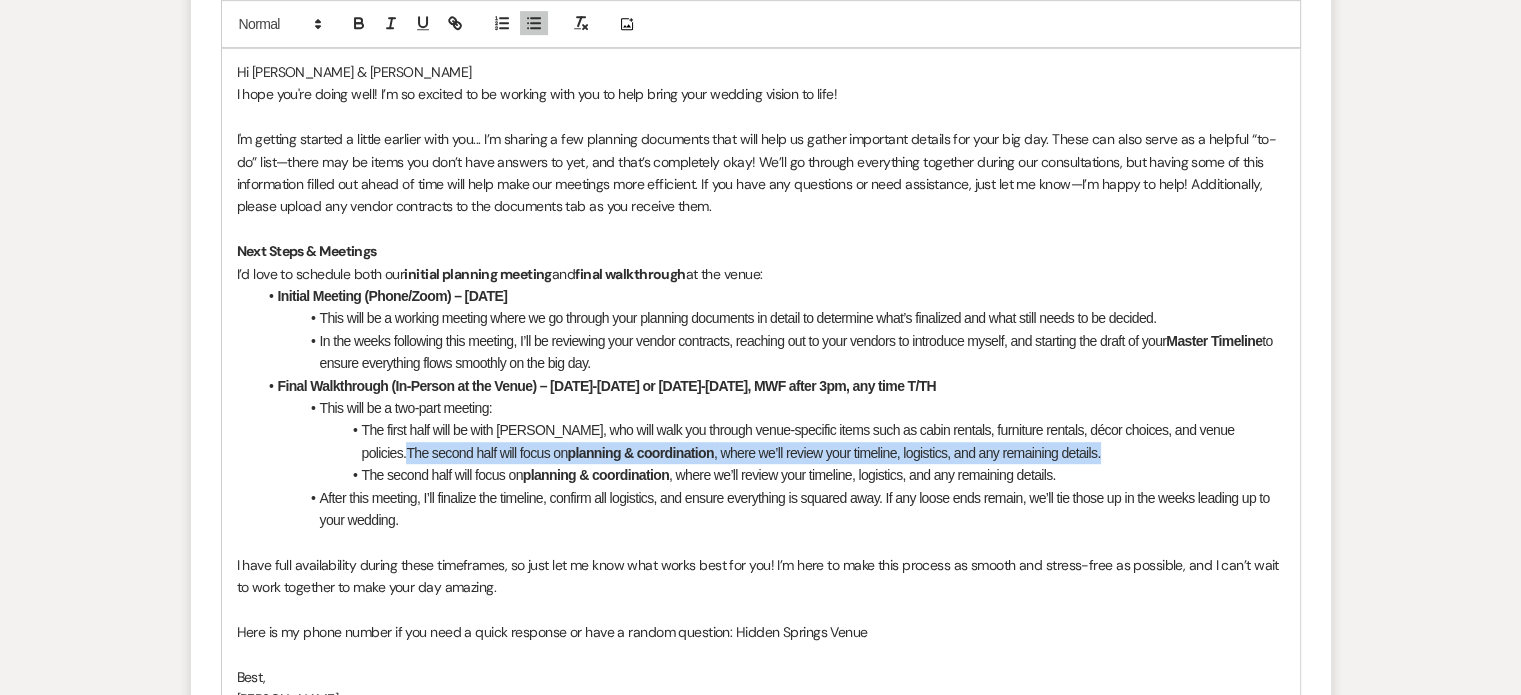 drag, startPoint x: 1202, startPoint y: 377, endPoint x: 1204, endPoint y: 396, distance: 19.104973 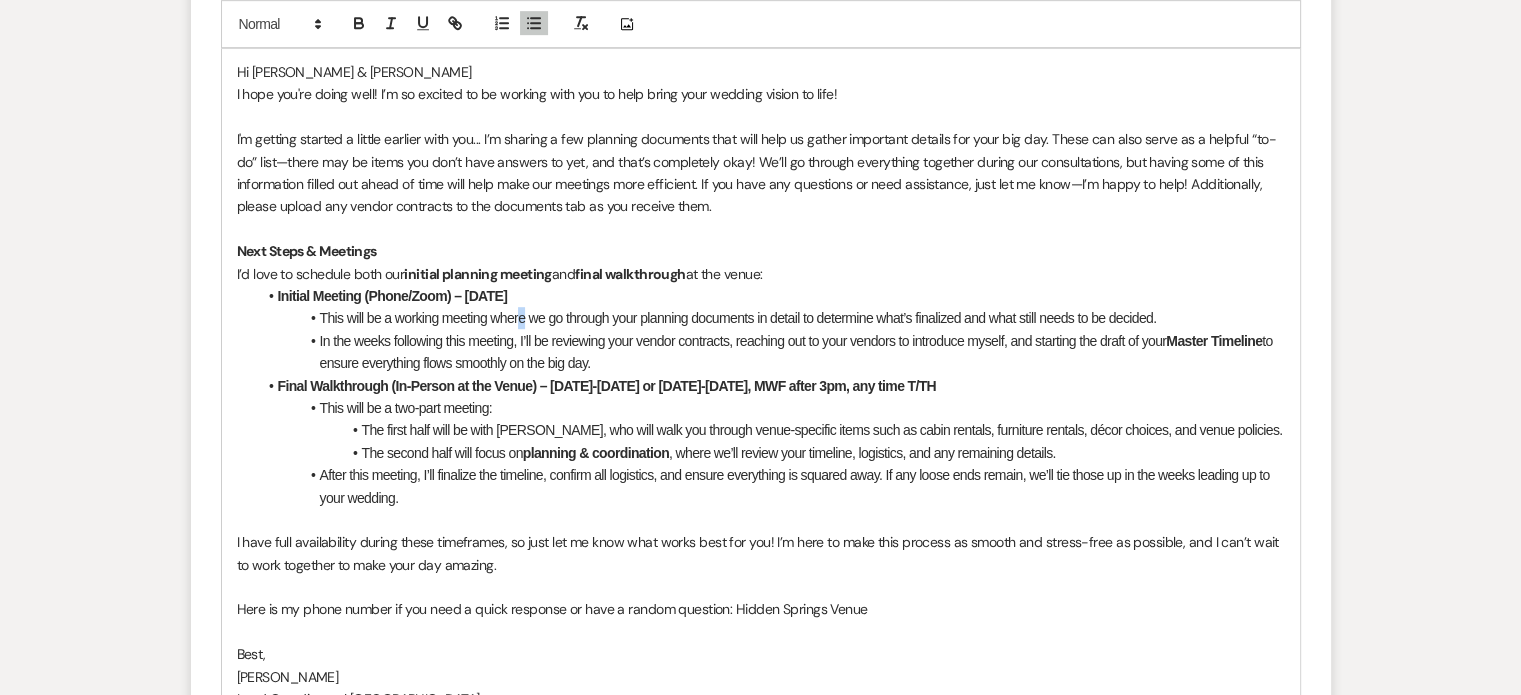 drag, startPoint x: 523, startPoint y: 260, endPoint x: 513, endPoint y: 284, distance: 26 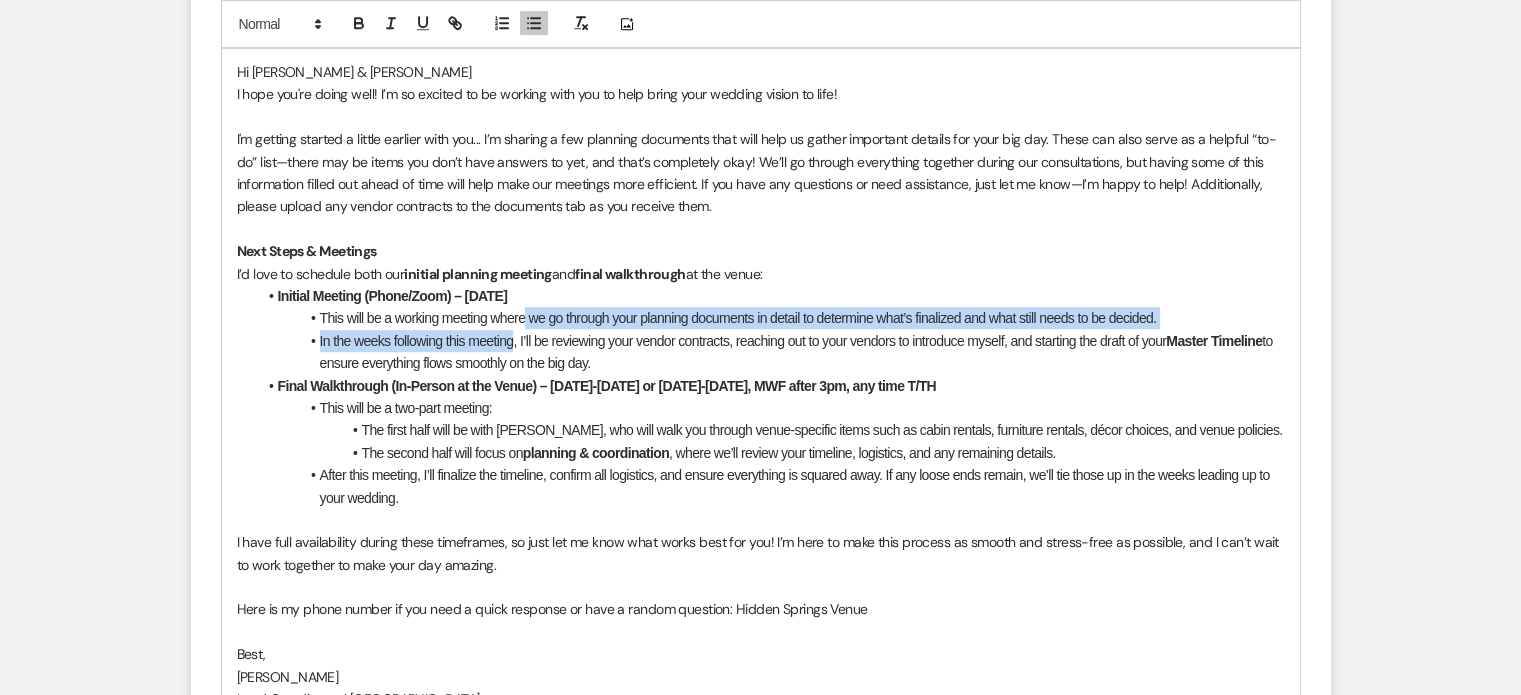 click on "In the weeks following this meeting, I’ll be reviewing your vendor contracts, reaching out to your vendors to introduce myself, and starting the draft of your" at bounding box center (743, 341) 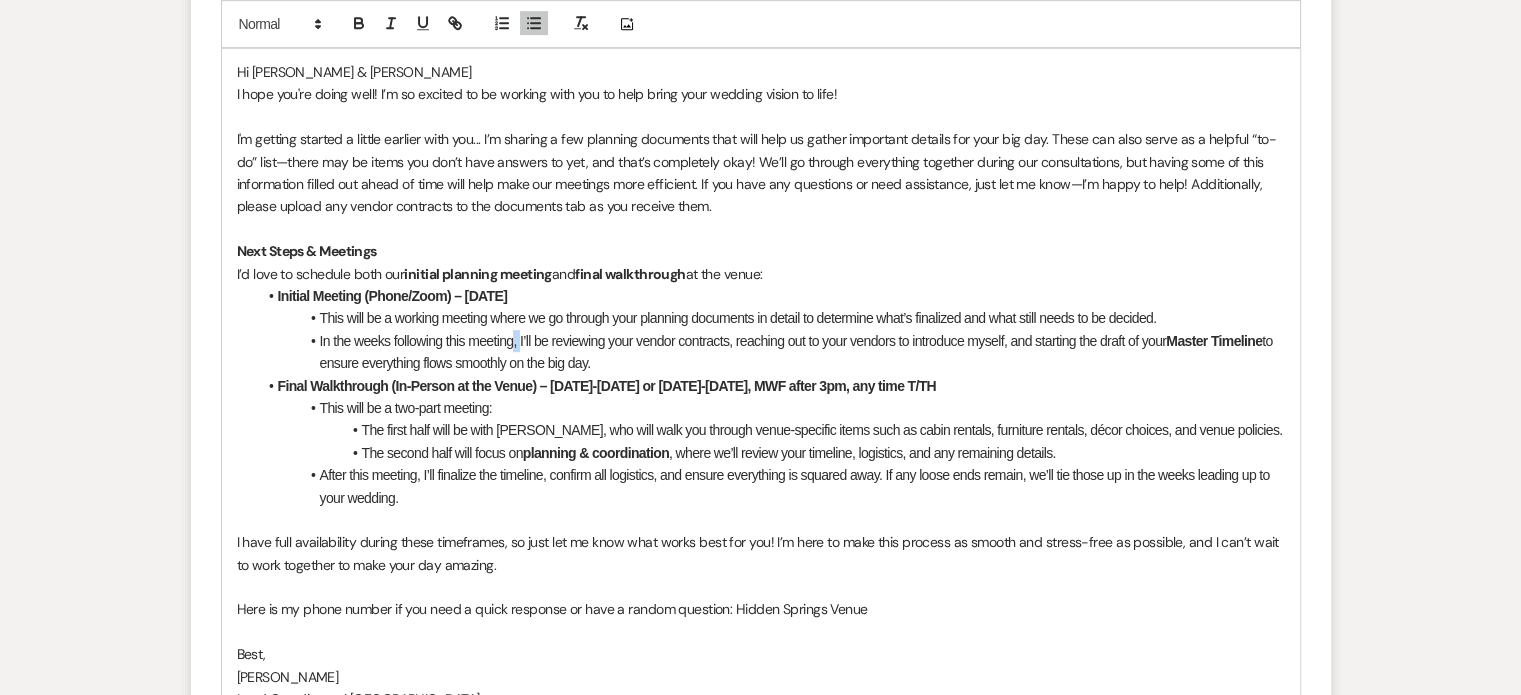 click on "In the weeks following this meeting, I’ll be reviewing your vendor contracts, reaching out to your vendors to introduce myself, and starting the draft of your" at bounding box center (743, 341) 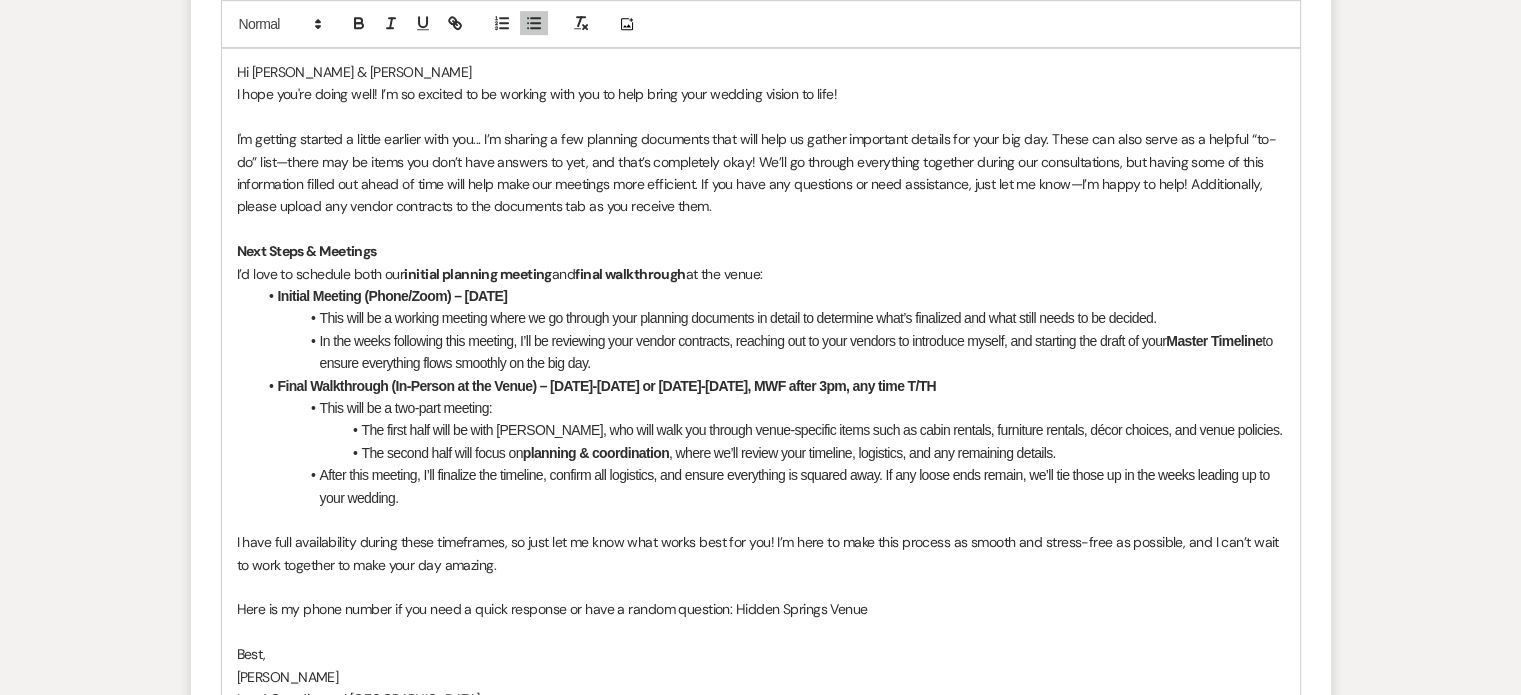 click on "In the weeks following this meeting, I’ll be reviewing your vendor contracts, reaching out to your vendors to introduce myself, and starting the draft of your" at bounding box center (743, 341) 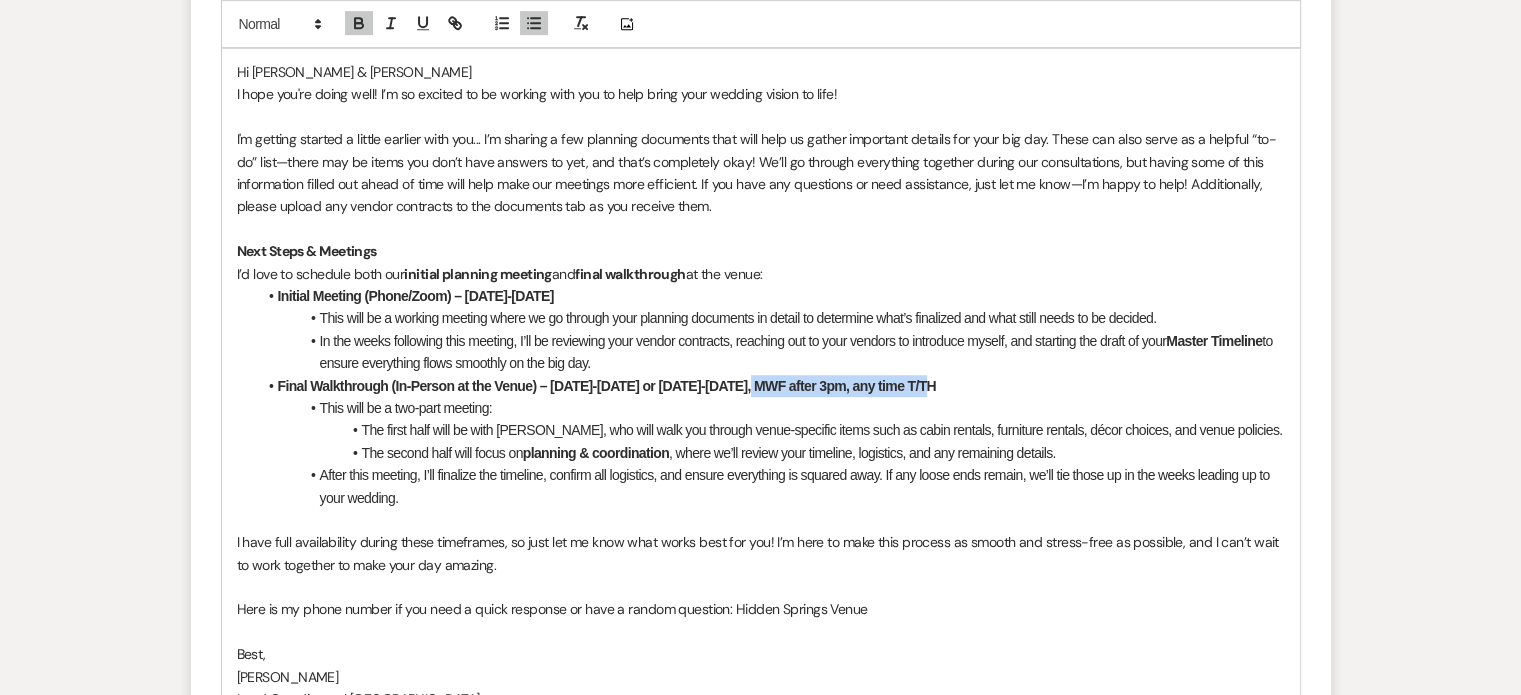 drag, startPoint x: 744, startPoint y: 338, endPoint x: 926, endPoint y: 329, distance: 182.2224 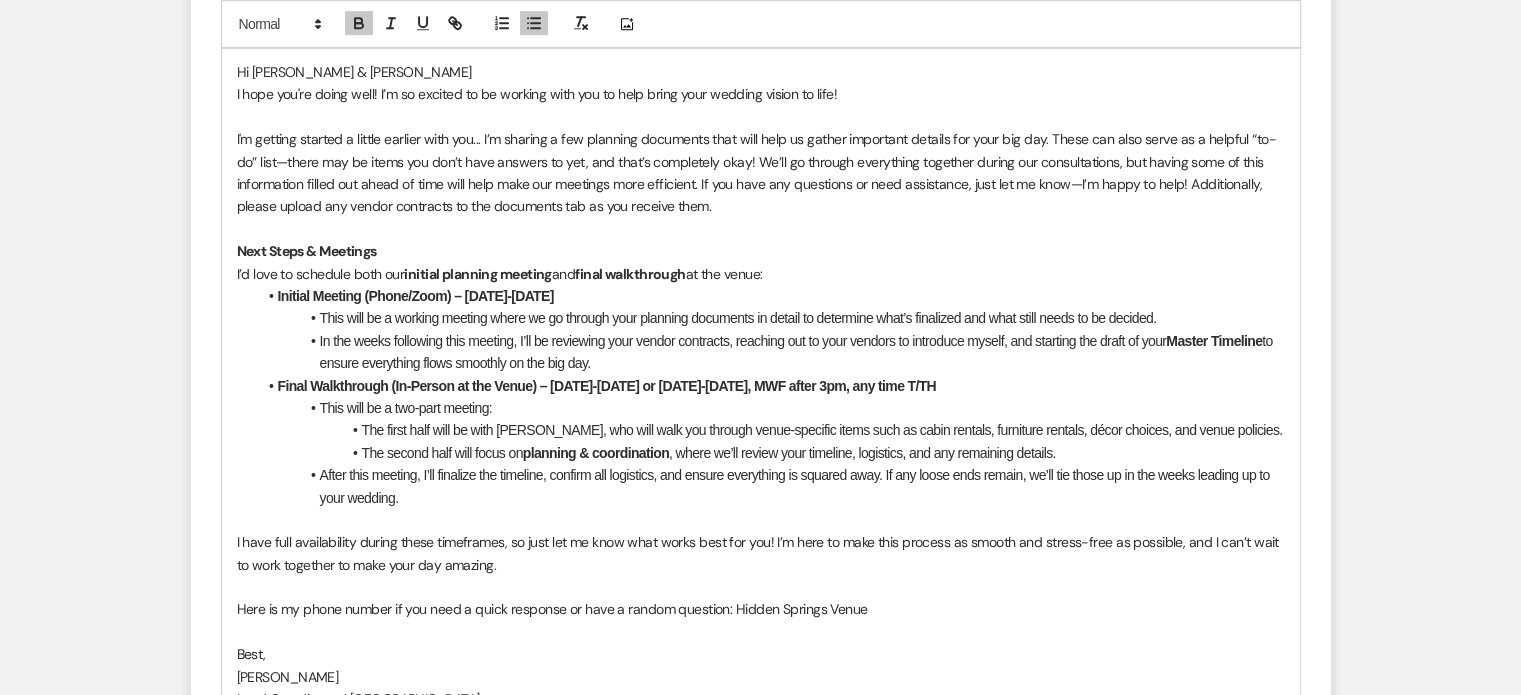 click on "Initial Meeting (Phone/Zoom) – [DATE]-[DATE]" at bounding box center (771, 296) 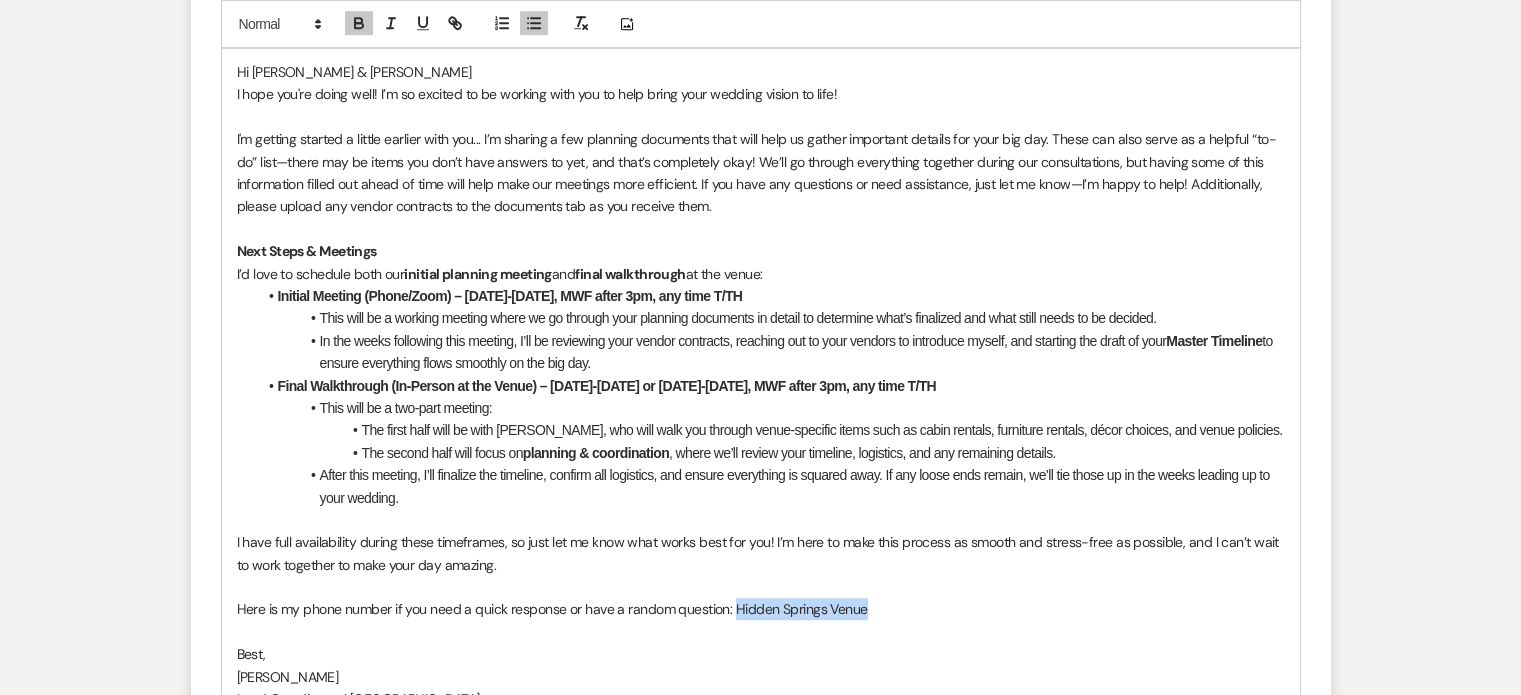 drag, startPoint x: 873, startPoint y: 559, endPoint x: 732, endPoint y: 562, distance: 141.0319 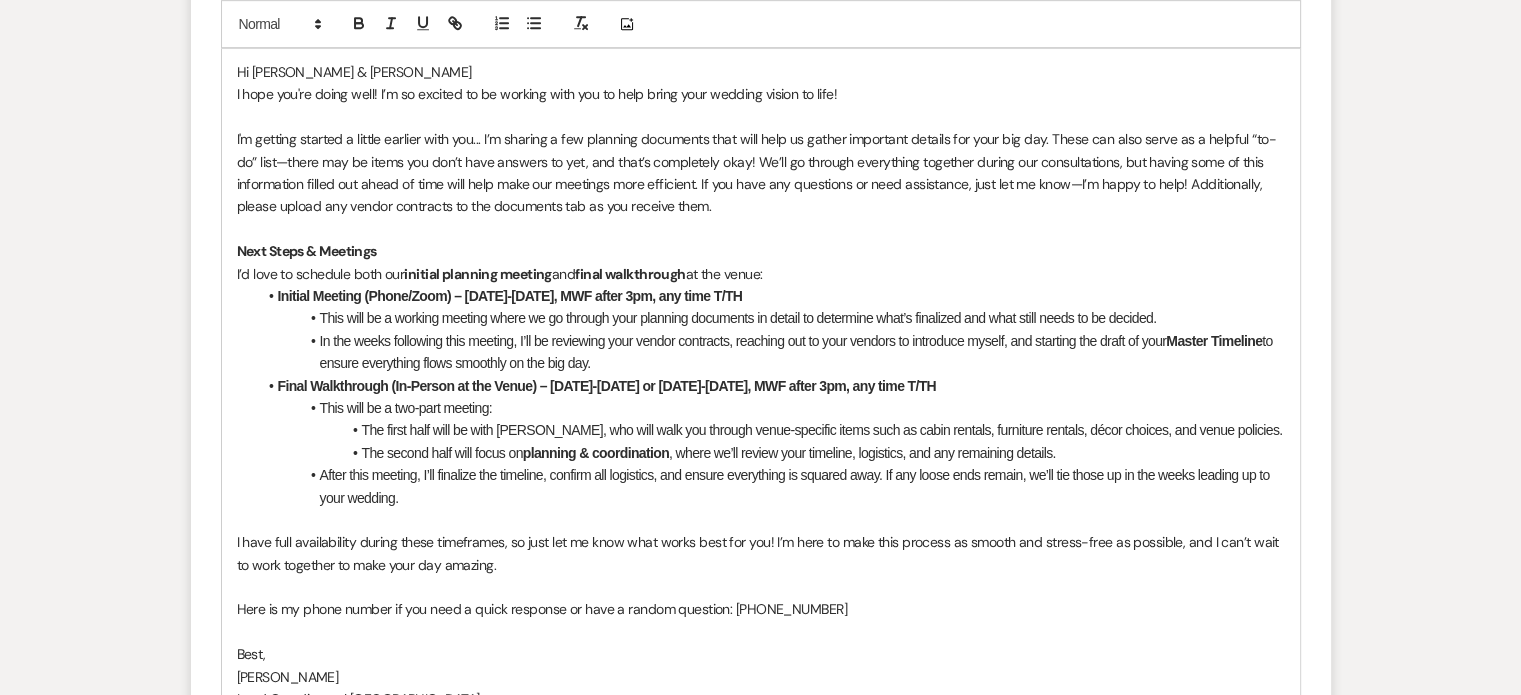 click on "Here is my phone number if you need a quick response or have a random question: [PHONE_NUMBER]" at bounding box center (542, 609) 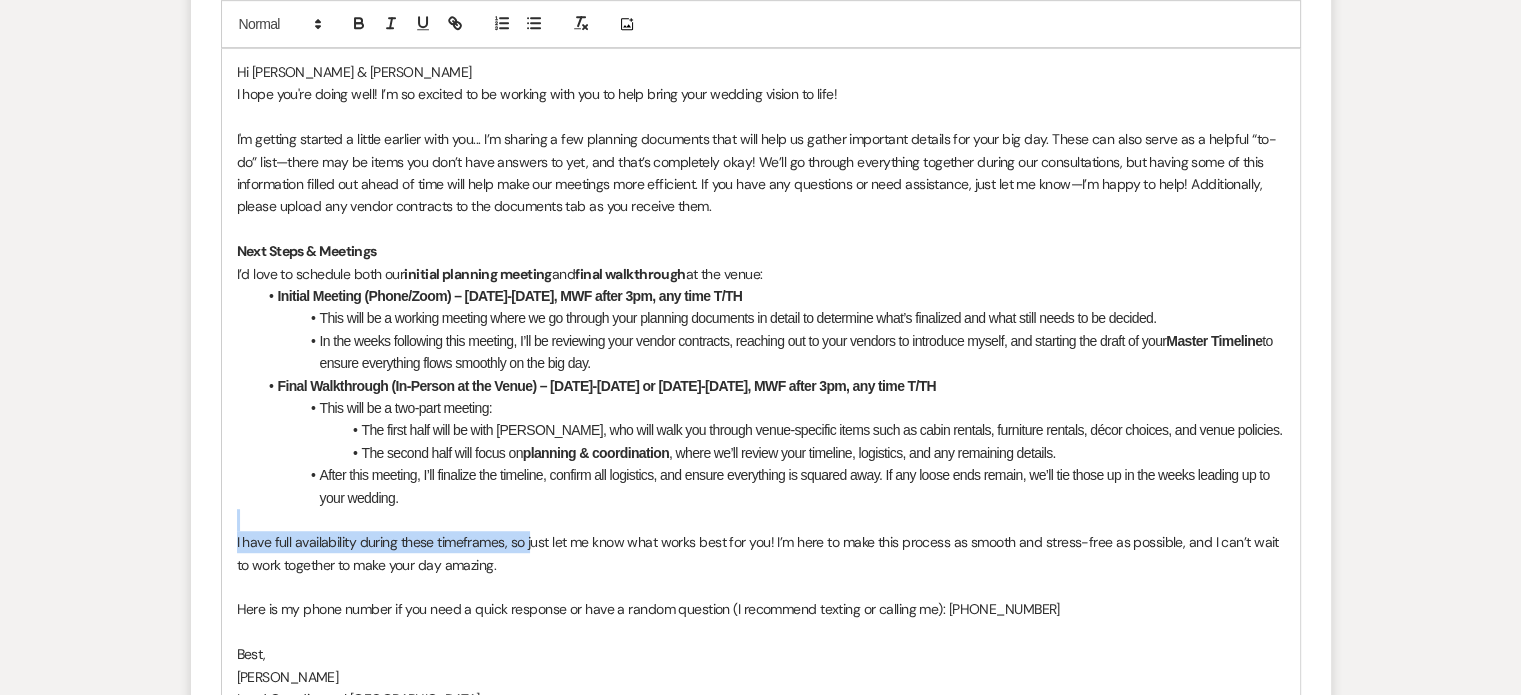 drag, startPoint x: 528, startPoint y: 491, endPoint x: 320, endPoint y: 475, distance: 208.61447 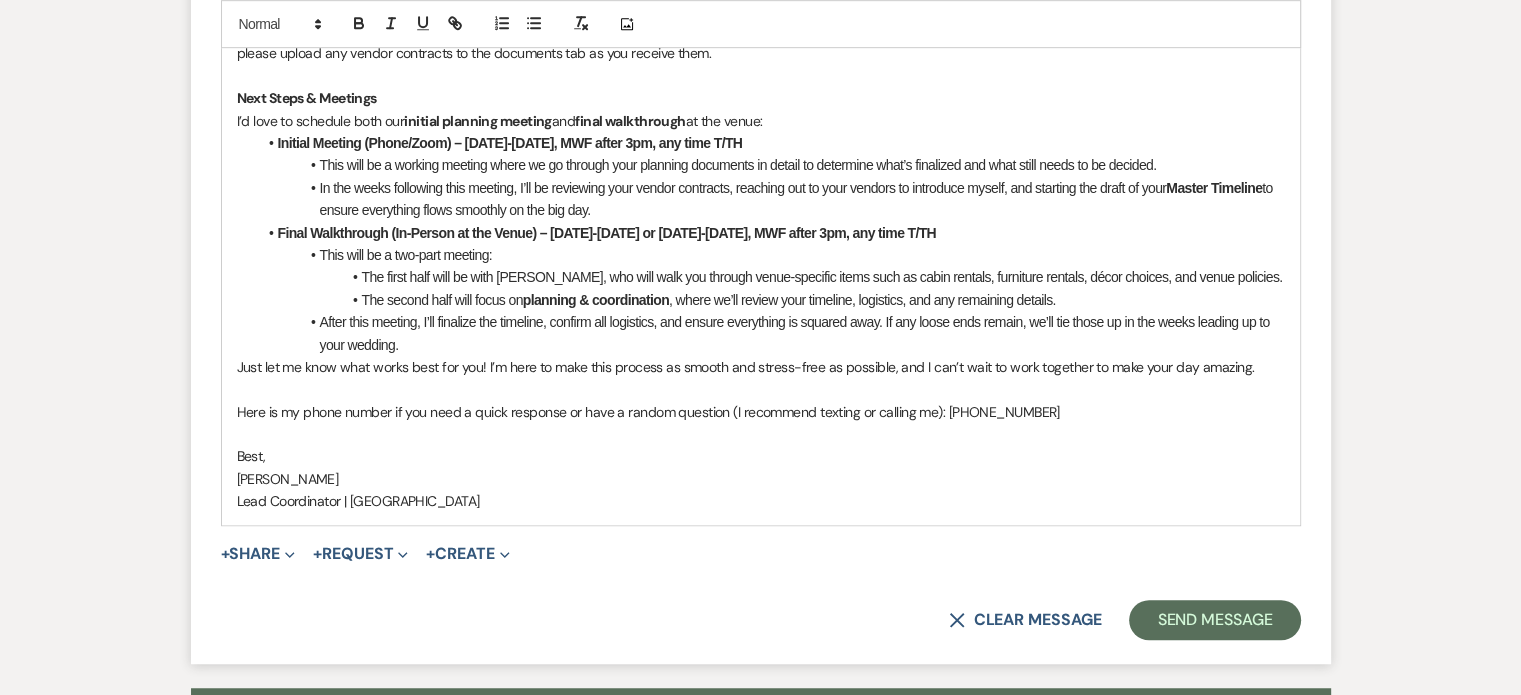 scroll, scrollTop: 1275, scrollLeft: 0, axis: vertical 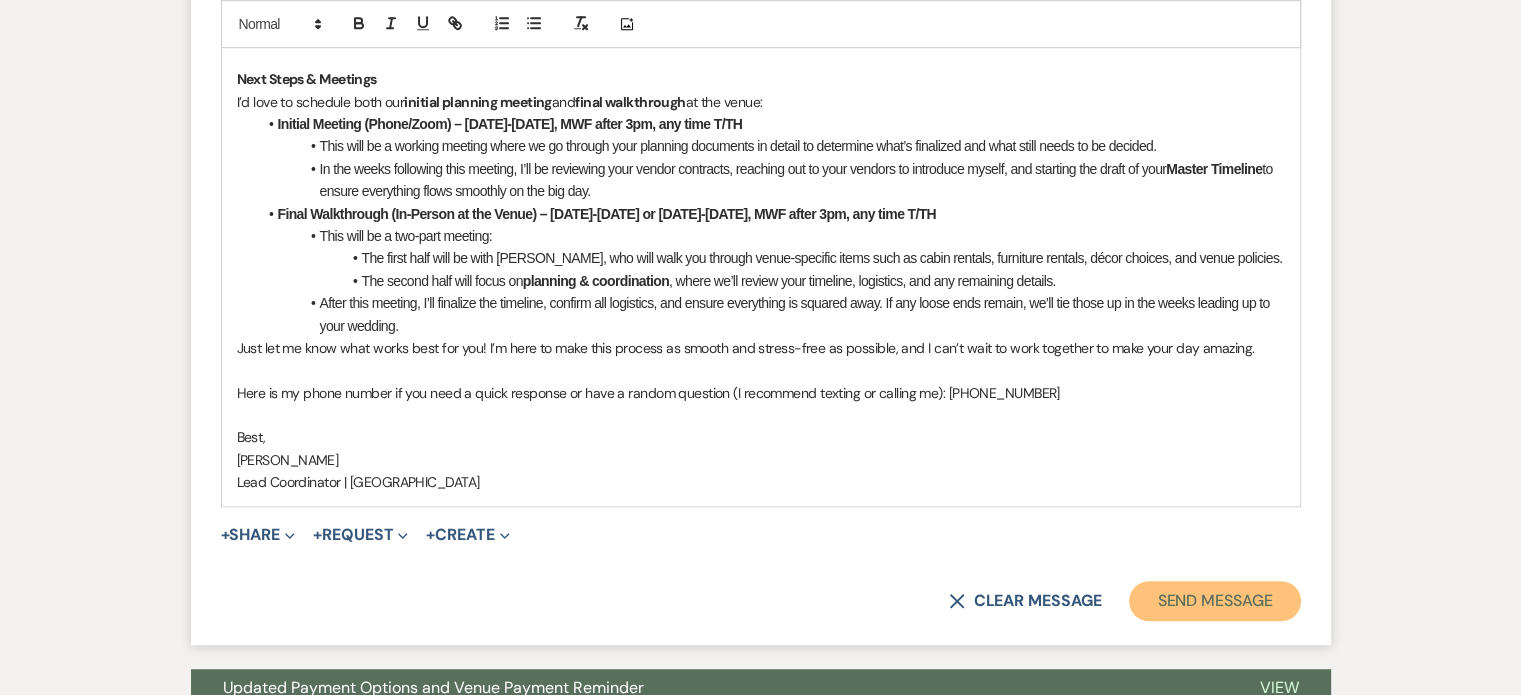 click on "Send Message" at bounding box center [1214, 601] 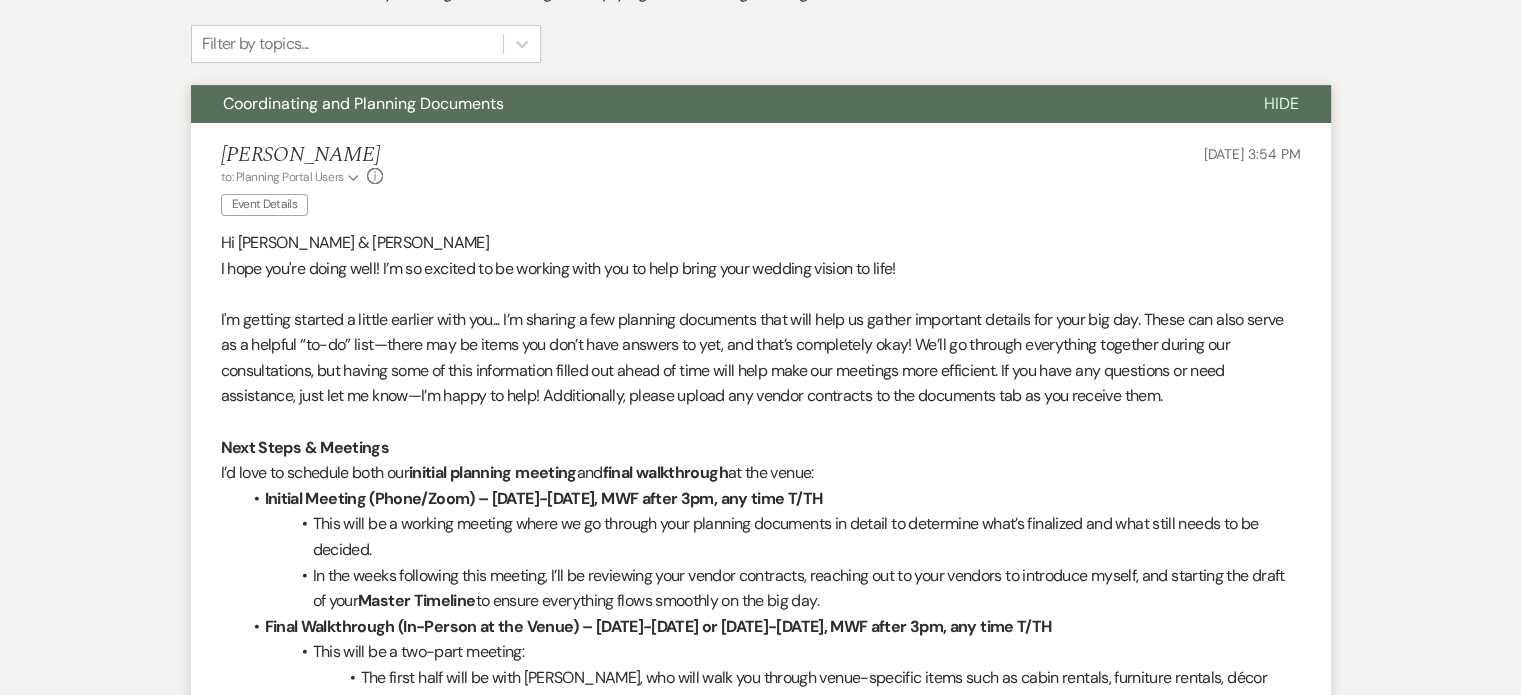 scroll, scrollTop: 0, scrollLeft: 0, axis: both 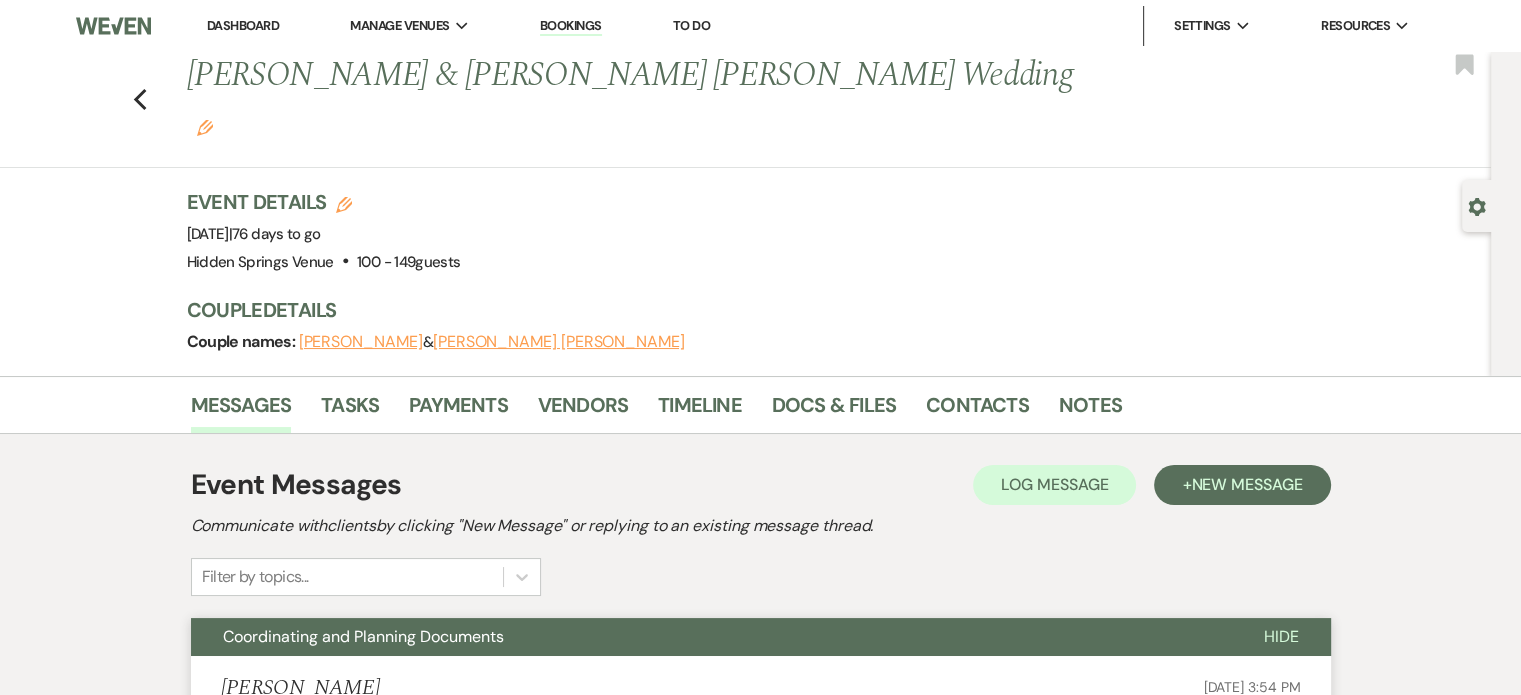 drag, startPoint x: 1137, startPoint y: 363, endPoint x: 1120, endPoint y: 348, distance: 22.671568 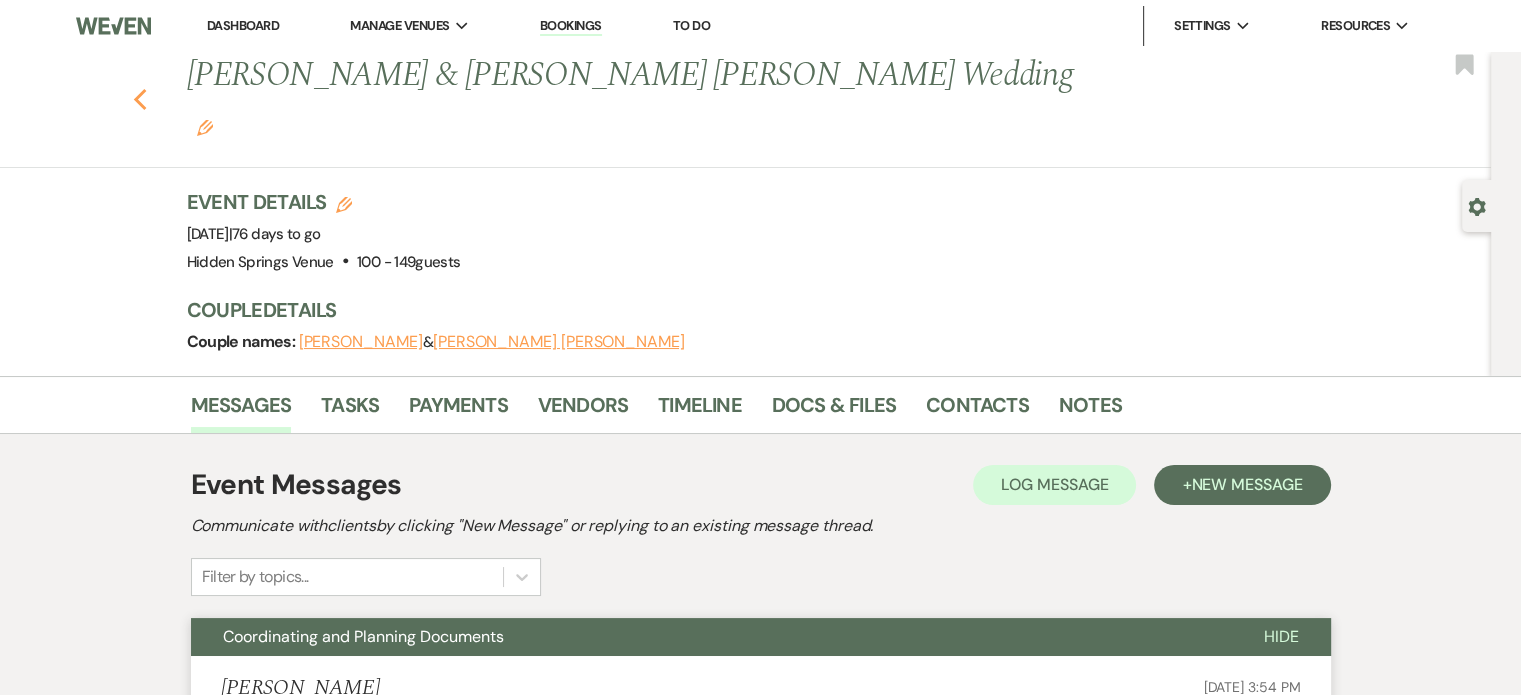 click on "Previous" 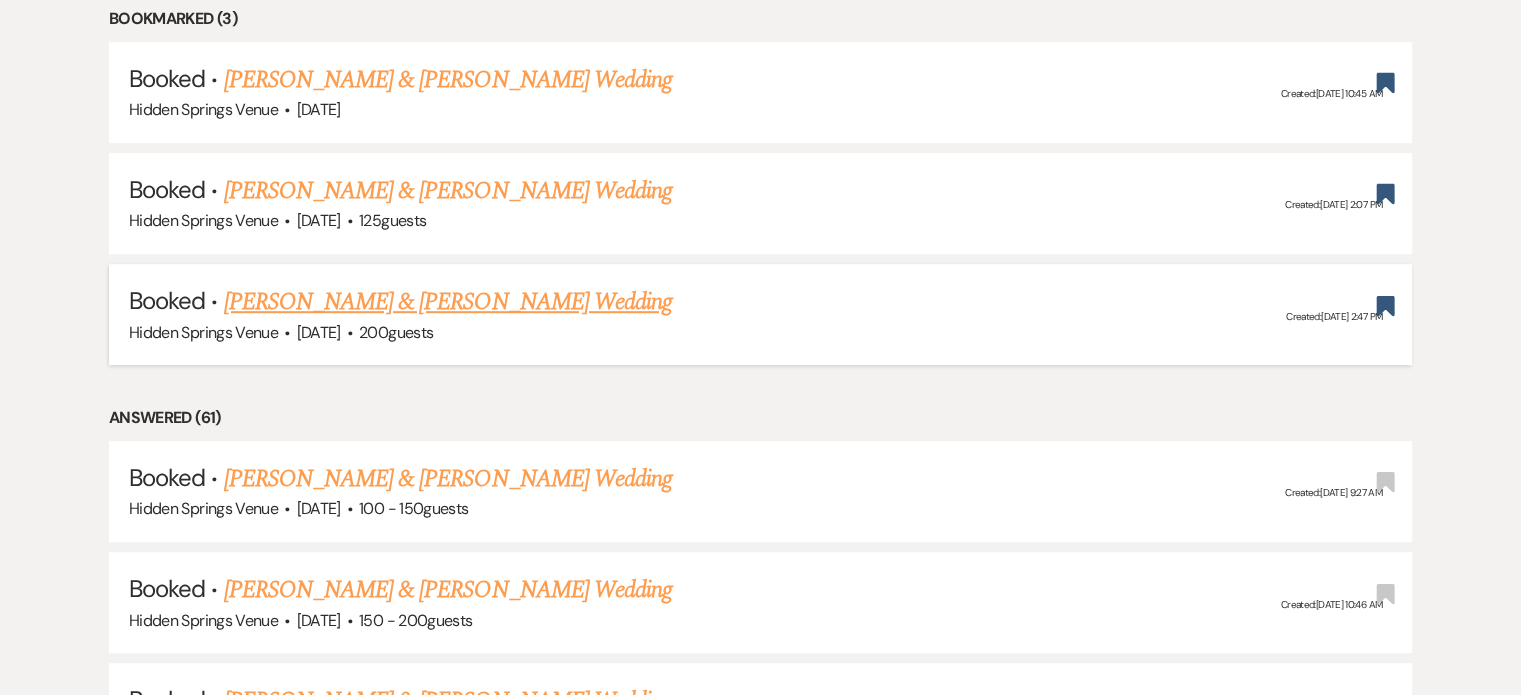 scroll, scrollTop: 1028, scrollLeft: 0, axis: vertical 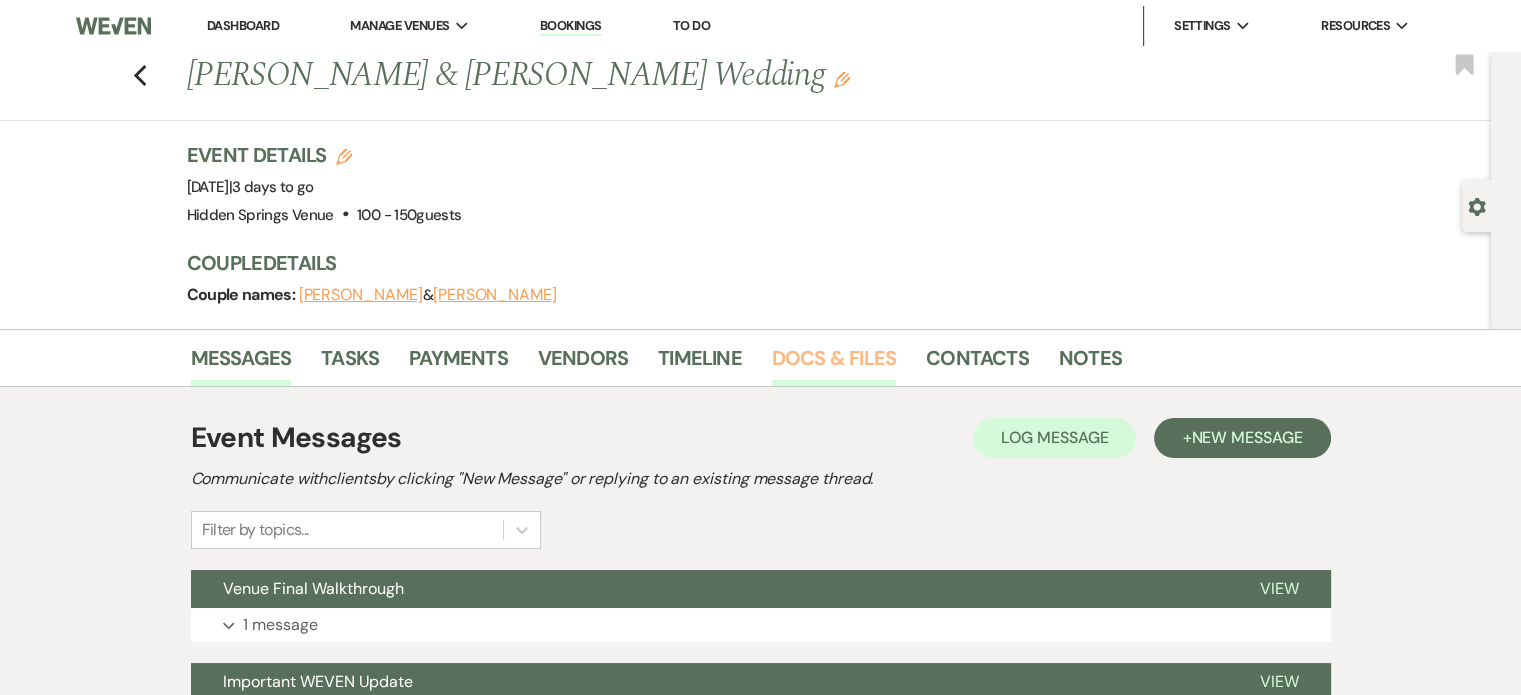 click on "Docs & Files" at bounding box center (834, 364) 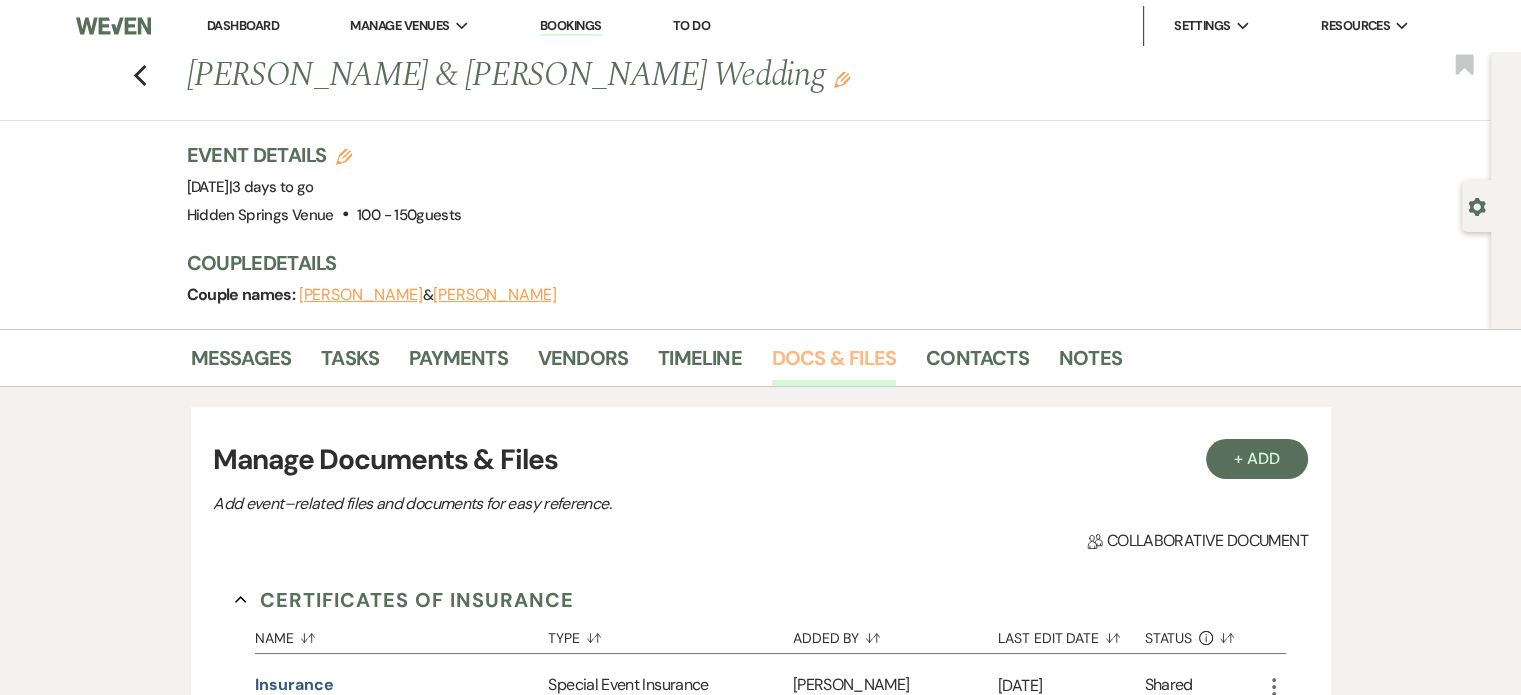 scroll, scrollTop: 0, scrollLeft: 0, axis: both 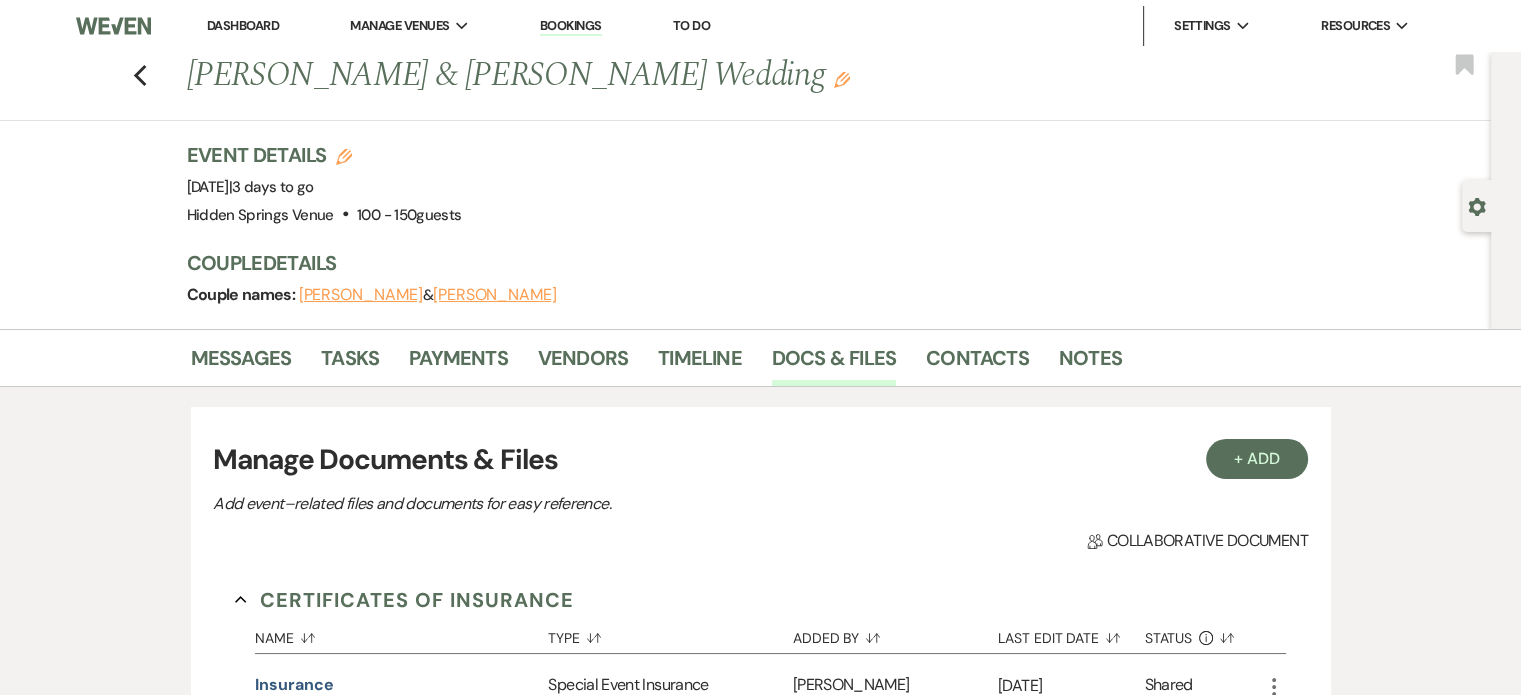 click on "[PERSON_NAME]" at bounding box center [495, 295] 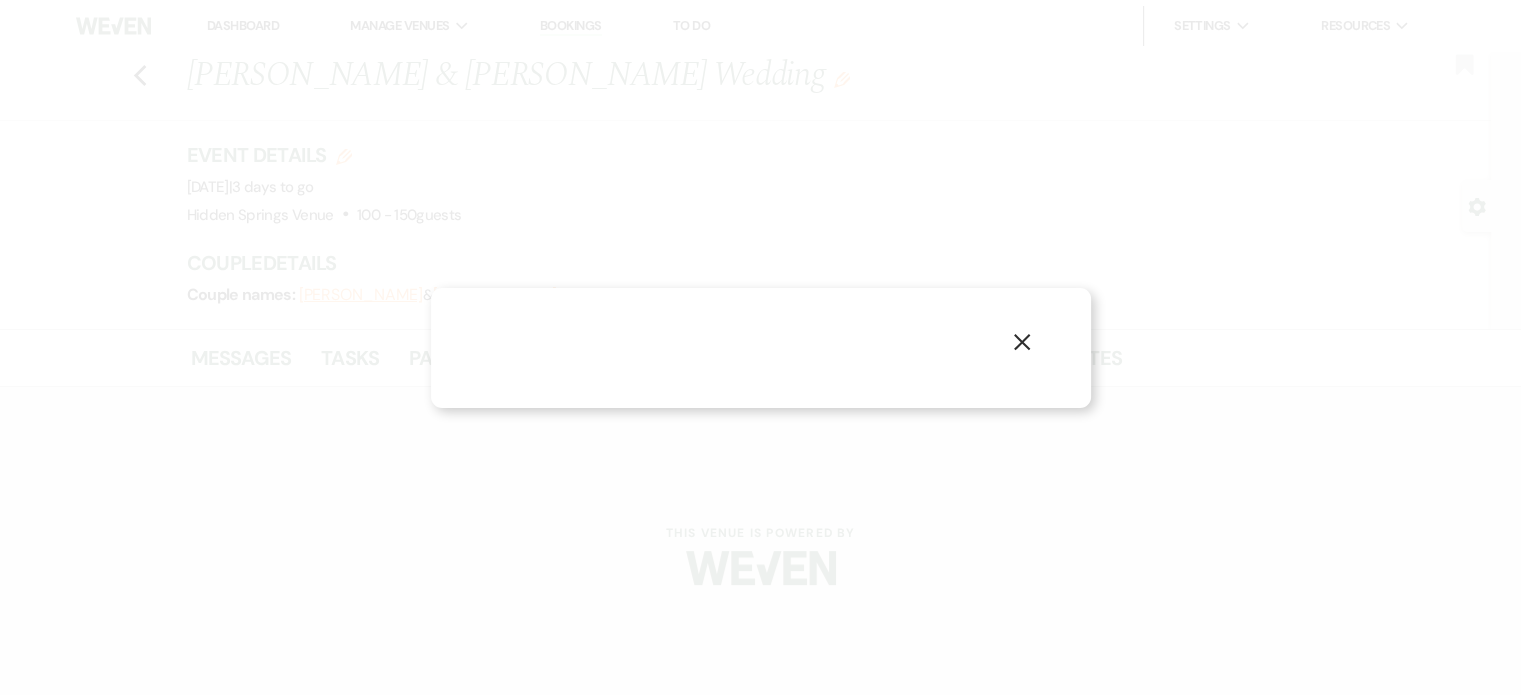 scroll, scrollTop: 0, scrollLeft: 0, axis: both 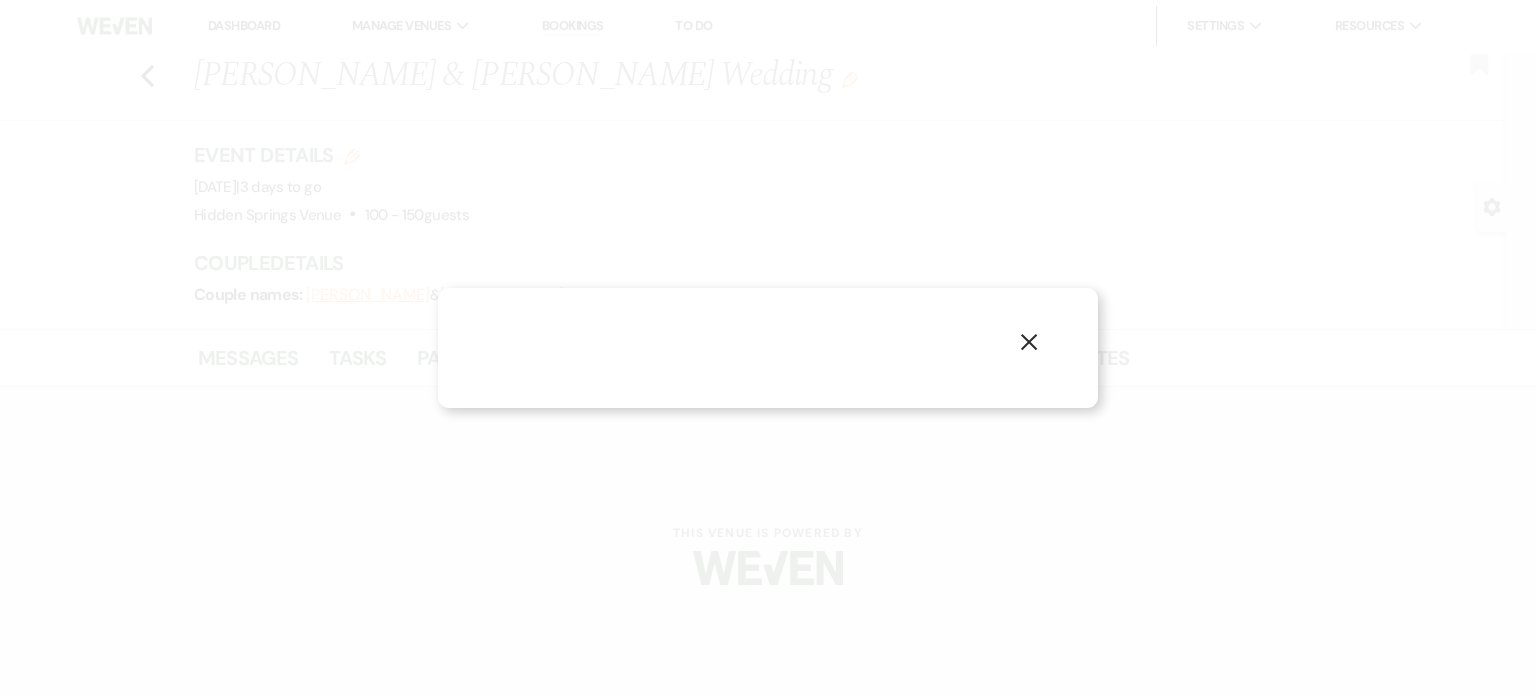 select on "1" 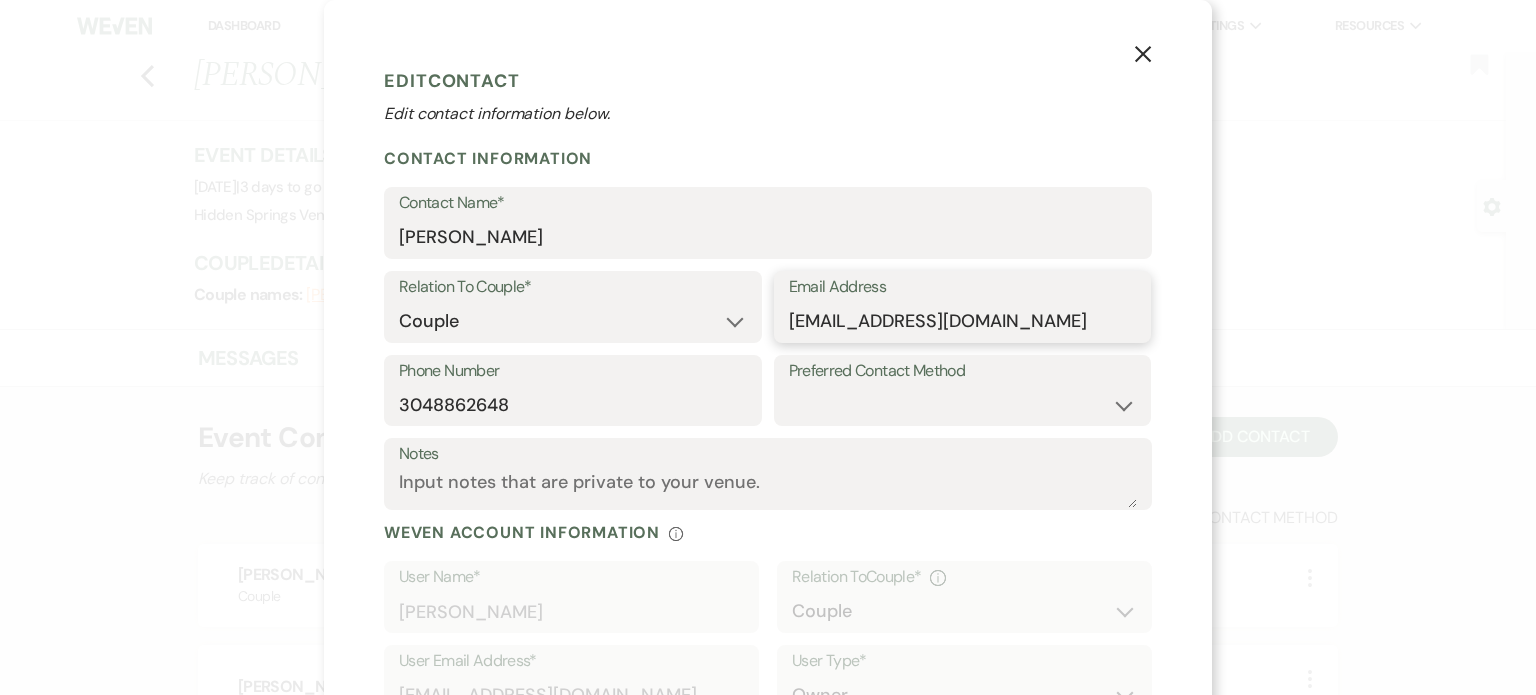 drag, startPoint x: 984, startPoint y: 332, endPoint x: 782, endPoint y: 343, distance: 202.29929 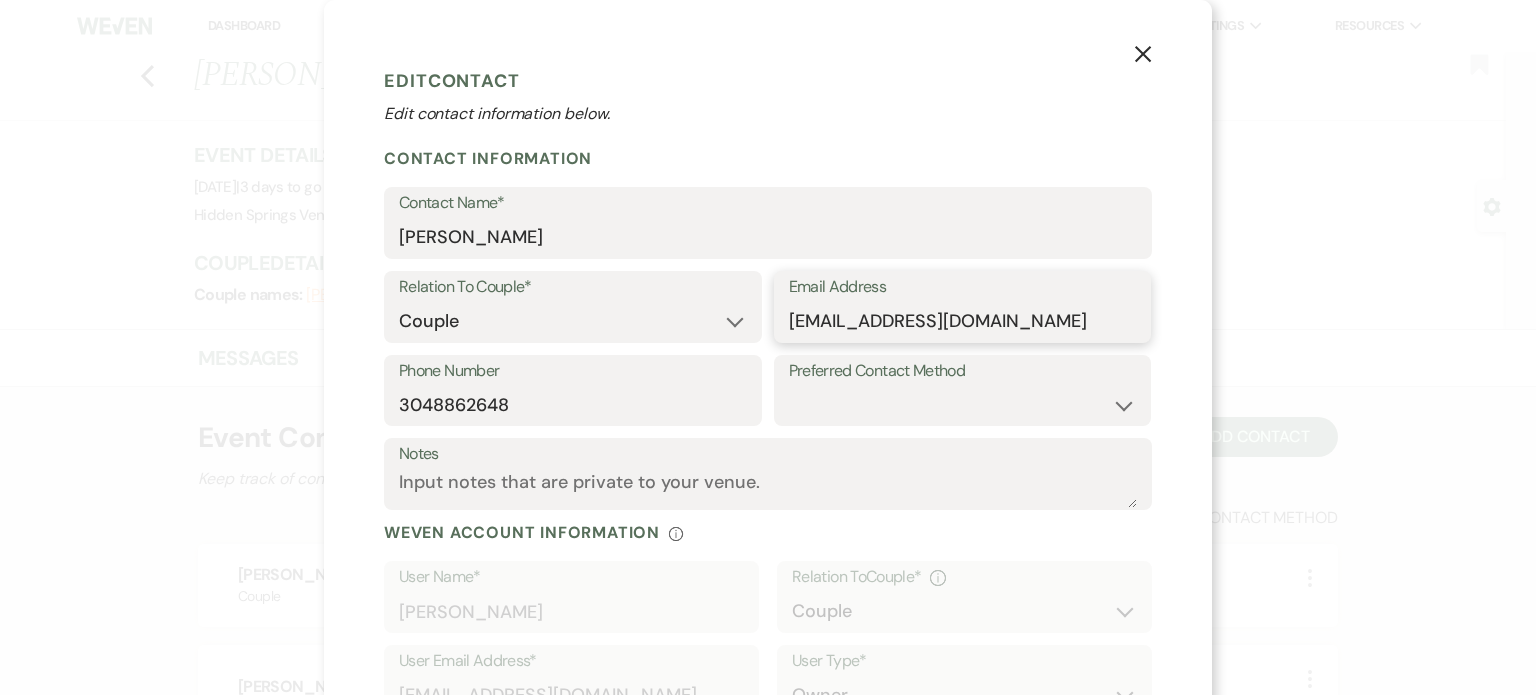 click on "Email Address [EMAIL_ADDRESS][DOMAIN_NAME]" at bounding box center (963, 313) 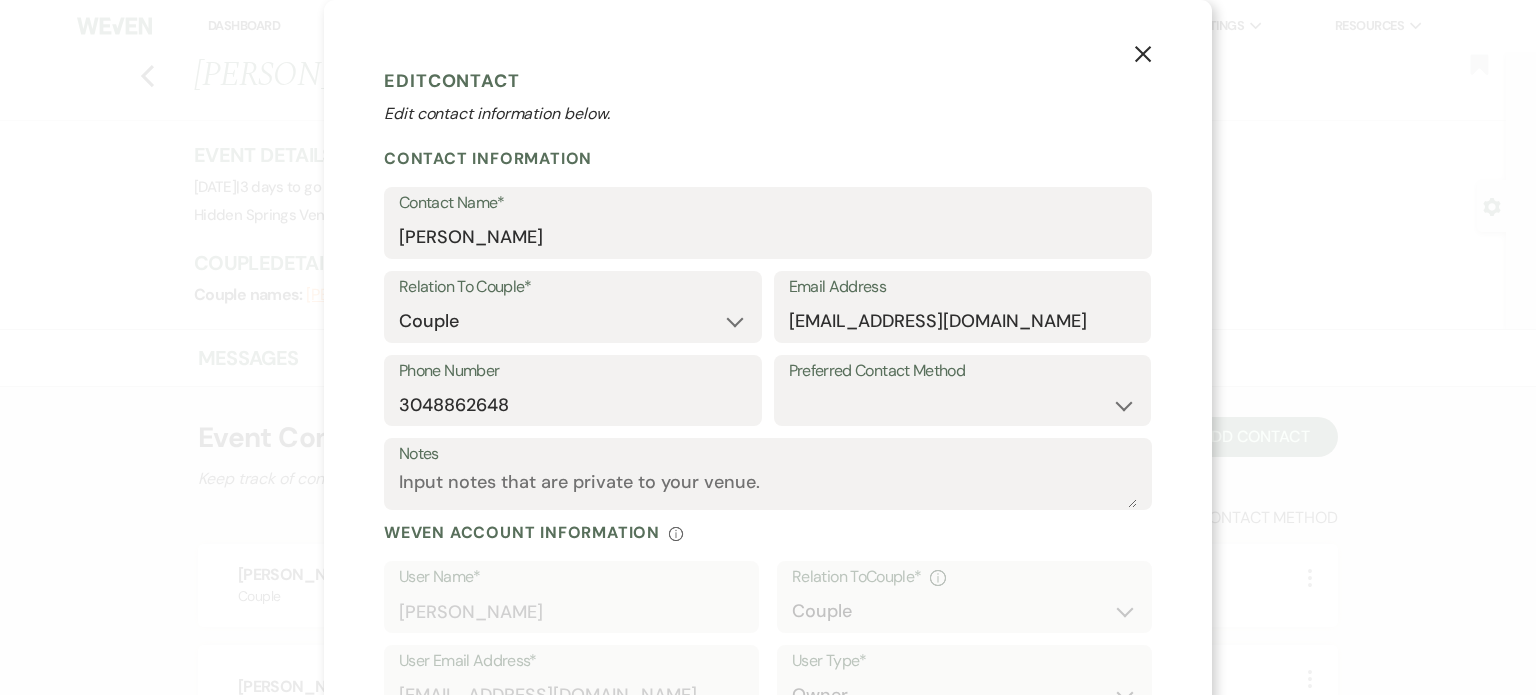 click on "X" 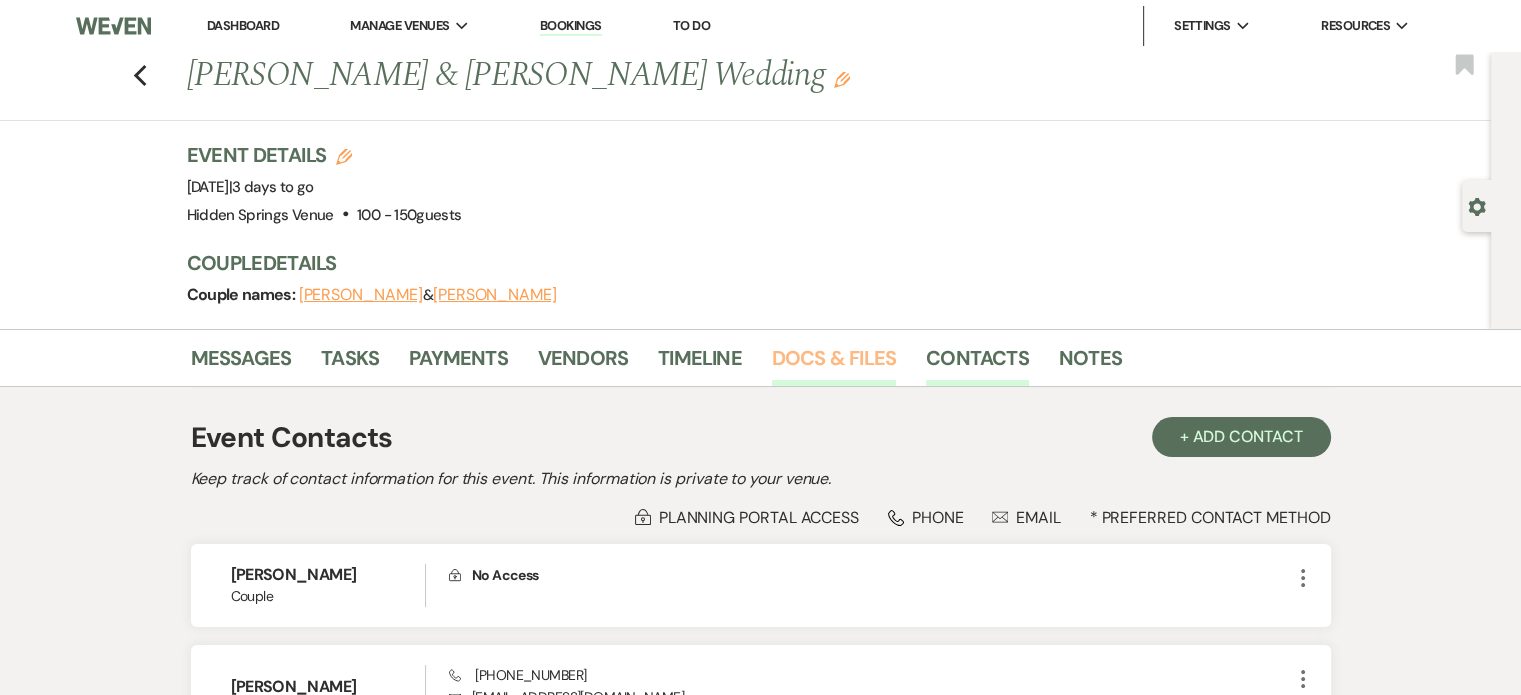 click on "Docs & Files" at bounding box center [834, 364] 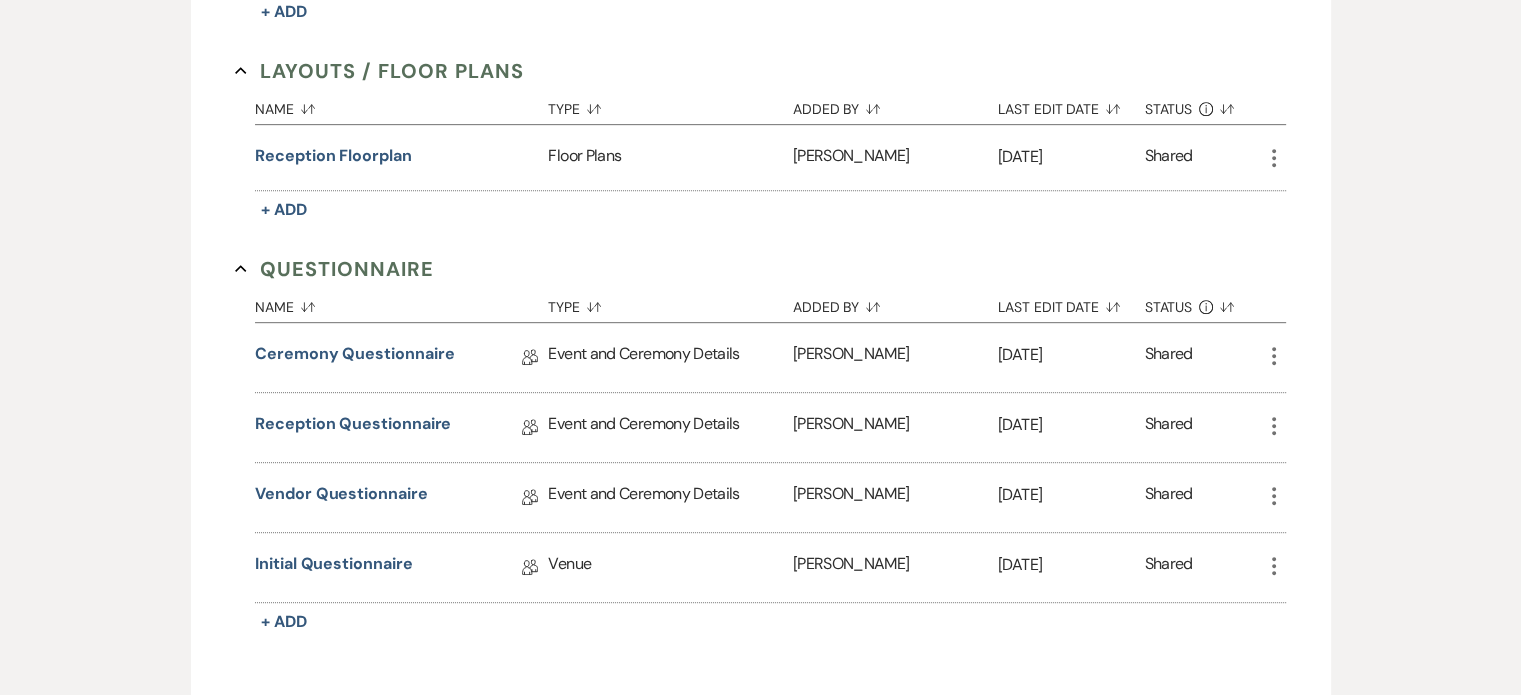 scroll, scrollTop: 862, scrollLeft: 0, axis: vertical 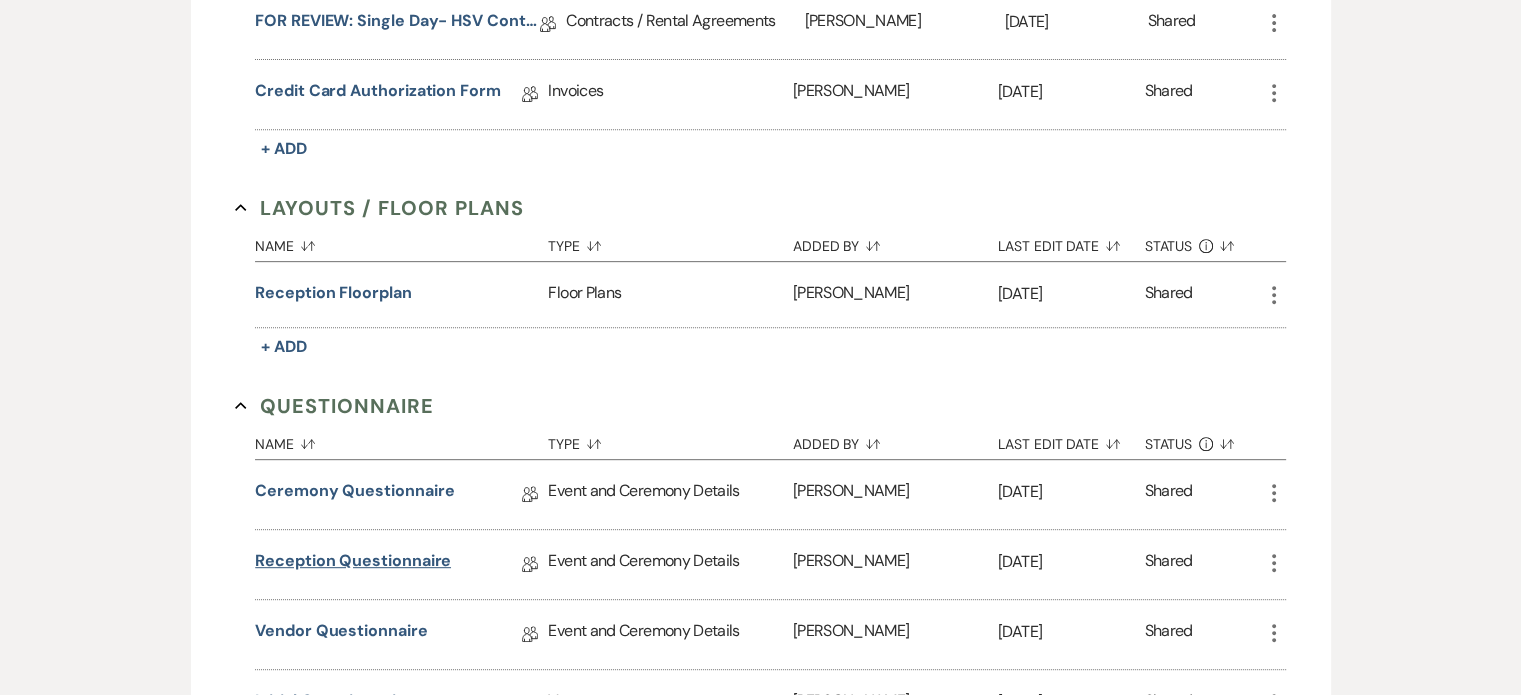 click on "Reception Questionnaire" at bounding box center (353, 564) 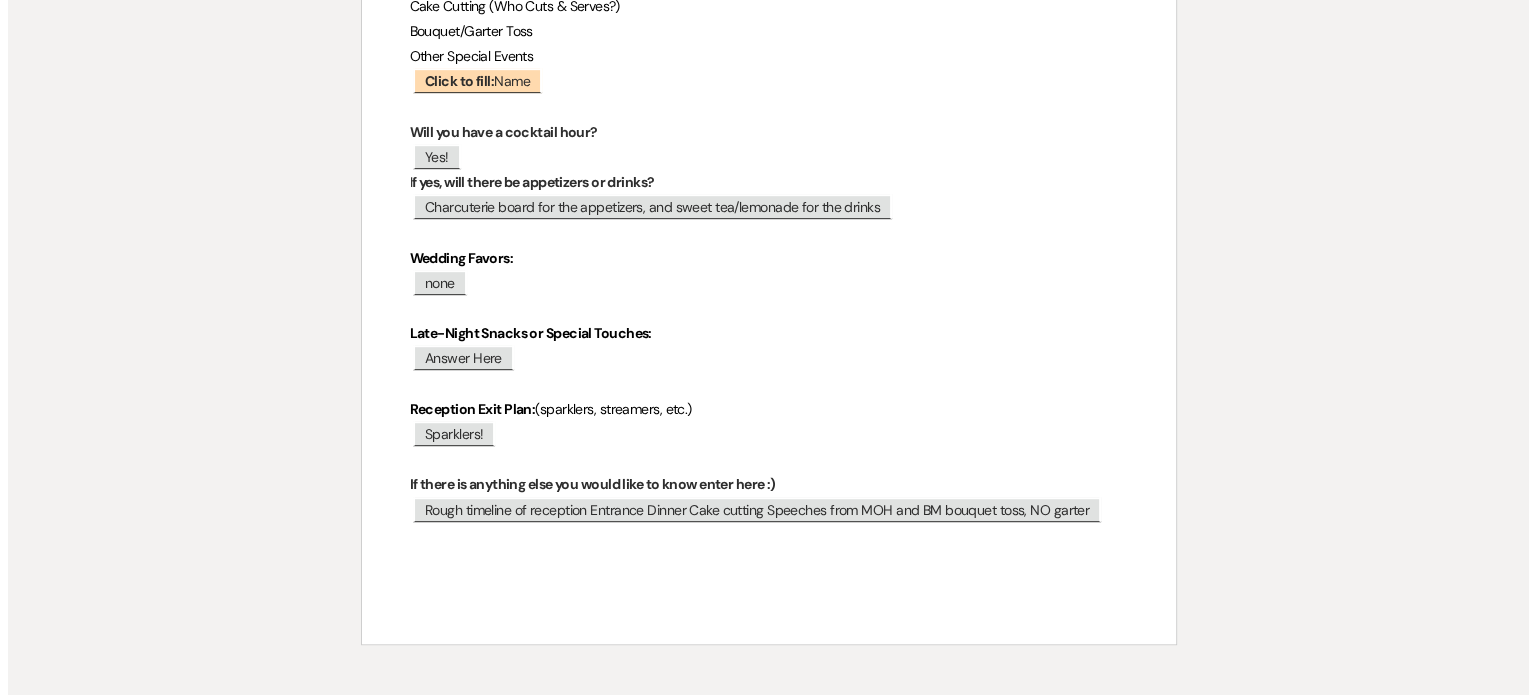 scroll, scrollTop: 1016, scrollLeft: 0, axis: vertical 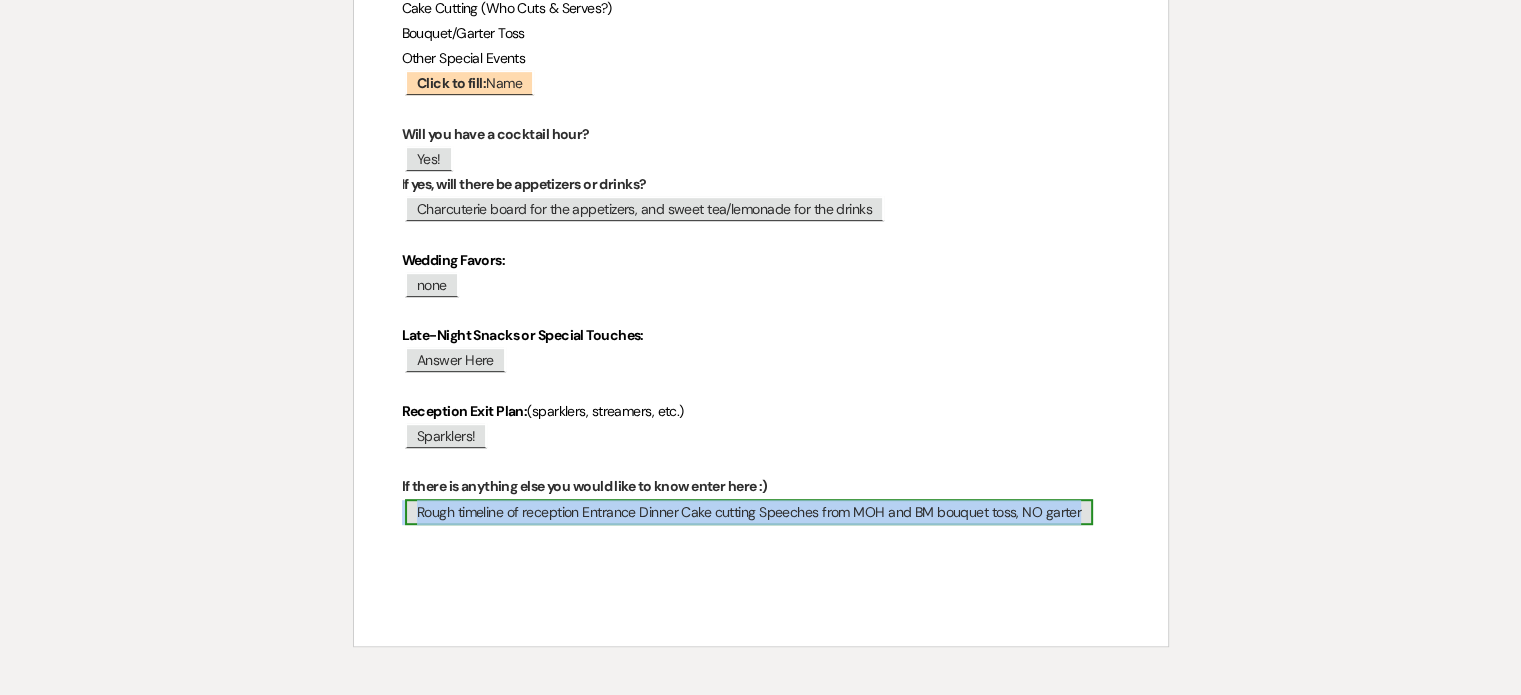 click on "Rough timeline of reception
Entrance
Dinner
Cake cutting
Speeches from MOH and BM
bouquet toss, NO garter" at bounding box center [749, 512] 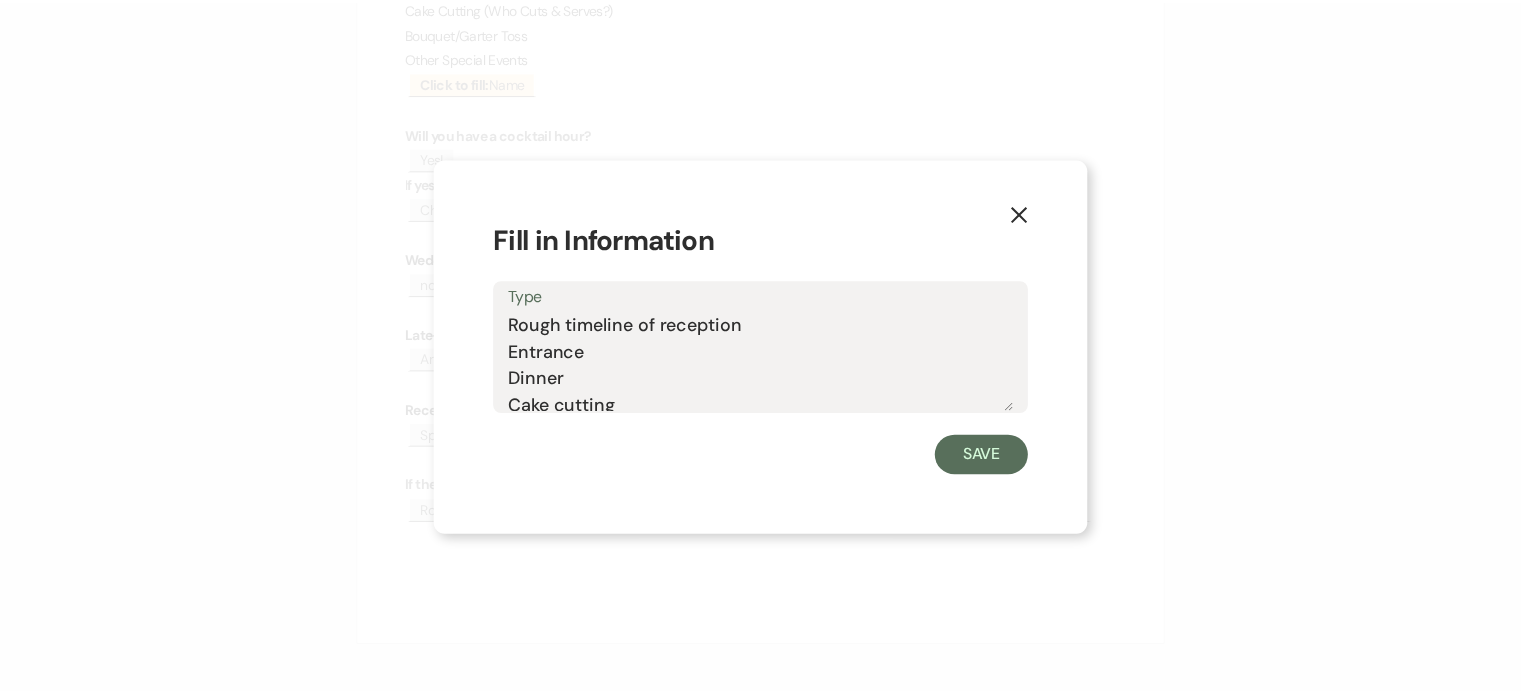 scroll, scrollTop: 62, scrollLeft: 0, axis: vertical 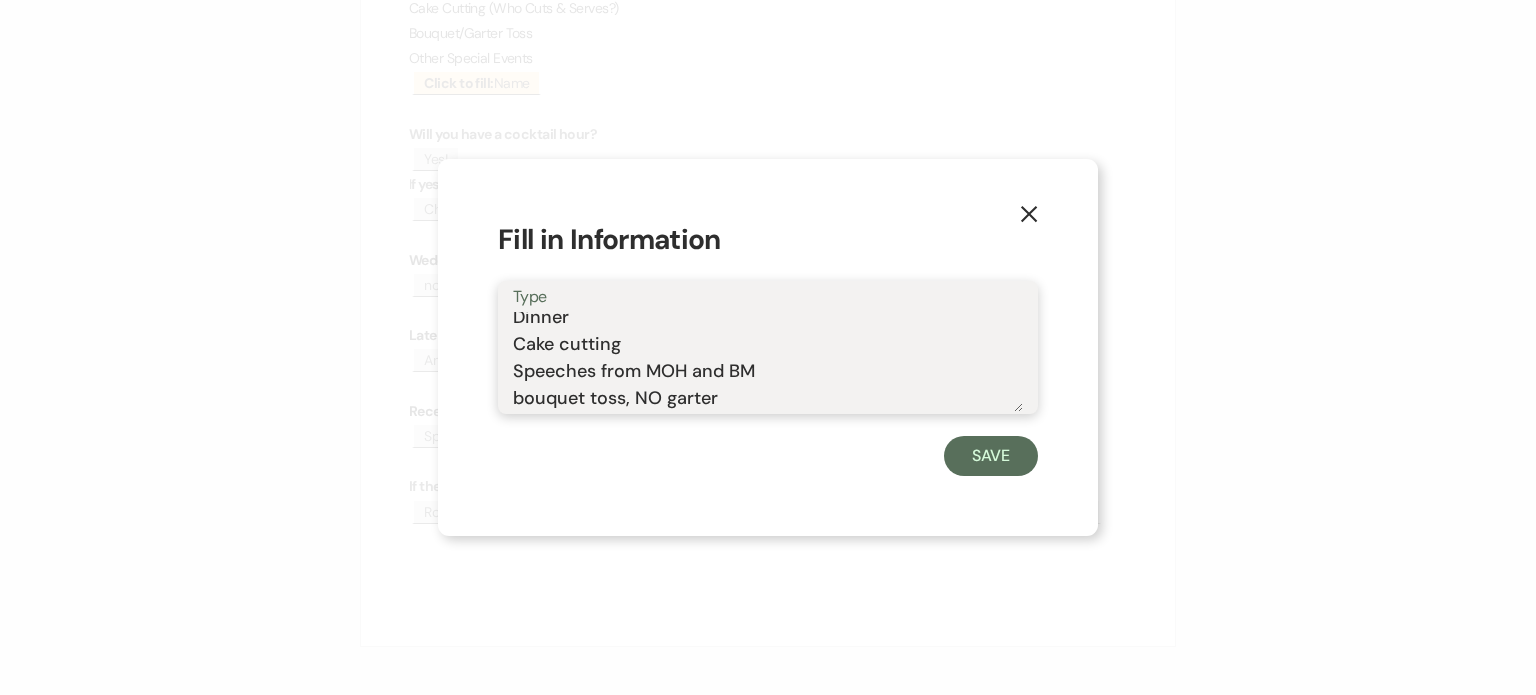click on "Rough timeline of reception
Entrance
Dinner
Cake cutting
Speeches from MOH and BM
bouquet toss, NO garter" at bounding box center (768, 362) 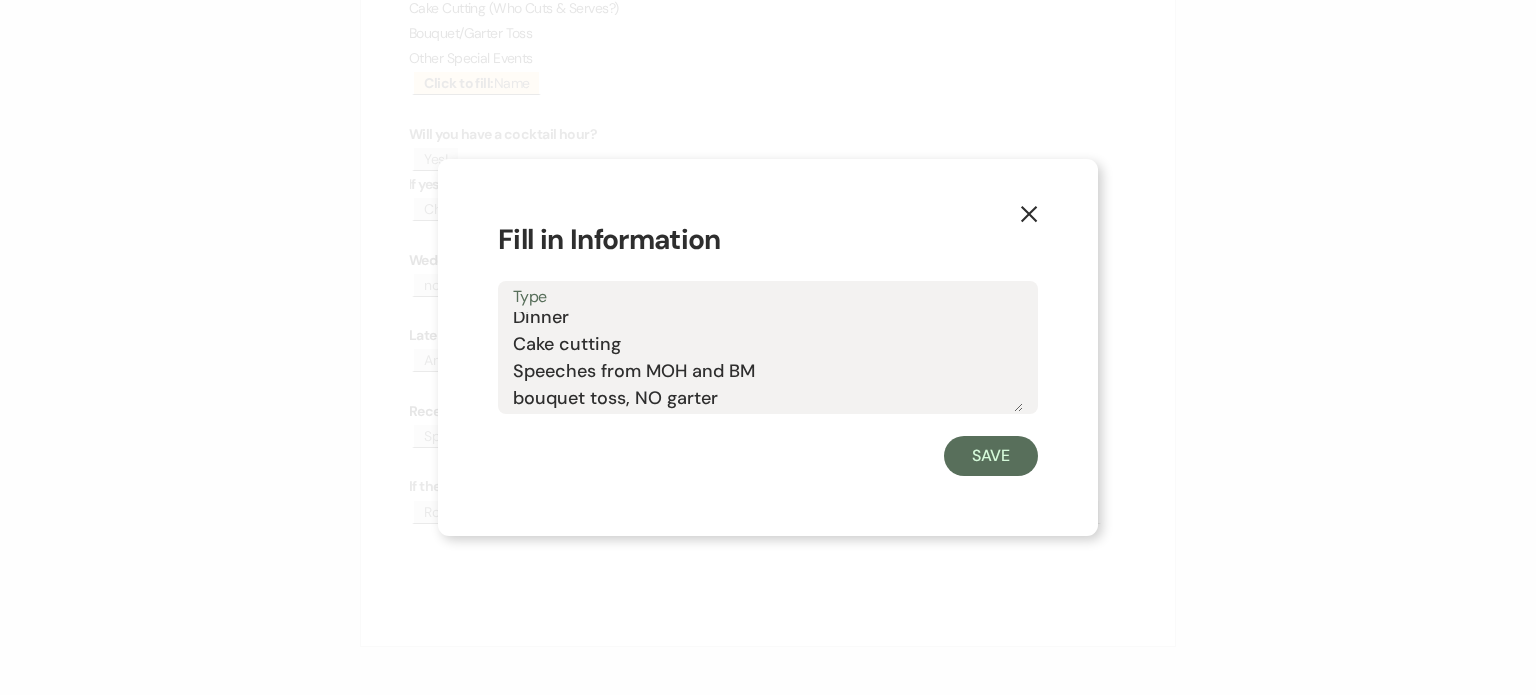 click on "X" 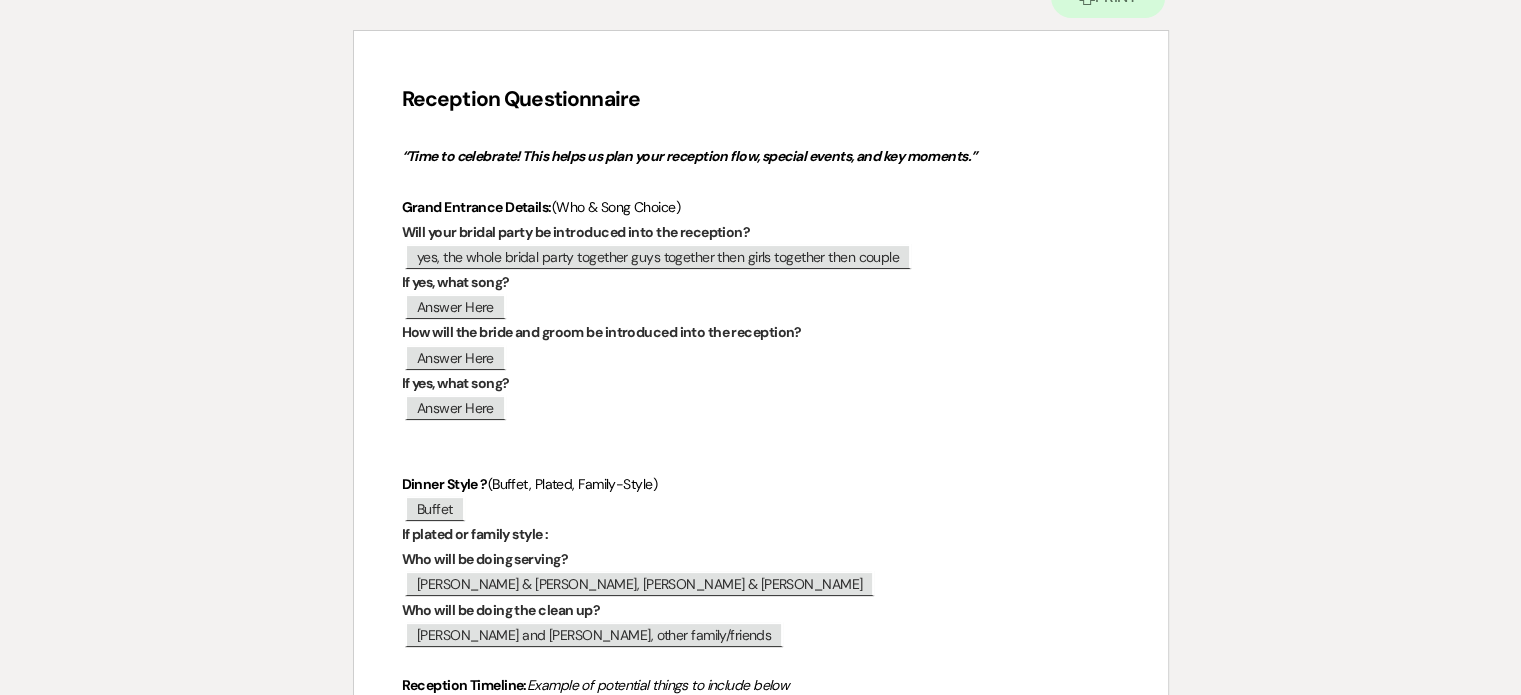 scroll, scrollTop: 0, scrollLeft: 0, axis: both 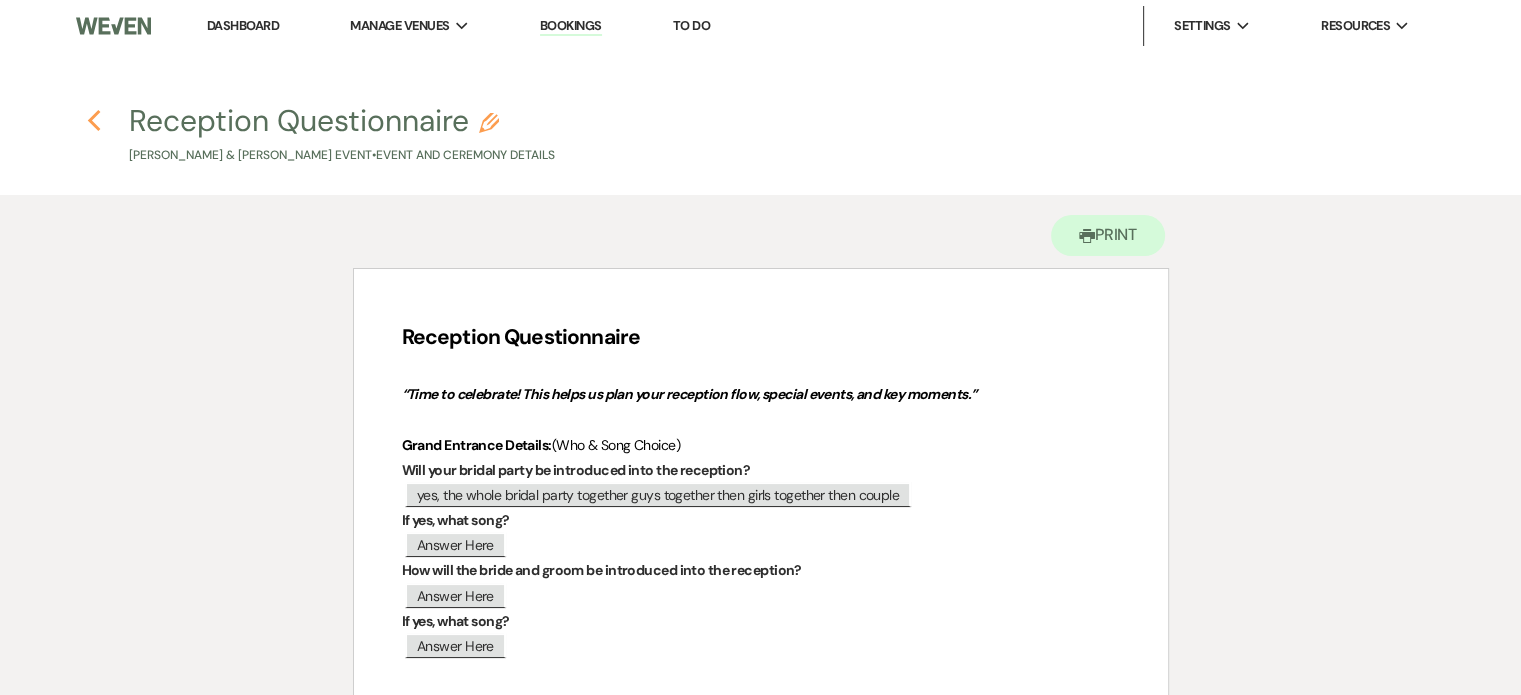 click on "Previous" 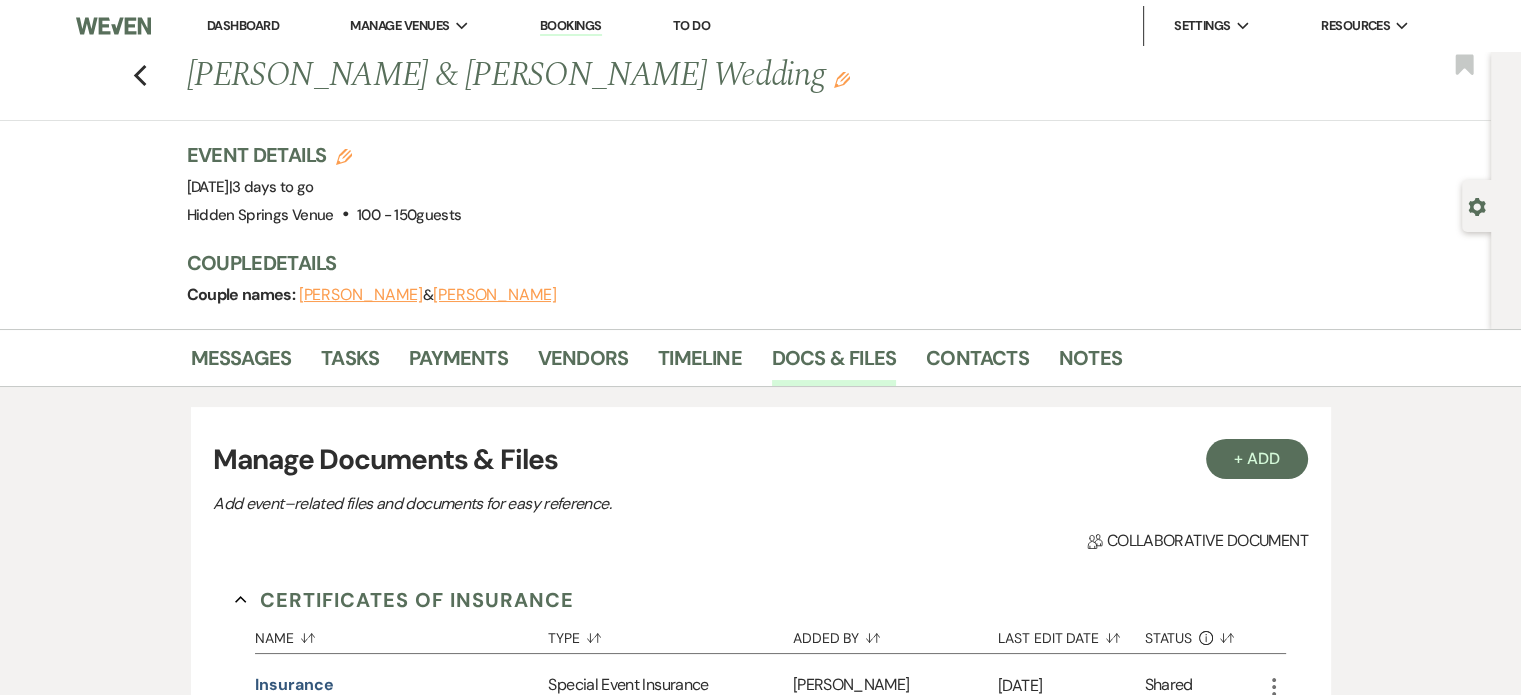 scroll, scrollTop: 862, scrollLeft: 0, axis: vertical 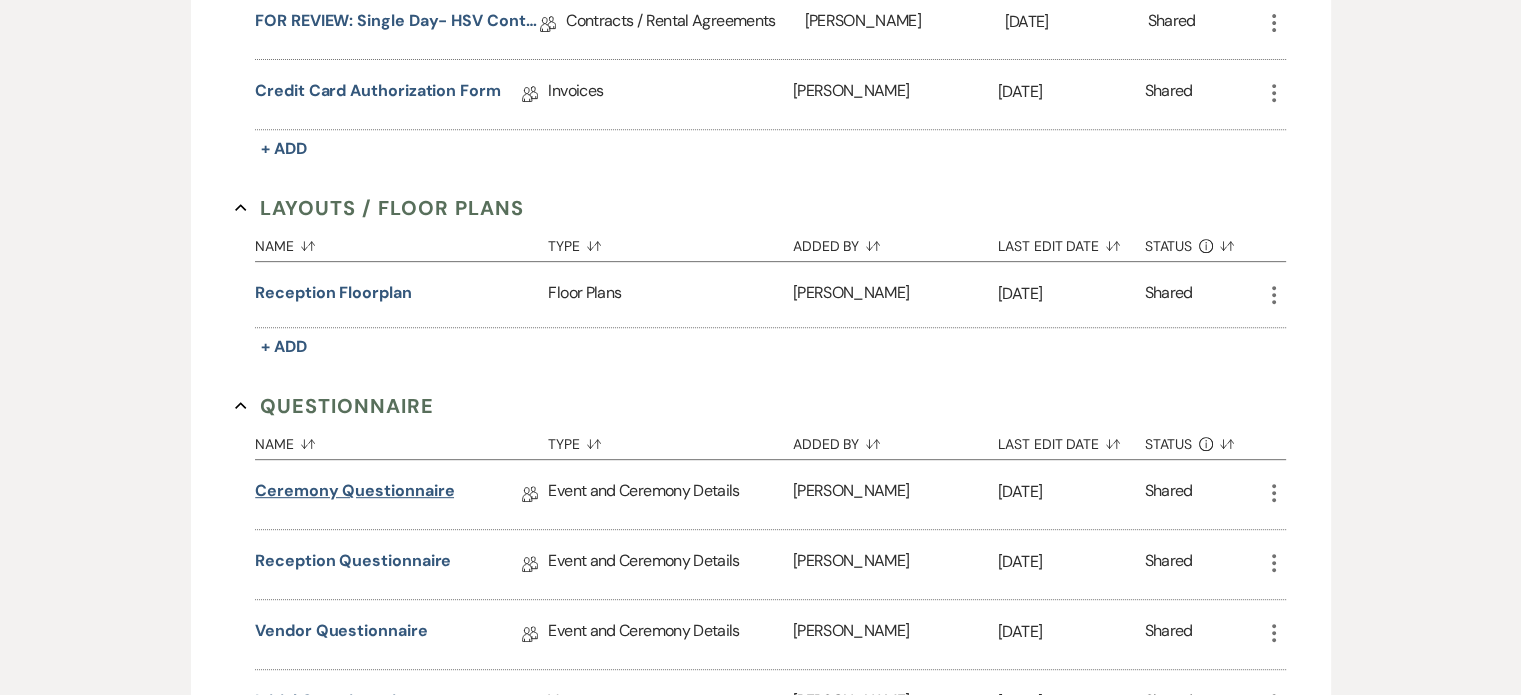 click on "Ceremony Questionnaire" at bounding box center (354, 494) 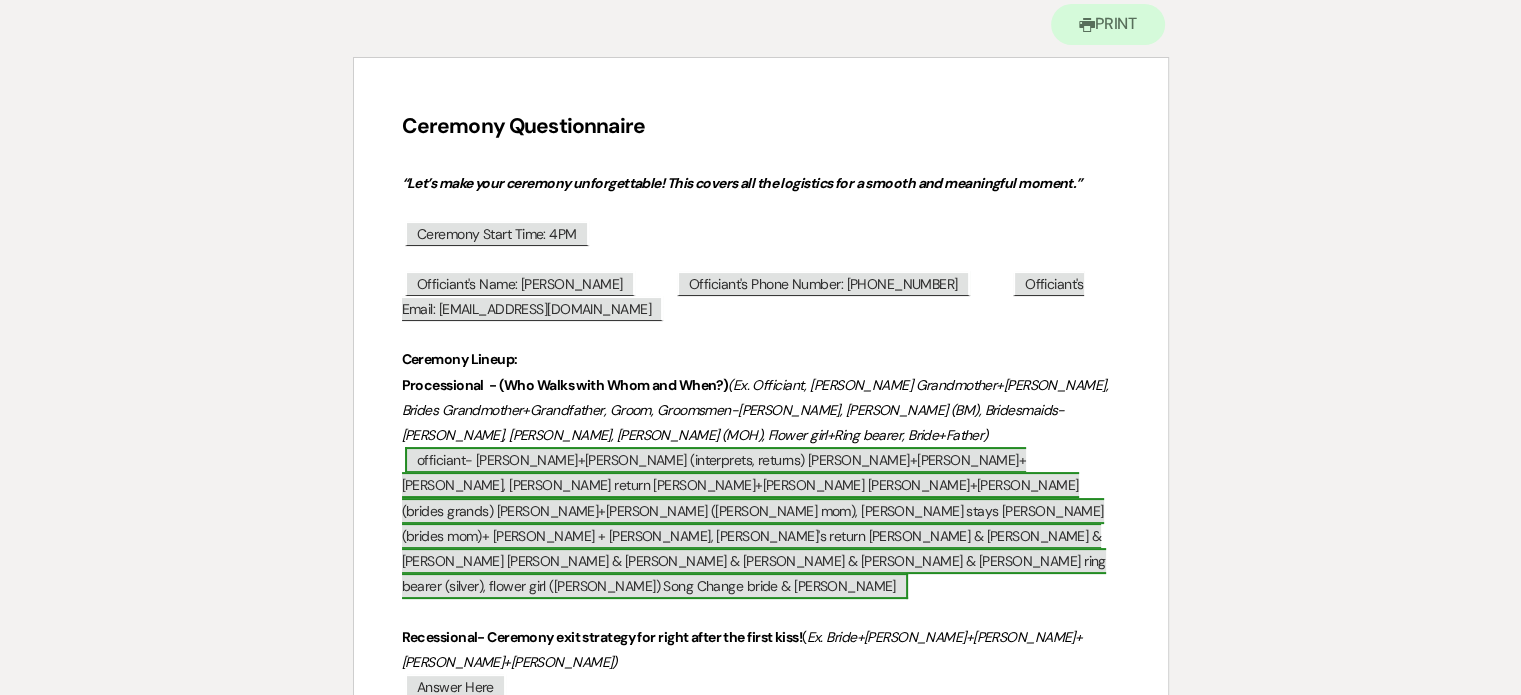 scroll, scrollTop: 0, scrollLeft: 0, axis: both 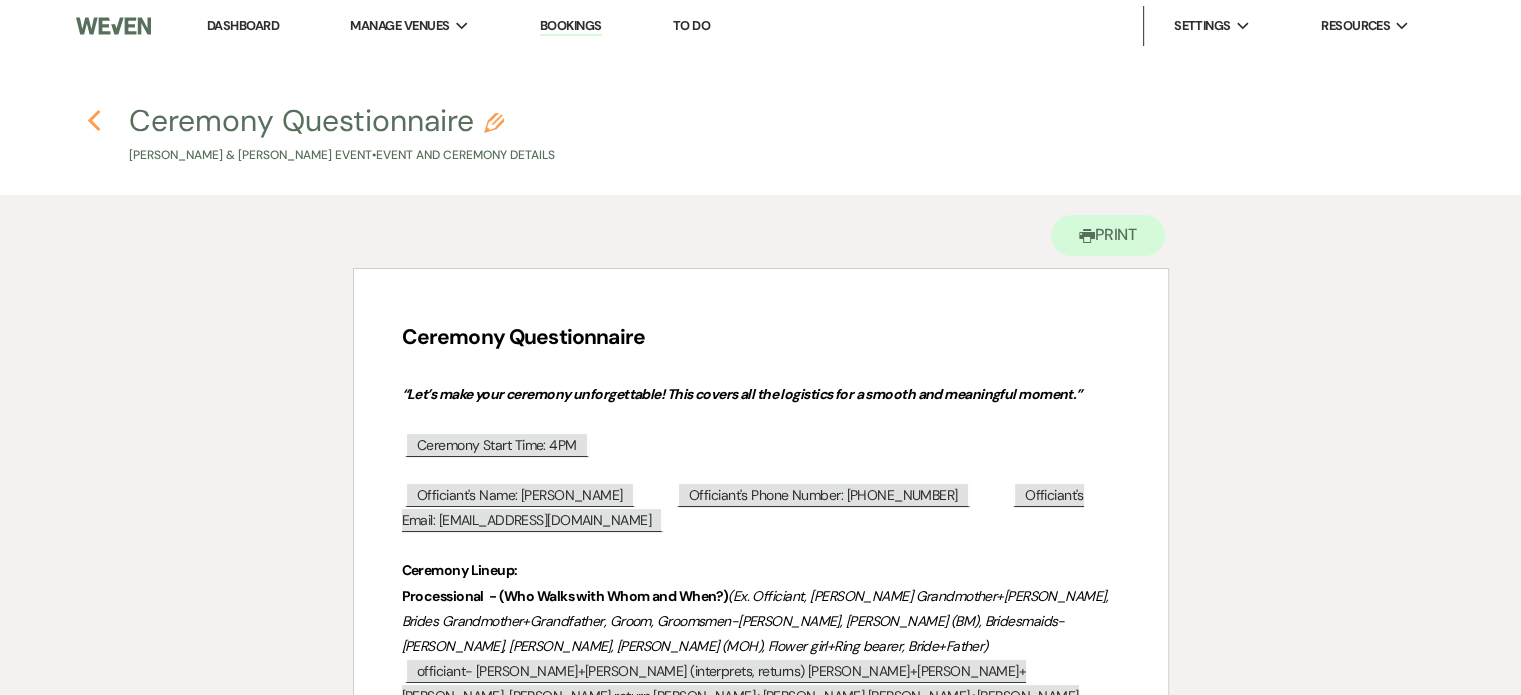 click on "Previous" 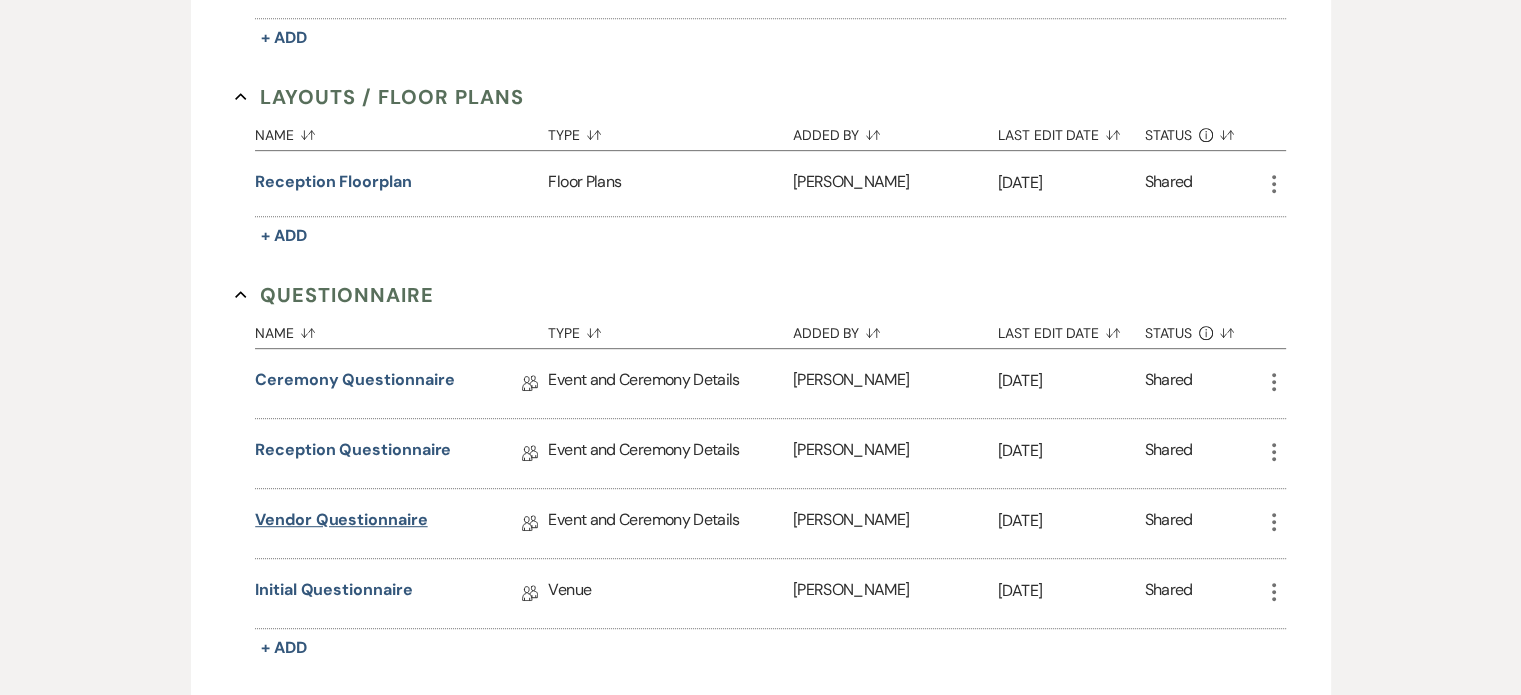 scroll, scrollTop: 995, scrollLeft: 0, axis: vertical 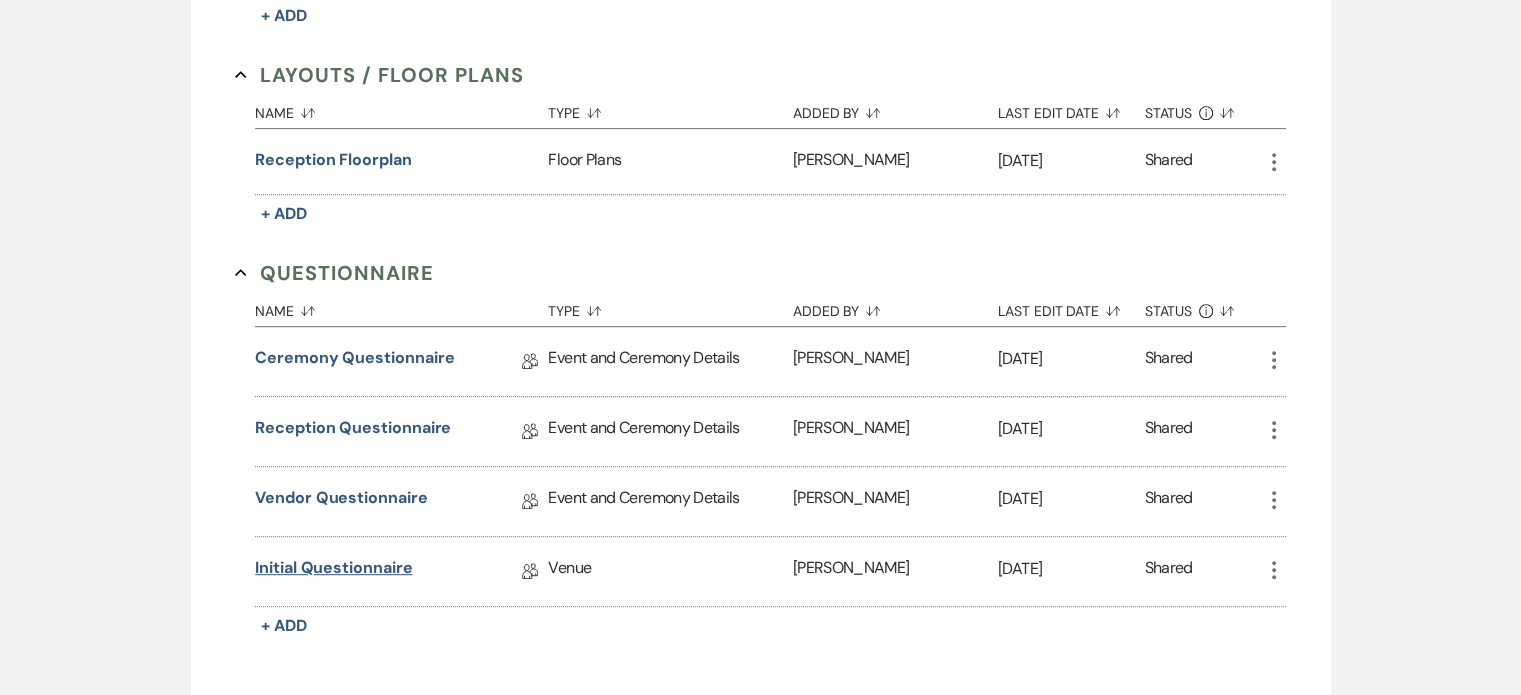 click on "Initial Questionnaire" at bounding box center [333, 571] 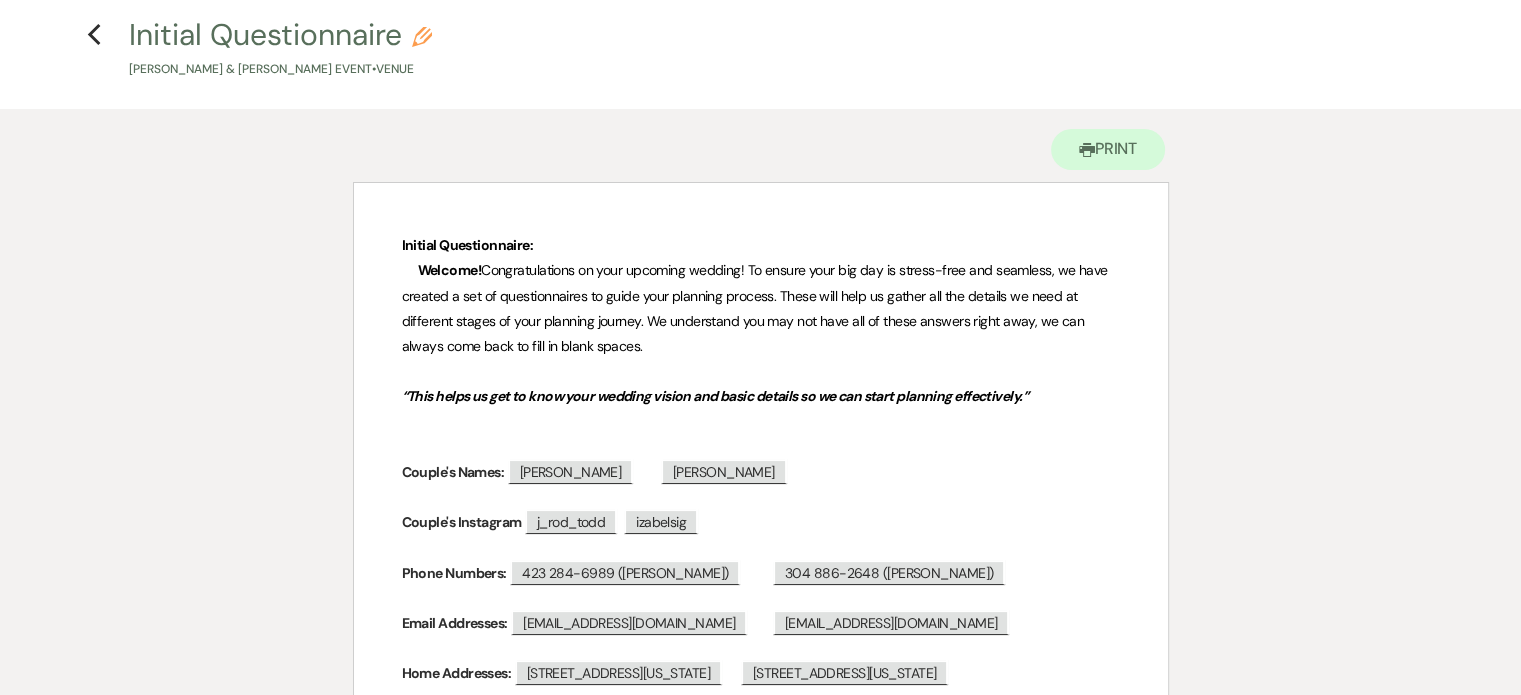 scroll, scrollTop: 0, scrollLeft: 0, axis: both 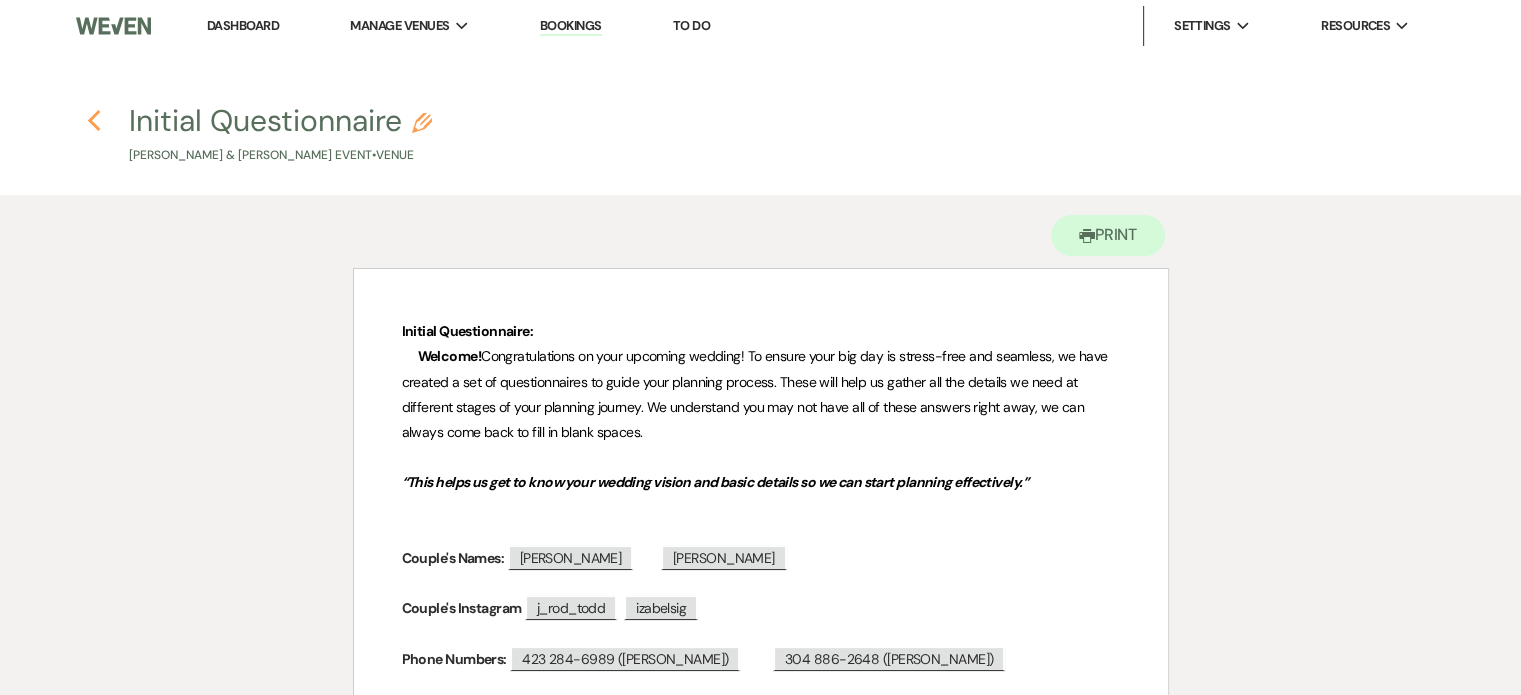 click on "Previous" 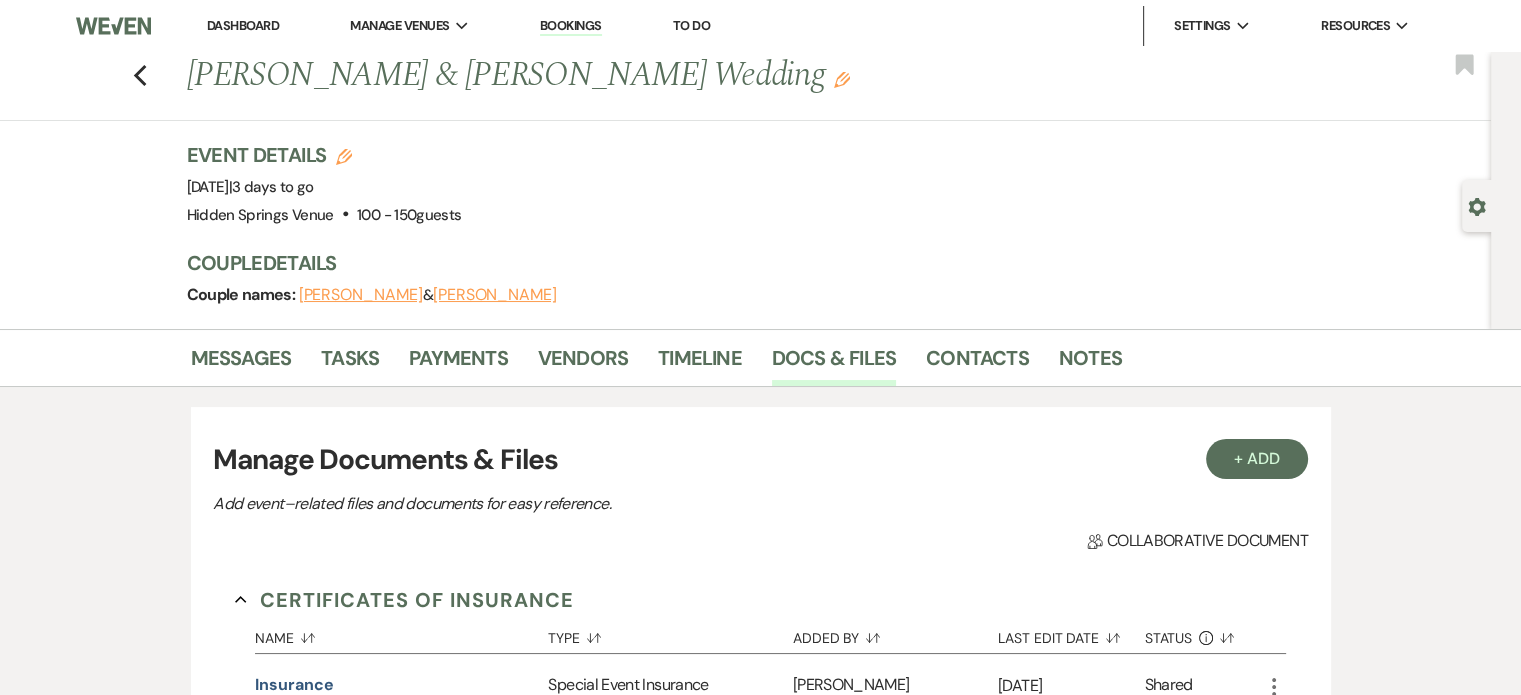 scroll, scrollTop: 995, scrollLeft: 0, axis: vertical 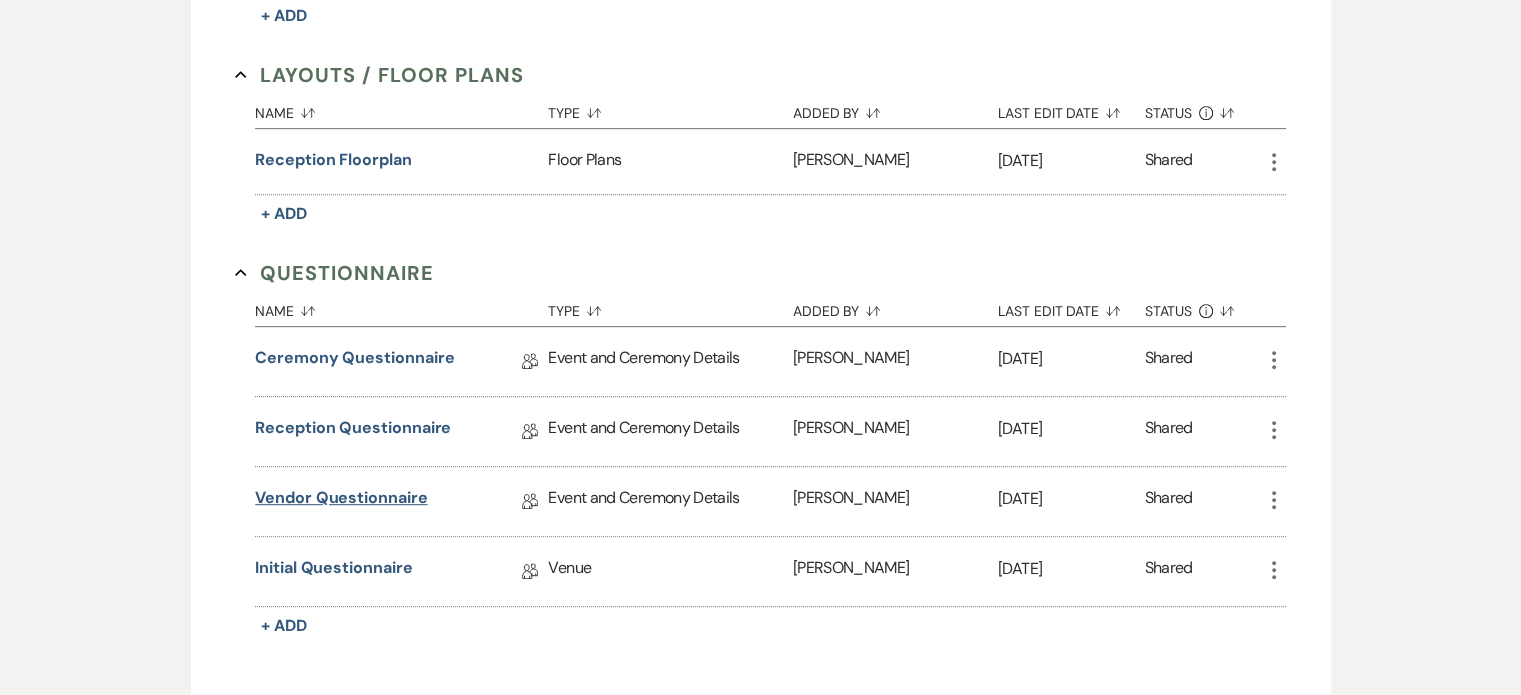 click on "Vendor Questionnaire" at bounding box center [341, 501] 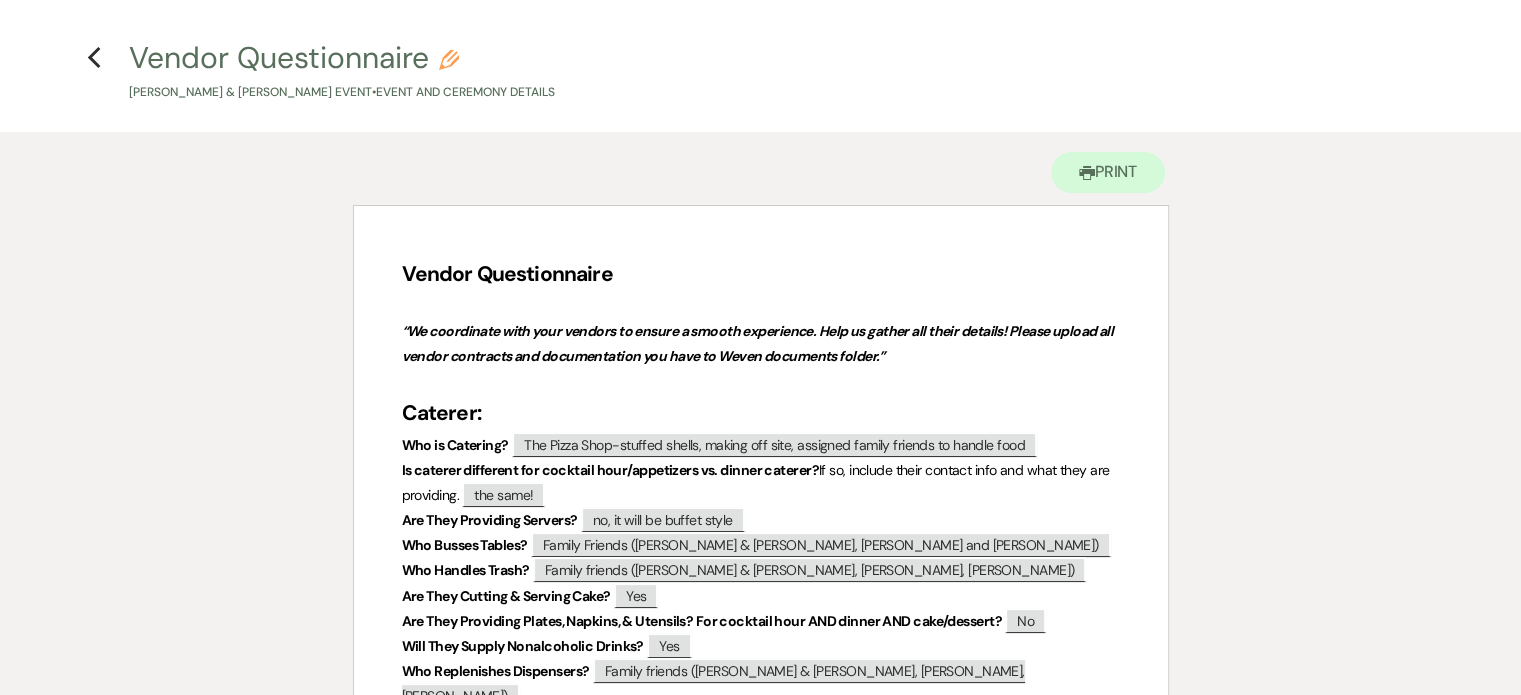 scroll, scrollTop: 0, scrollLeft: 0, axis: both 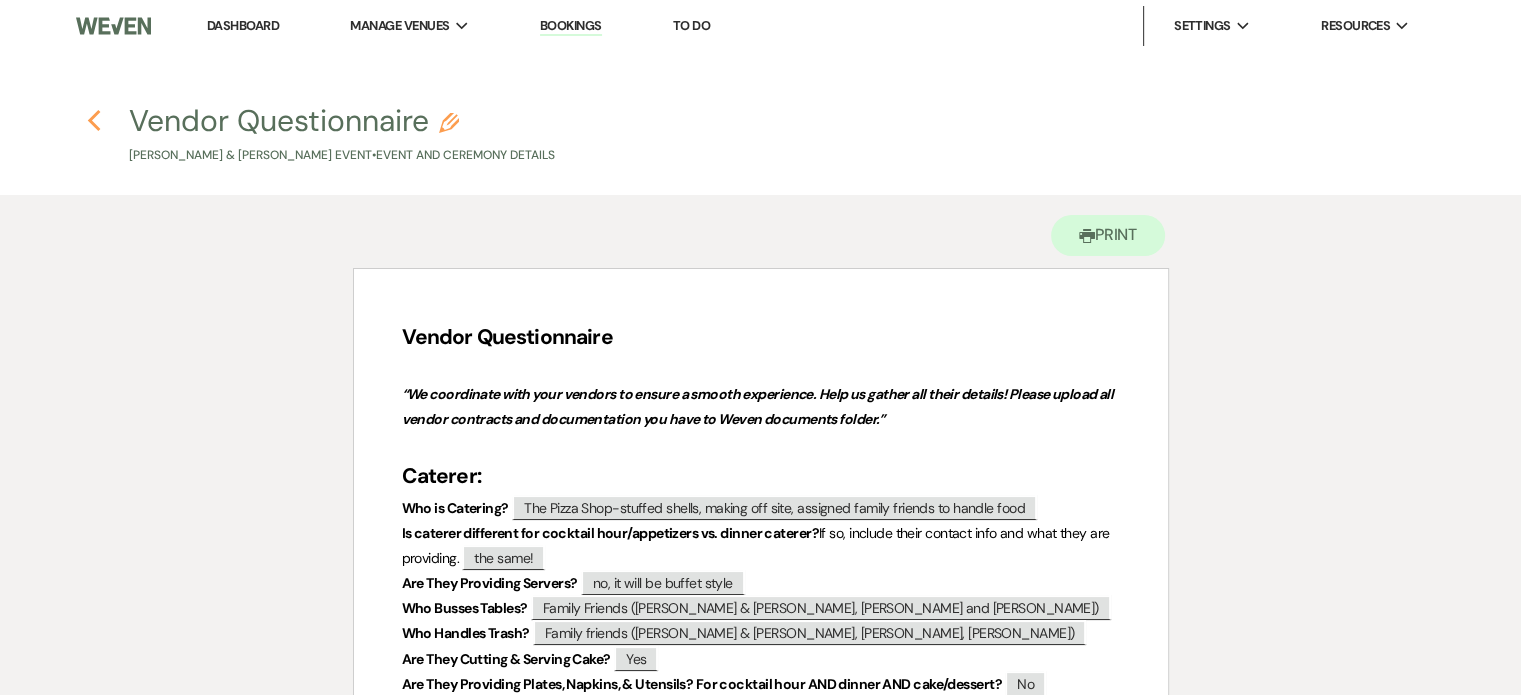 click on "Previous" 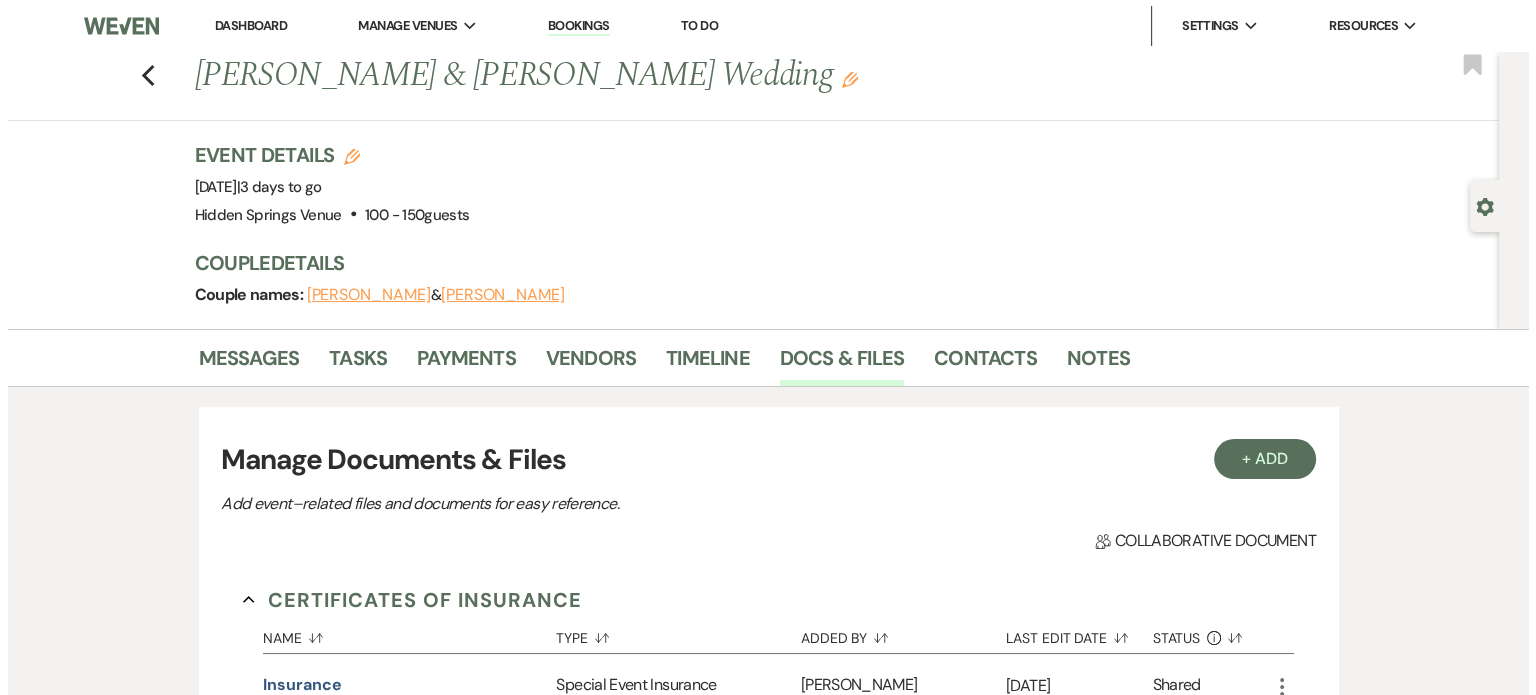 scroll, scrollTop: 995, scrollLeft: 0, axis: vertical 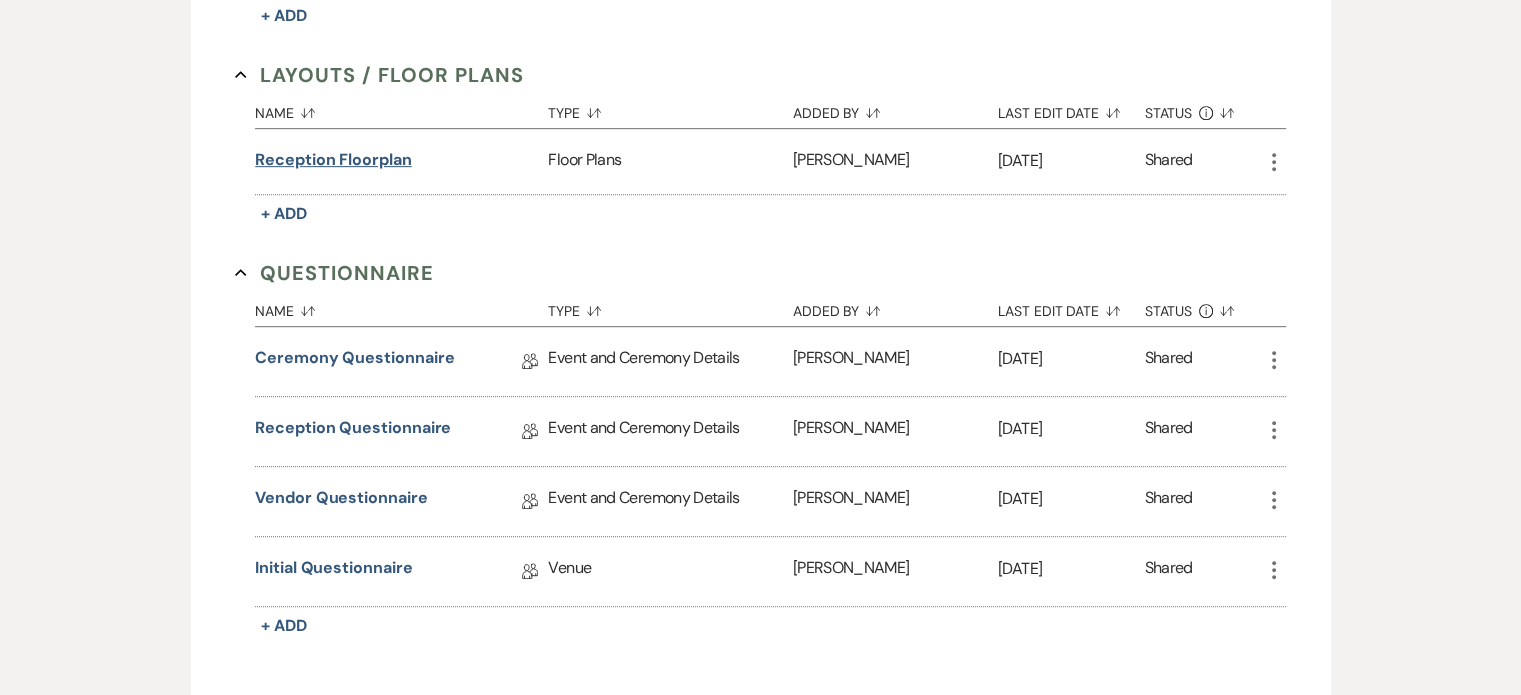 click on "Reception Floorplan" at bounding box center [333, 160] 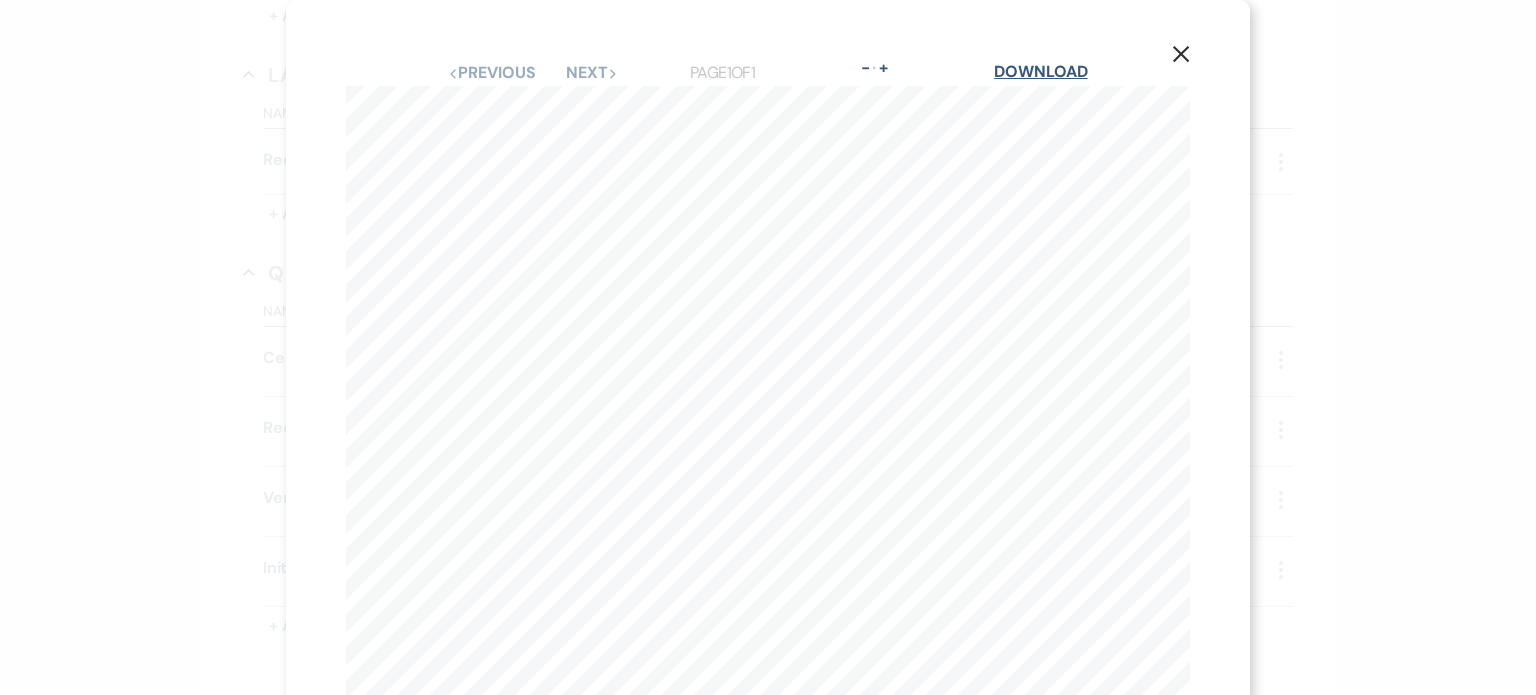 click on "Download" at bounding box center [1040, 71] 